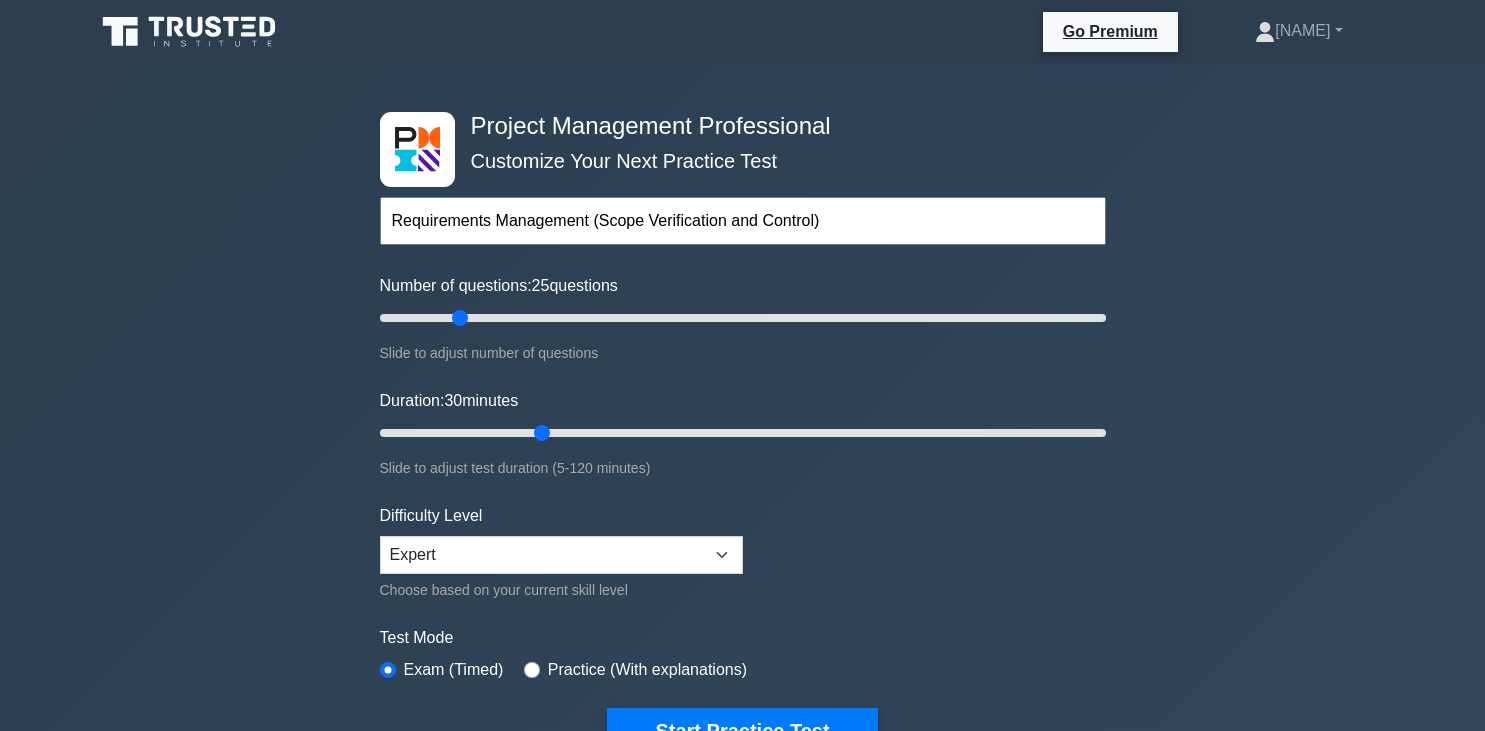 scroll, scrollTop: 0, scrollLeft: 0, axis: both 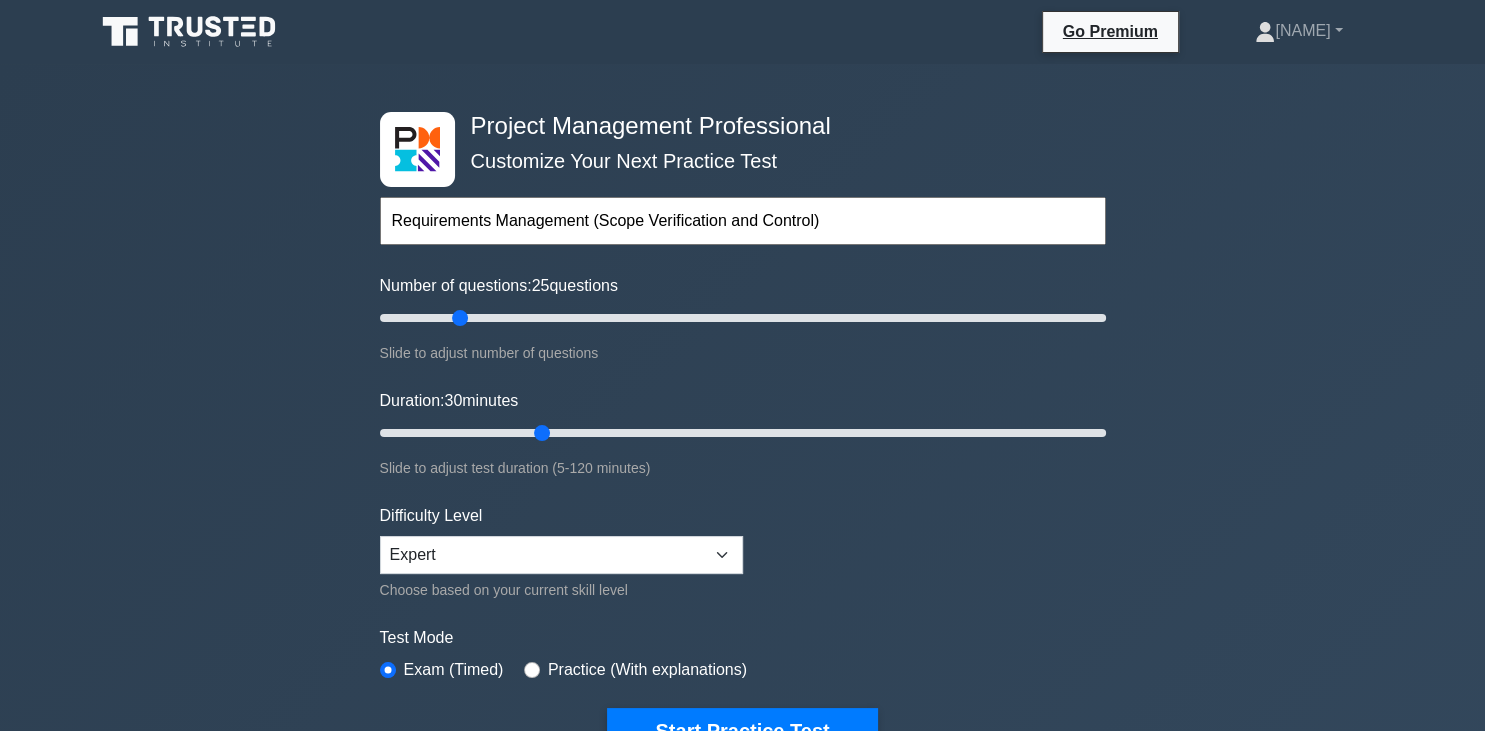 click on "Project Management Professional
Customize Your Next Practice Test
Requirements Management (Scope Verification and Control)
Topics
Scope Management
Time Management
Cost Management
Quality Management
Risk Management
Integration Management
Human Resource Management" at bounding box center [742, 693] 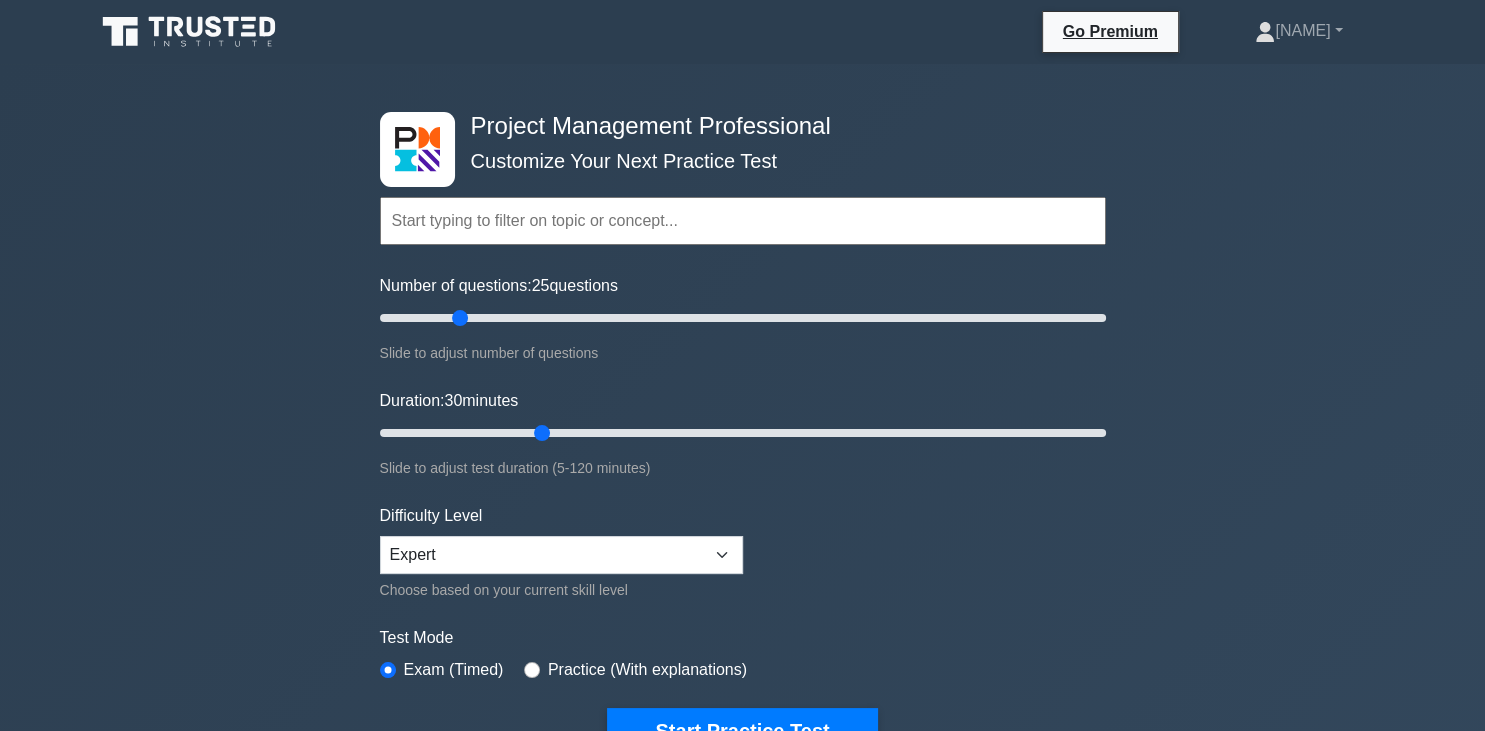 click at bounding box center [743, 221] 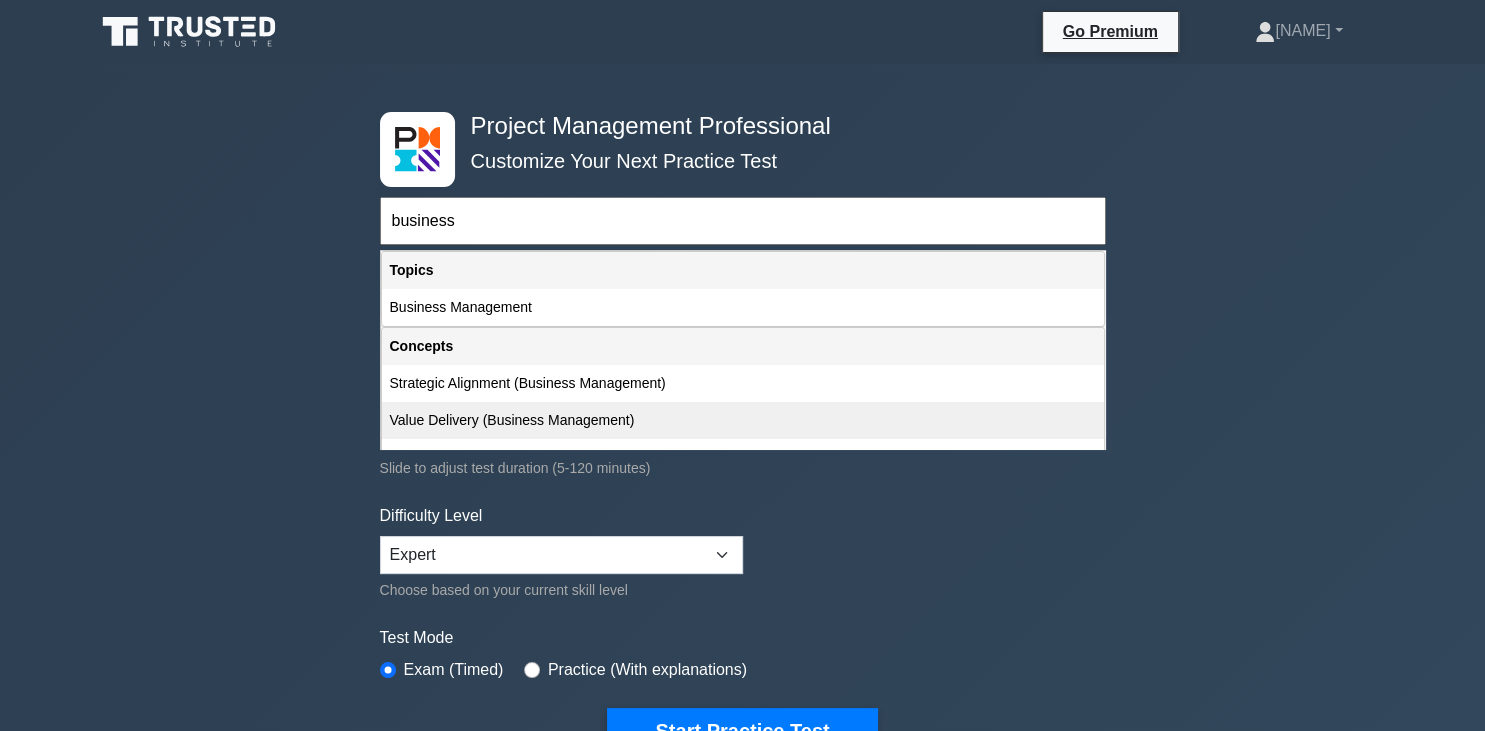click on "Value Delivery (Business Management)" at bounding box center [743, 420] 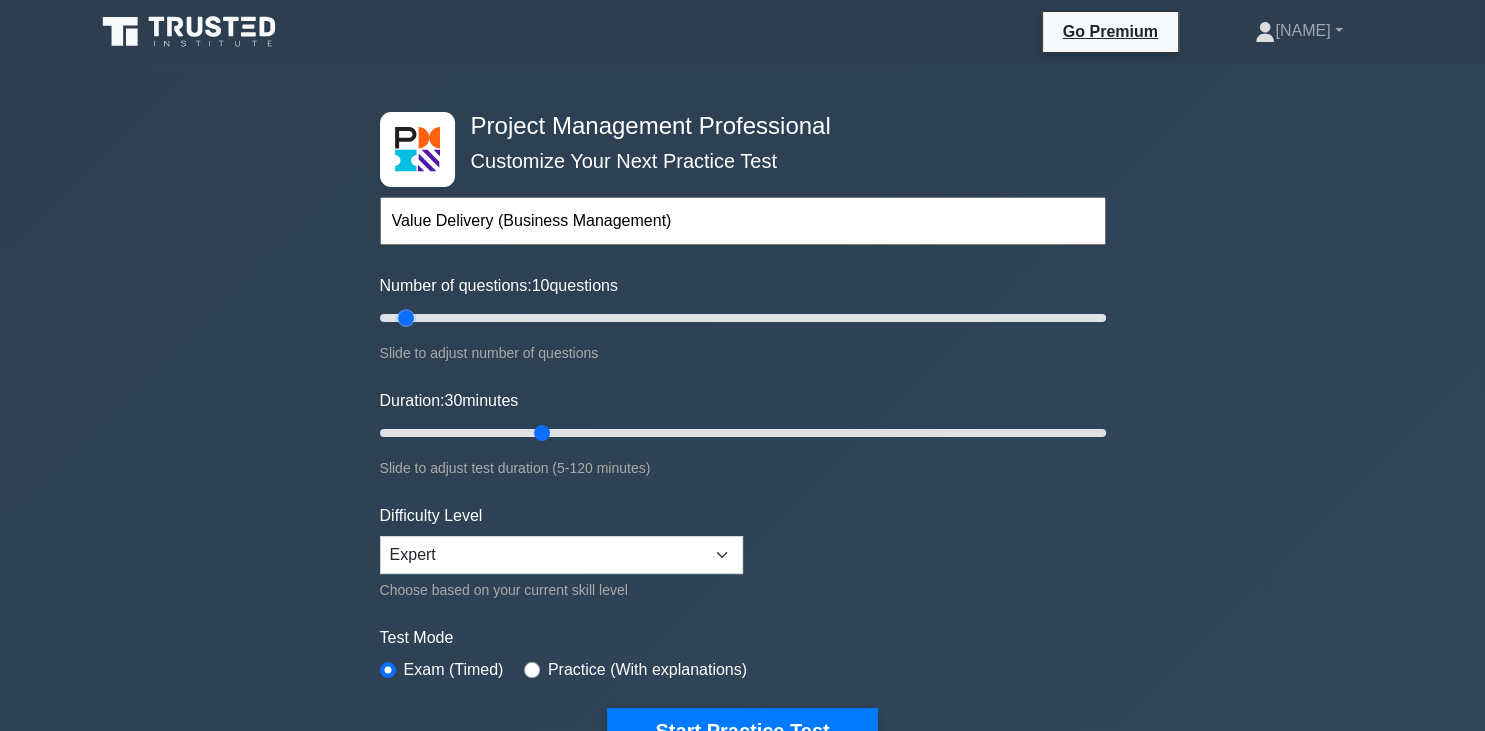 drag, startPoint x: 457, startPoint y: 316, endPoint x: 413, endPoint y: 314, distance: 44.04543 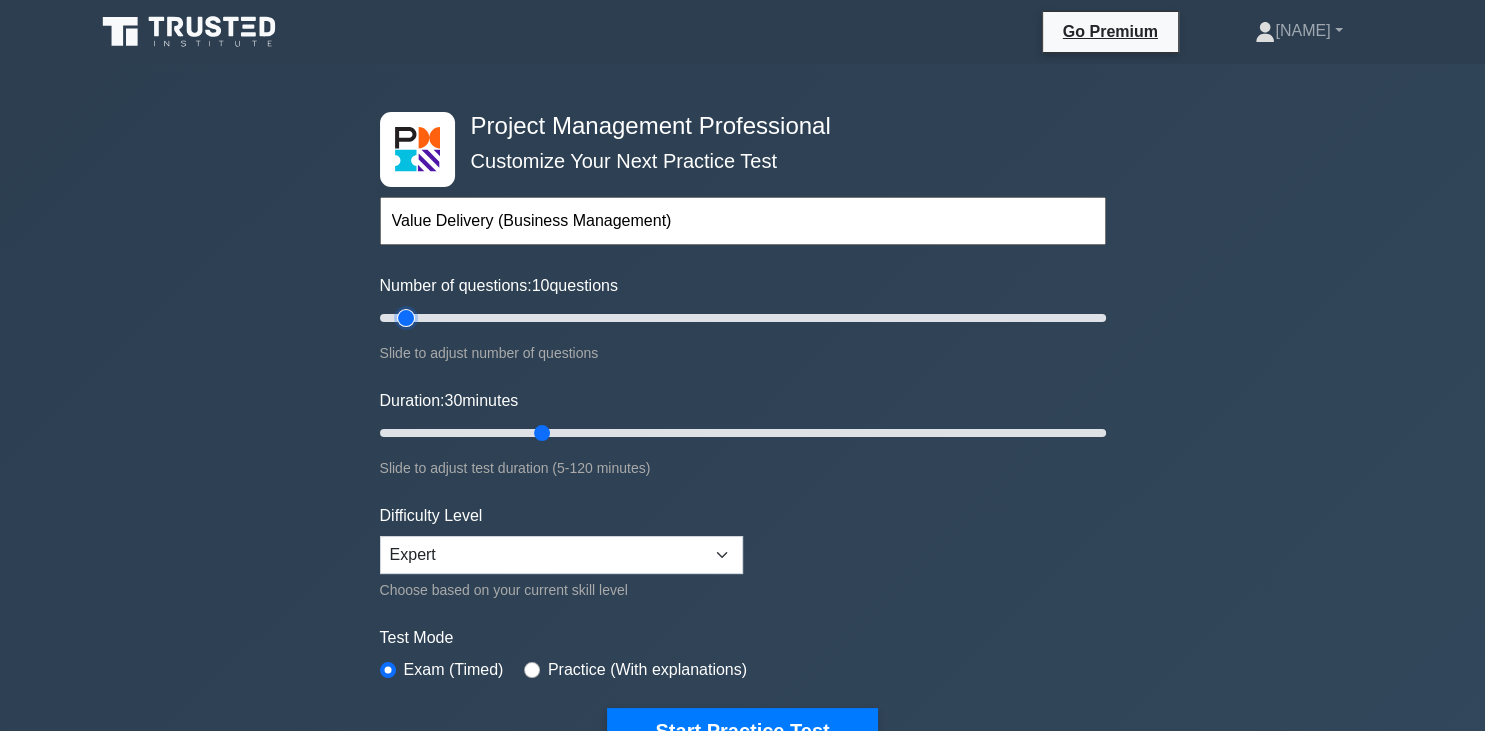 type on "10" 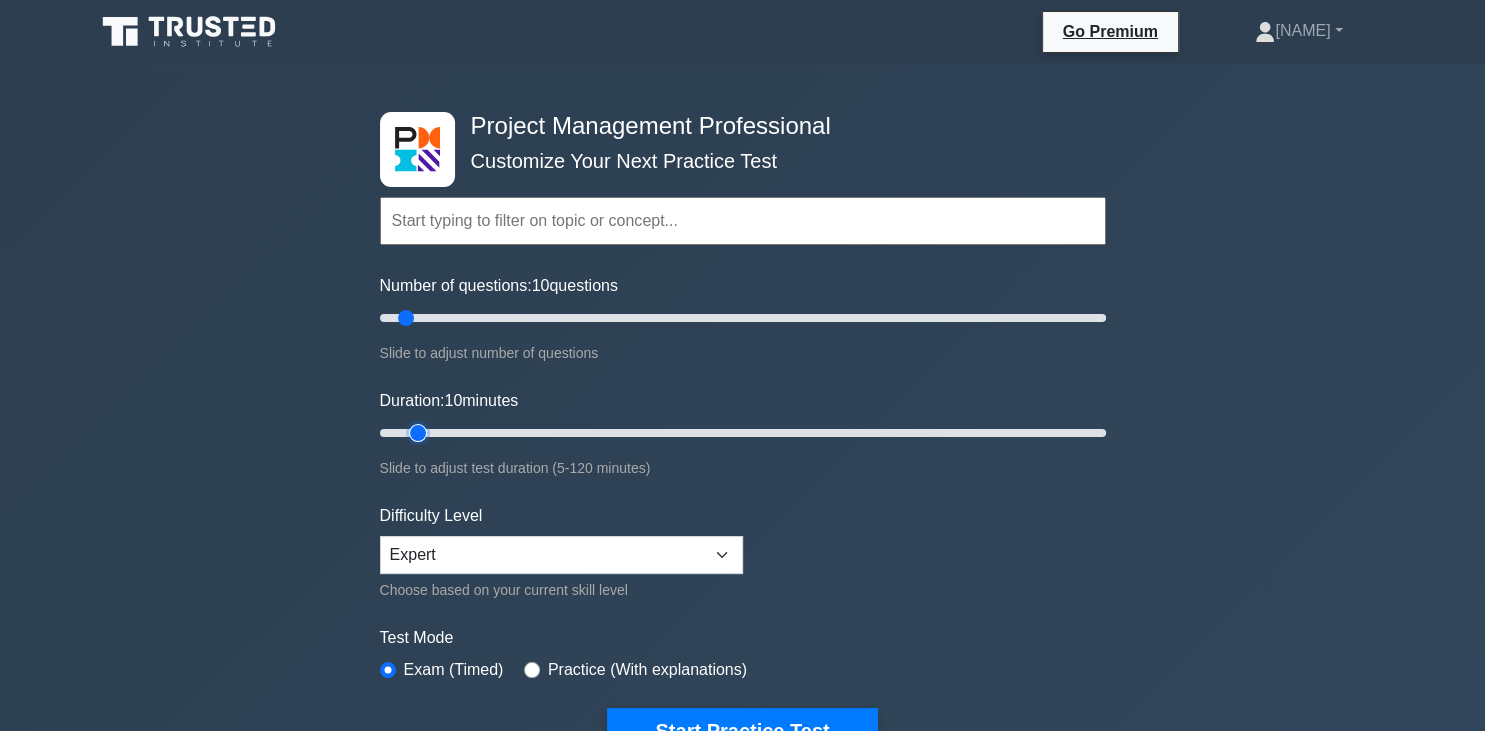 drag, startPoint x: 543, startPoint y: 424, endPoint x: 430, endPoint y: 417, distance: 113.216606 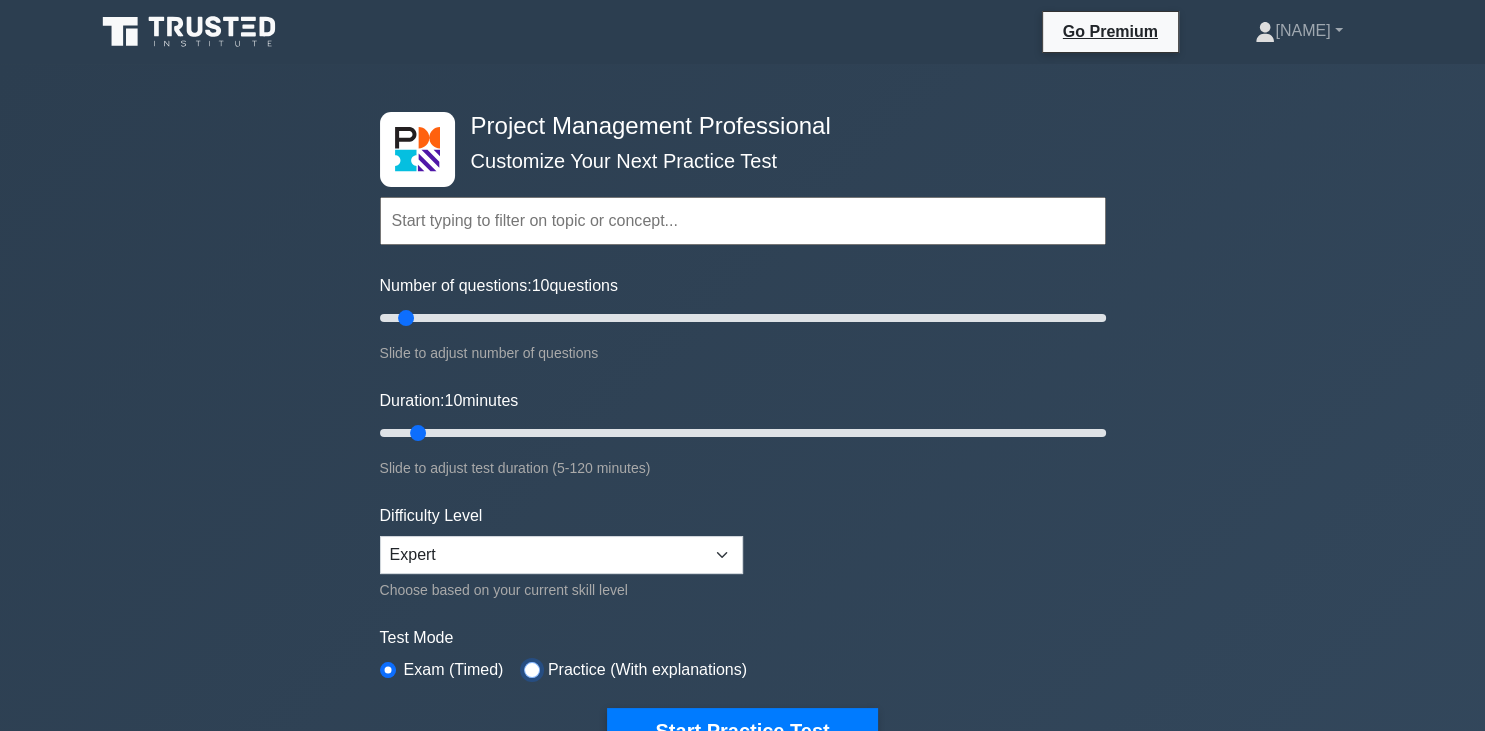 click at bounding box center [532, 670] 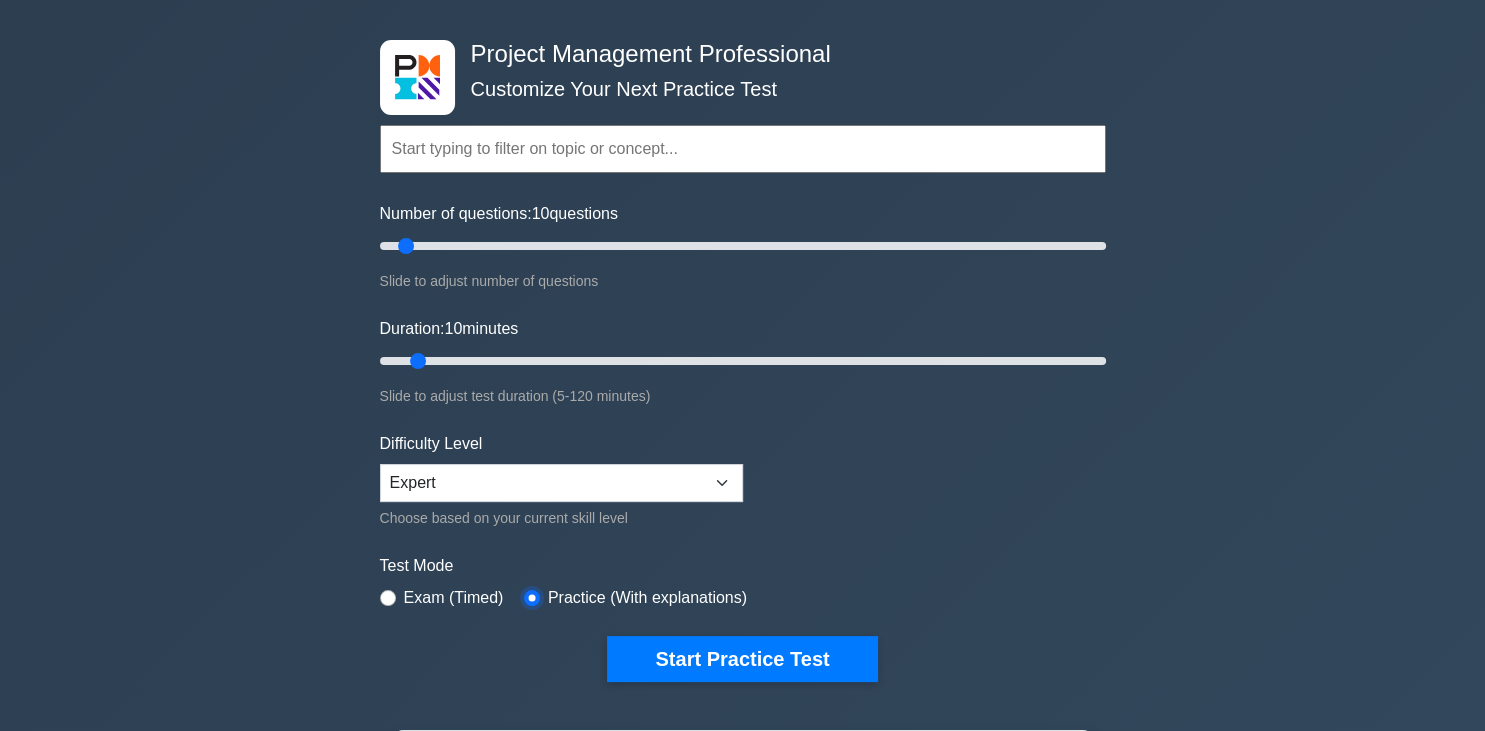 scroll, scrollTop: 76, scrollLeft: 0, axis: vertical 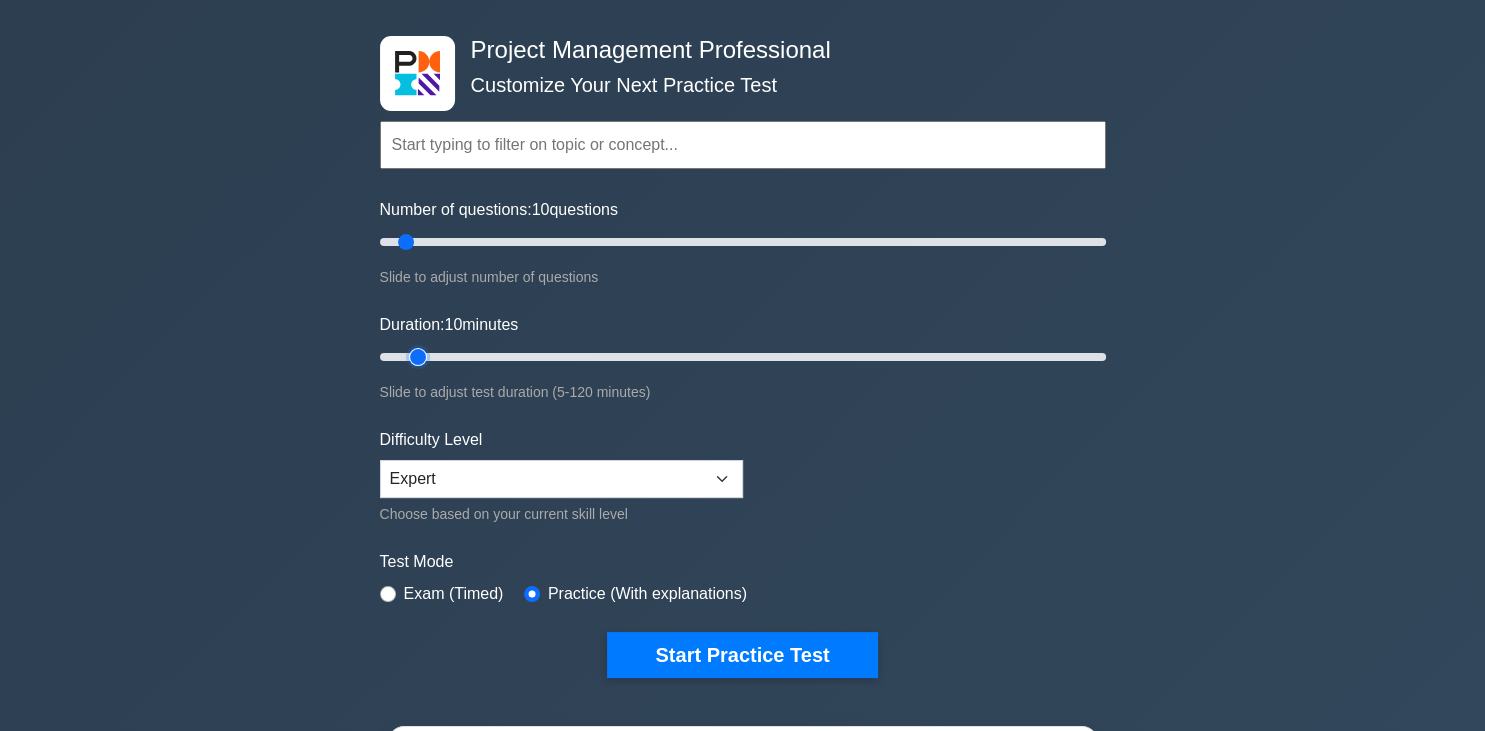 click on "Duration:  10  minutes" at bounding box center [743, 357] 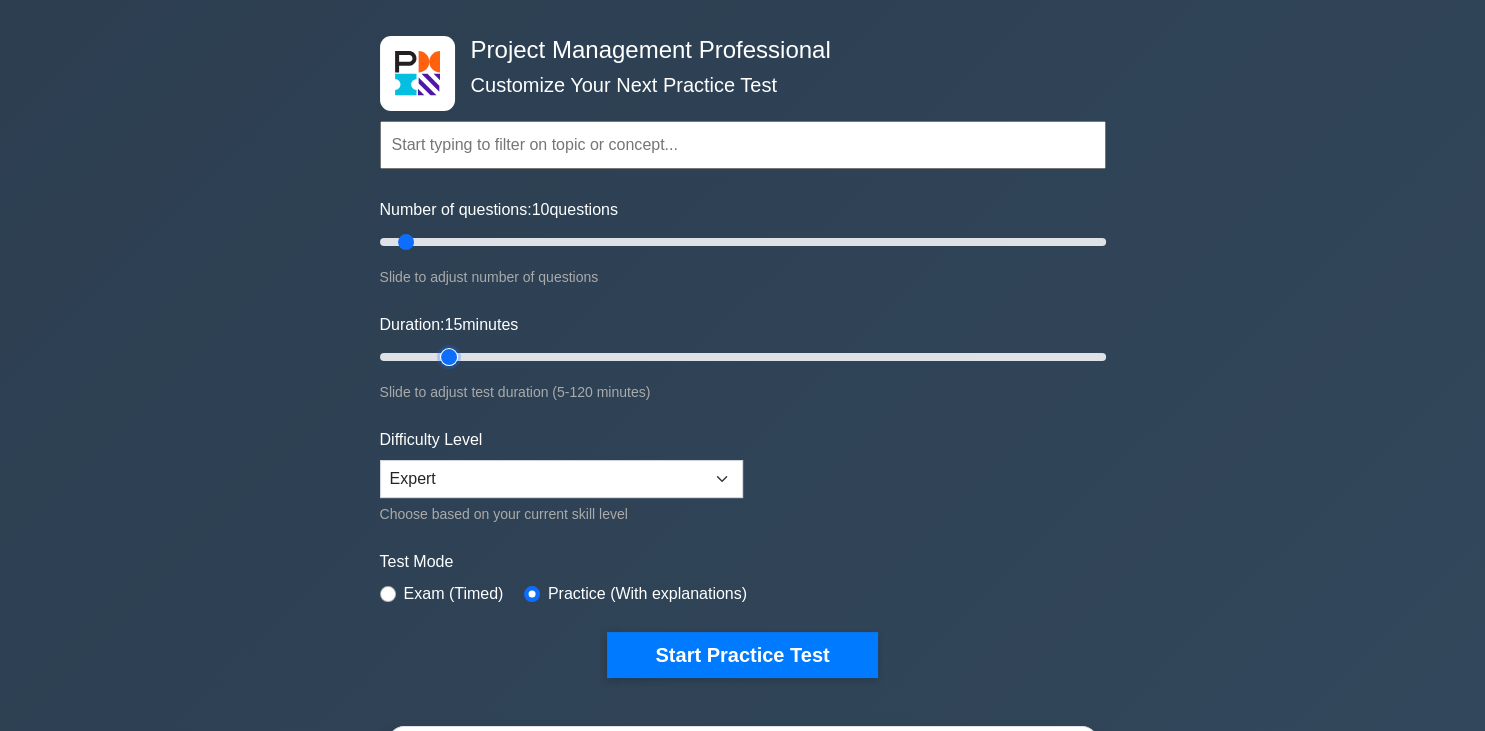 drag, startPoint x: 423, startPoint y: 356, endPoint x: 442, endPoint y: 350, distance: 19.924858 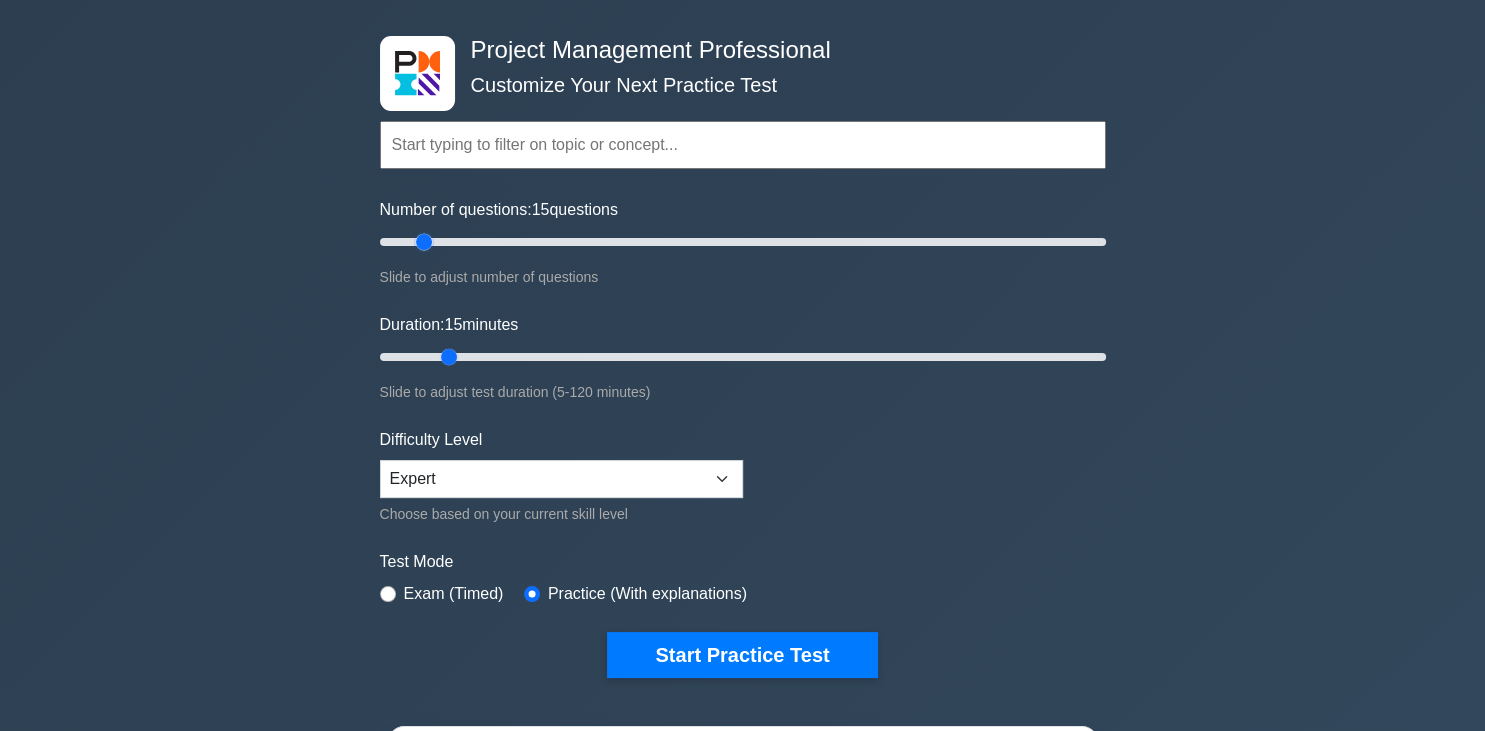 drag, startPoint x: 405, startPoint y: 235, endPoint x: 431, endPoint y: 236, distance: 26.019224 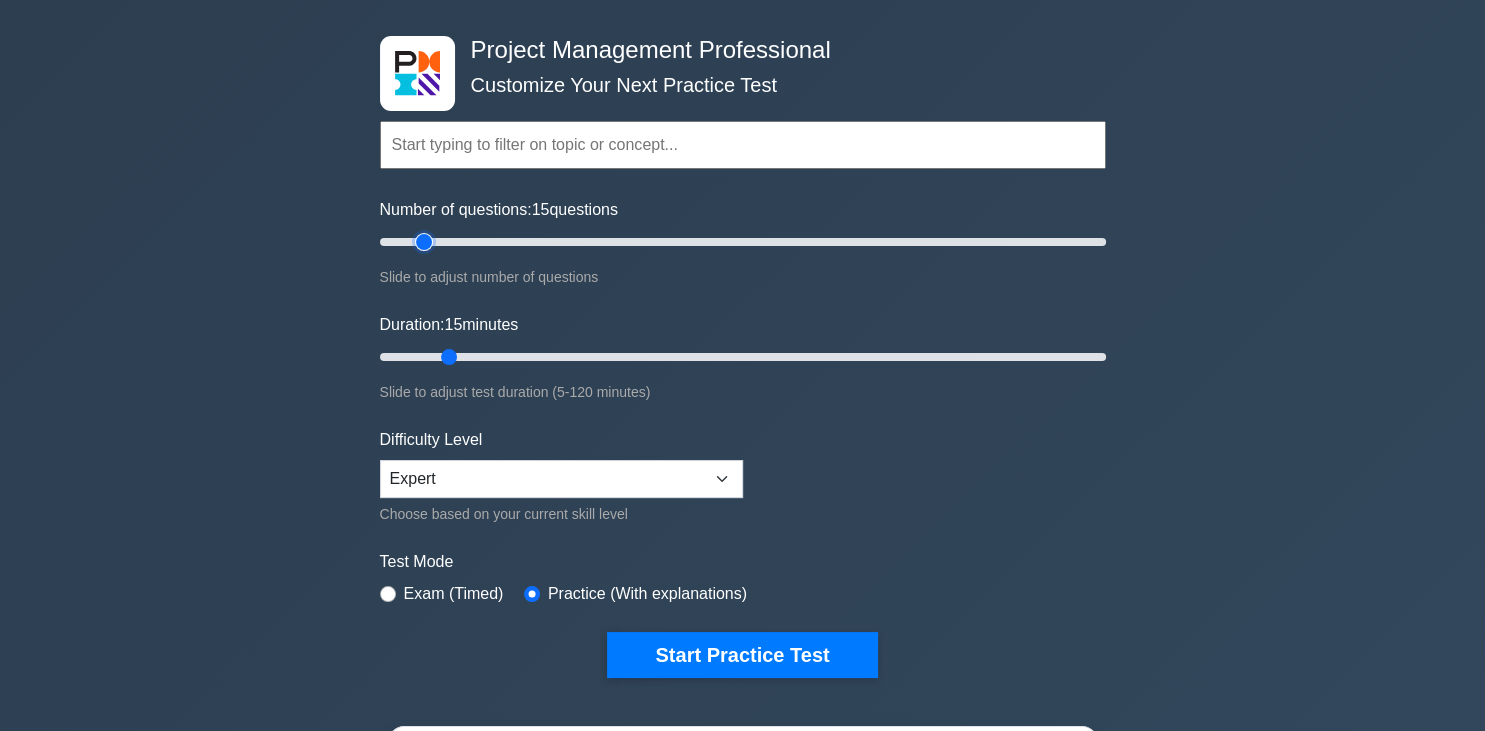 type on "15" 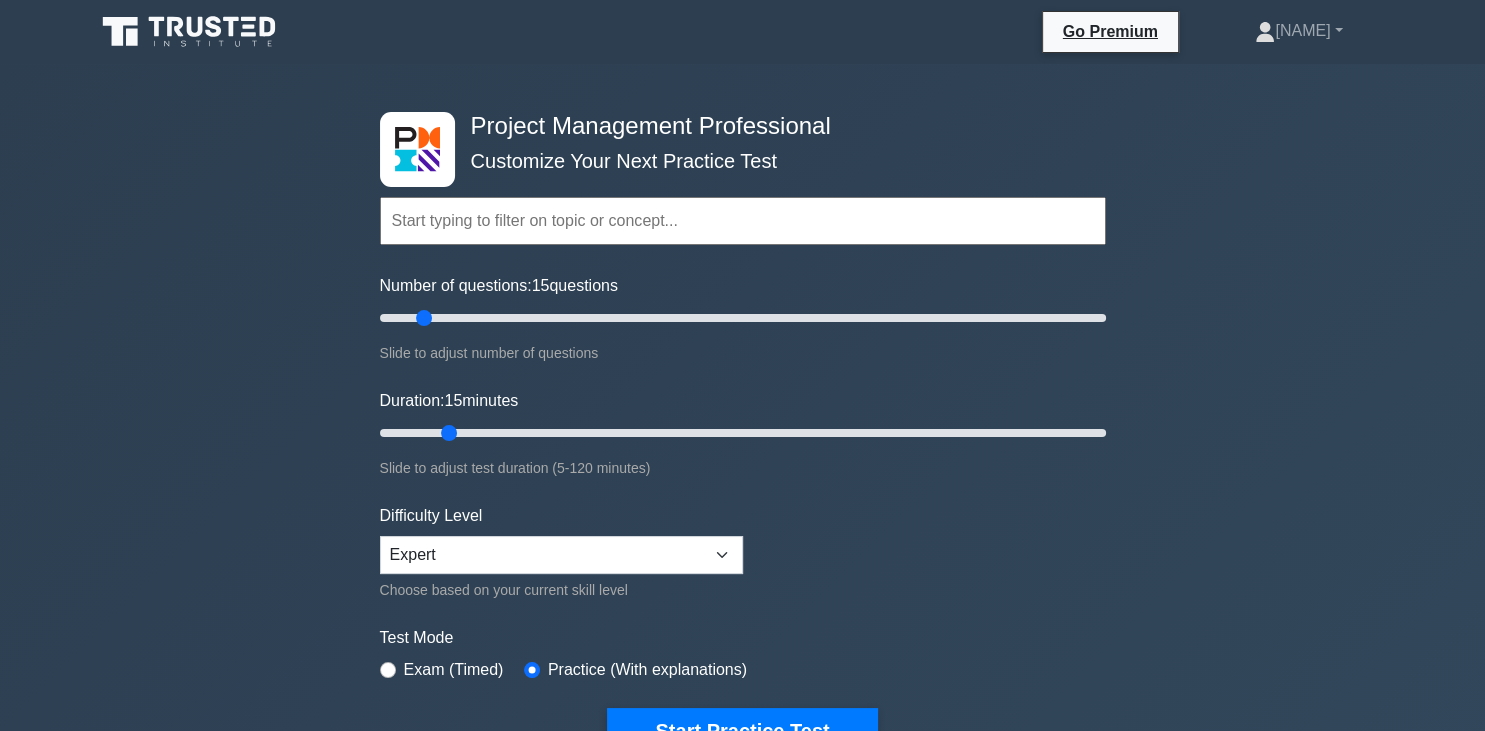click at bounding box center (743, 221) 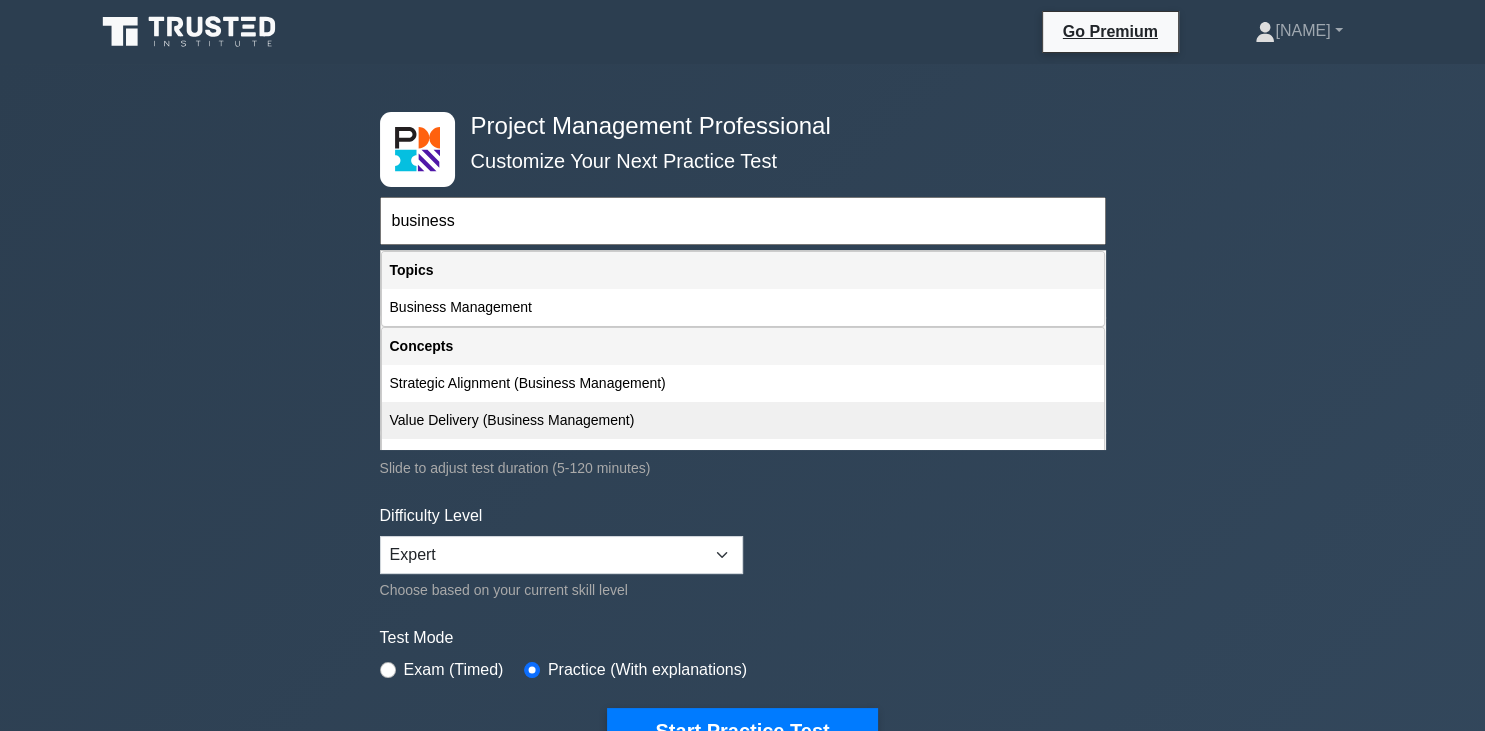 click on "Value Delivery (Business Management)" at bounding box center [743, 420] 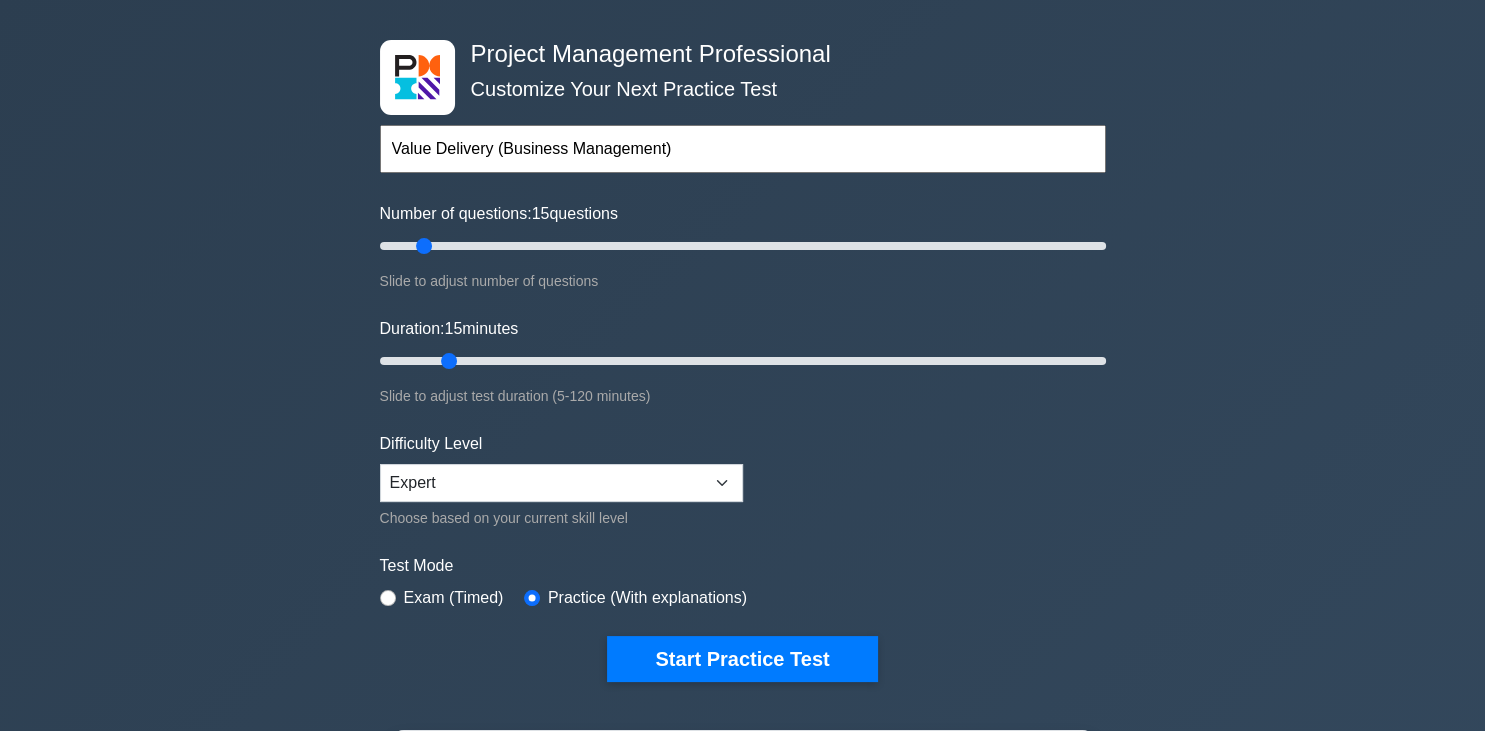 scroll, scrollTop: 76, scrollLeft: 0, axis: vertical 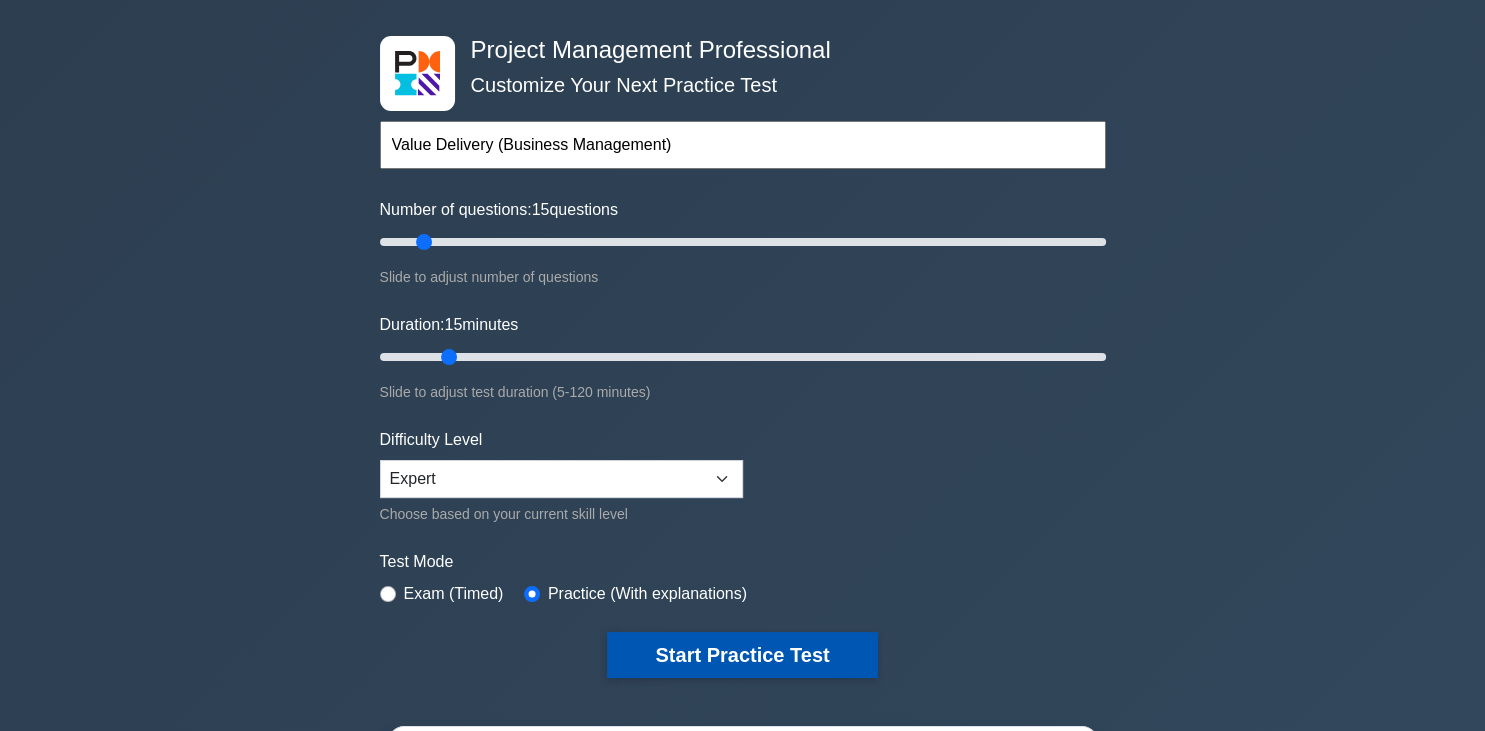 click on "Start Practice Test" at bounding box center (742, 655) 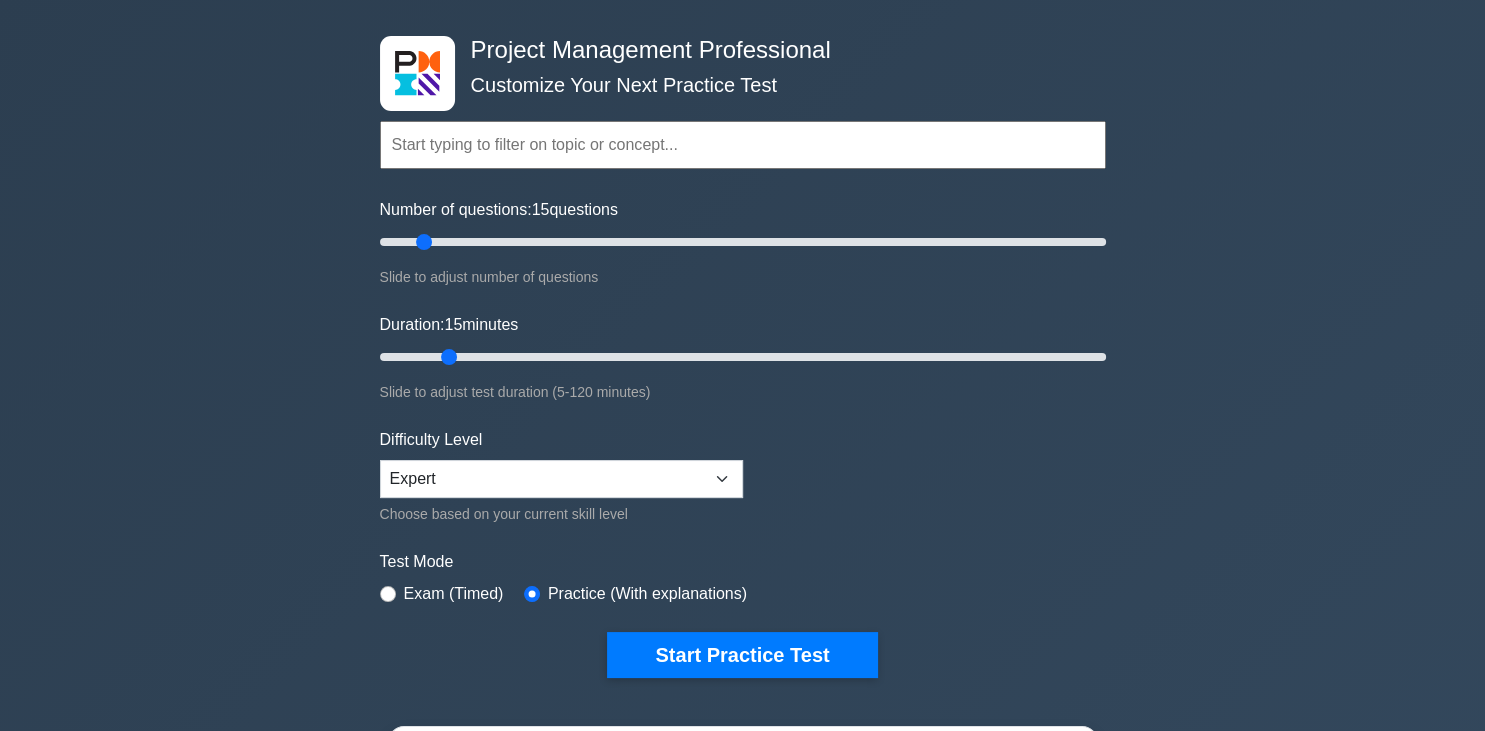 click on "Exam (Timed)" at bounding box center (454, 594) 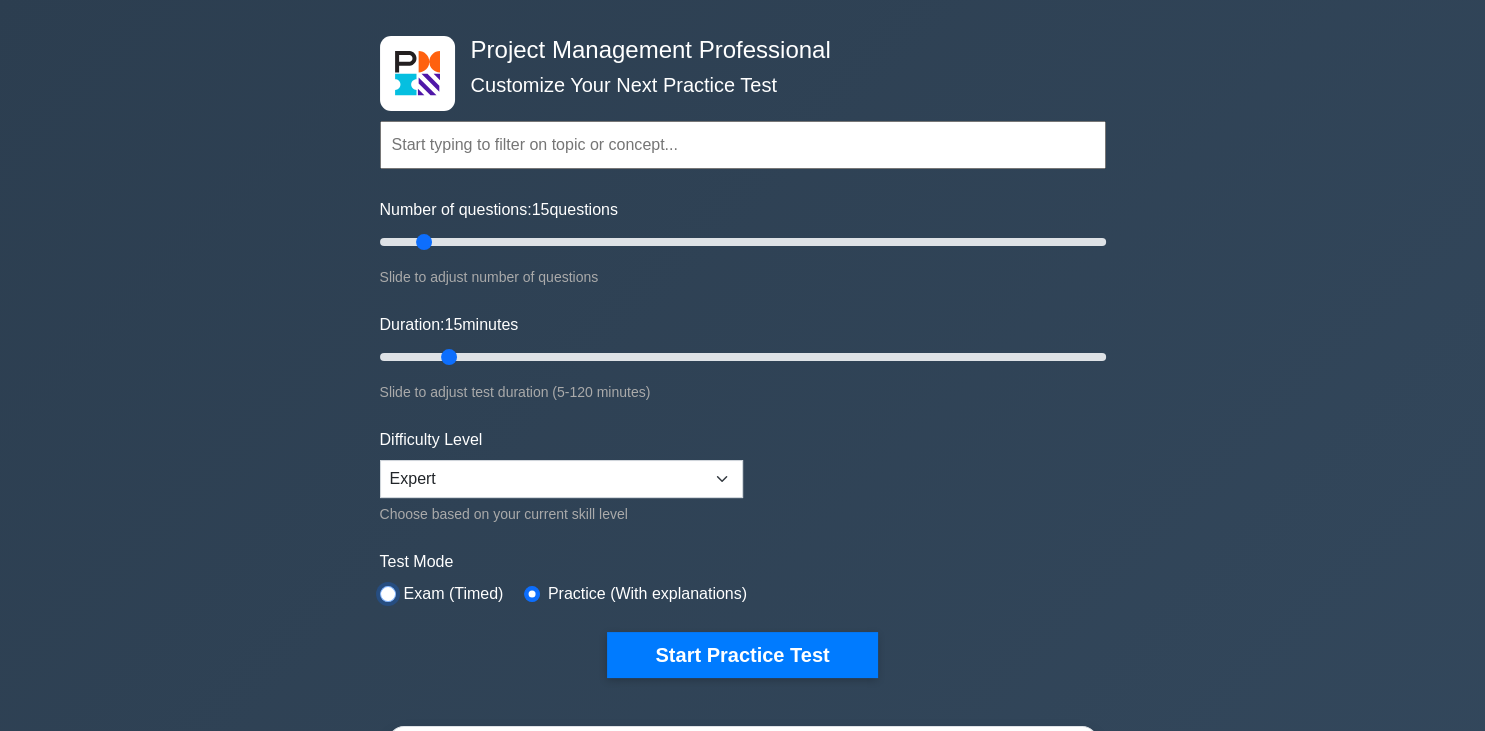 click at bounding box center (388, 594) 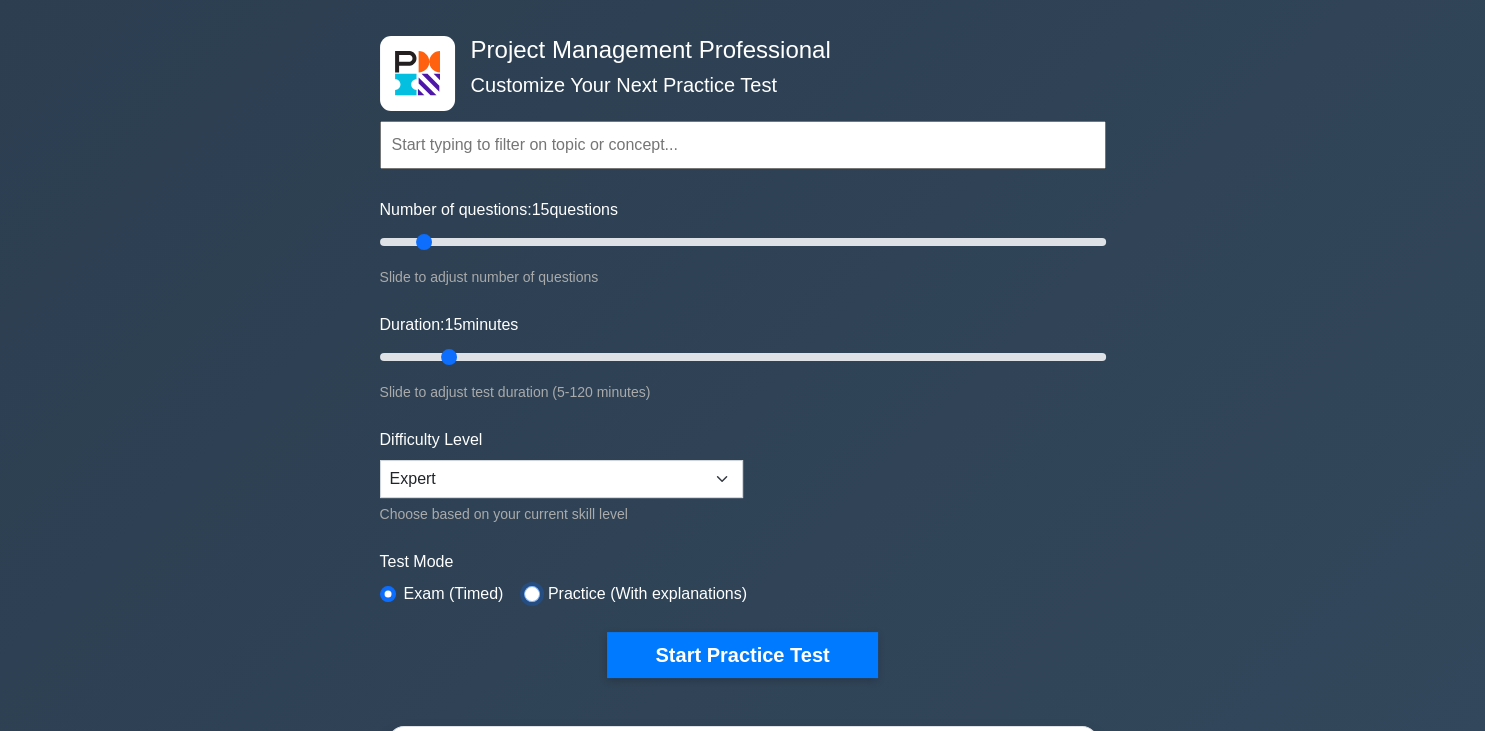 click at bounding box center (532, 594) 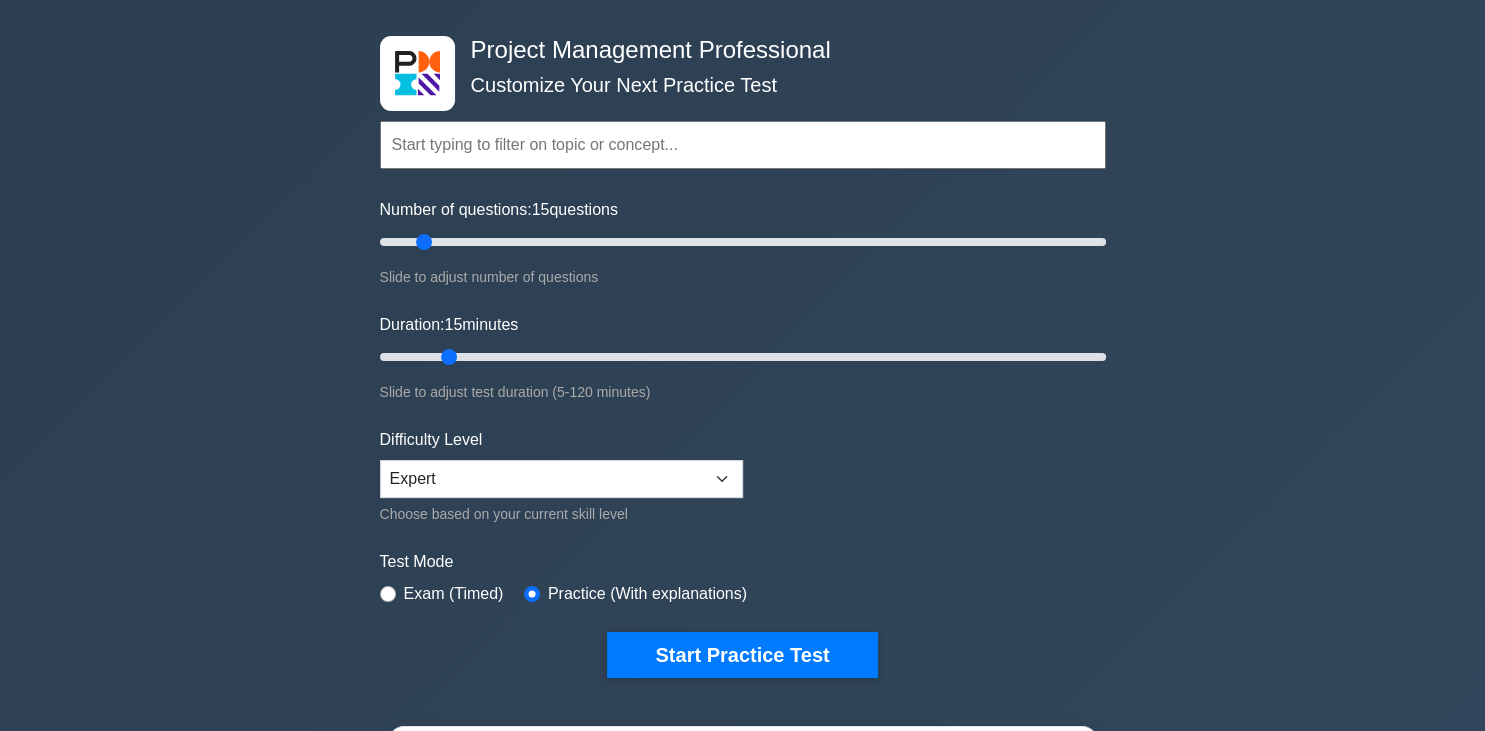click at bounding box center (743, 145) 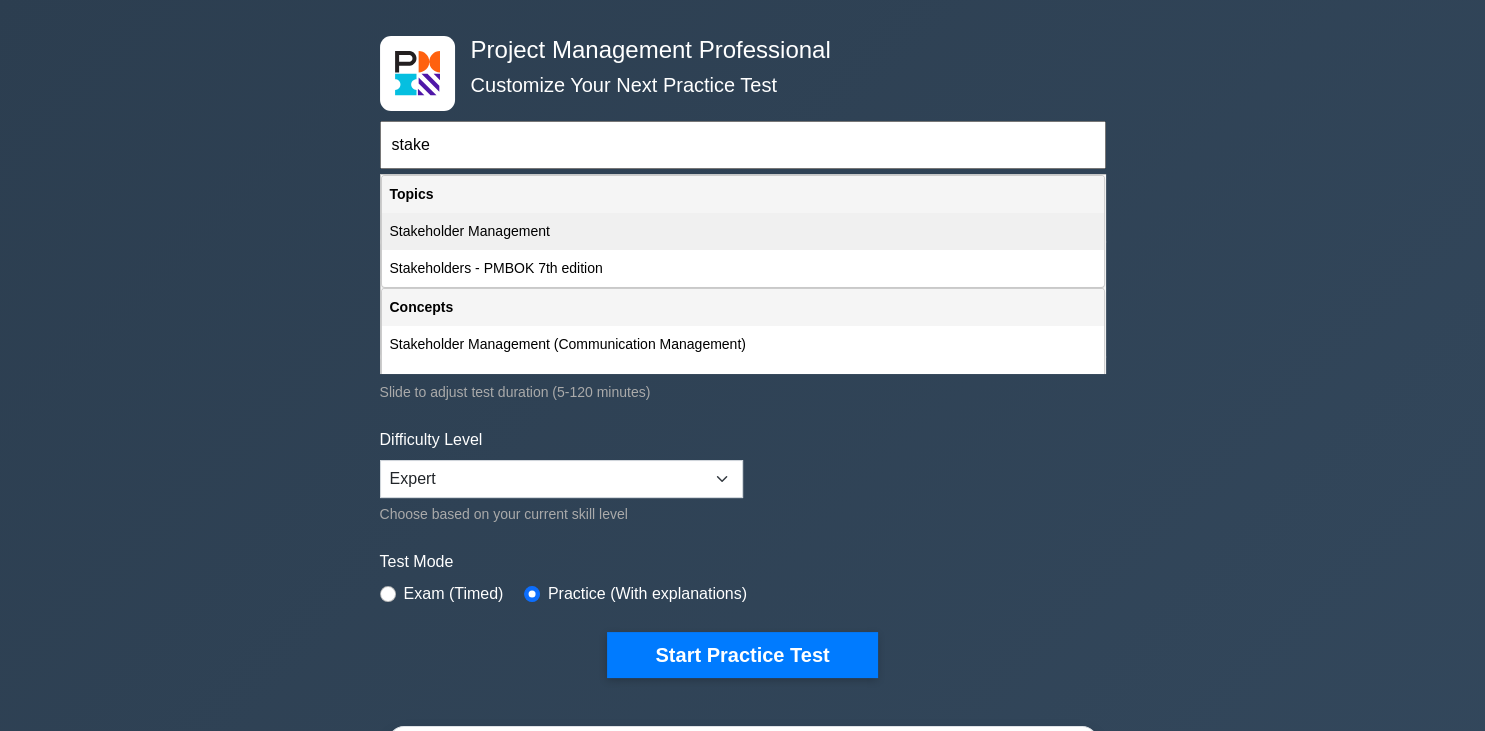 click on "Stakeholder Management" at bounding box center (743, 231) 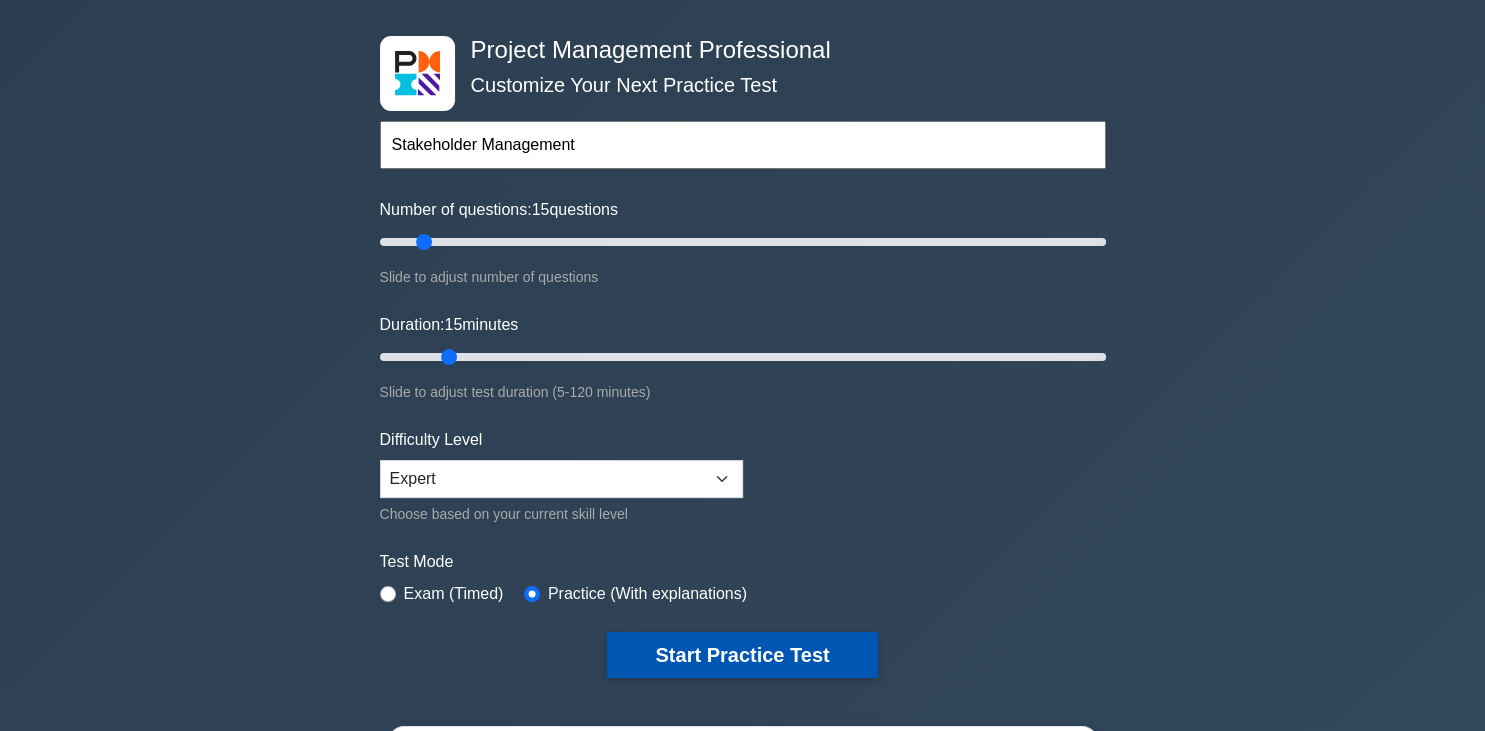 click on "Start Practice Test" at bounding box center [742, 655] 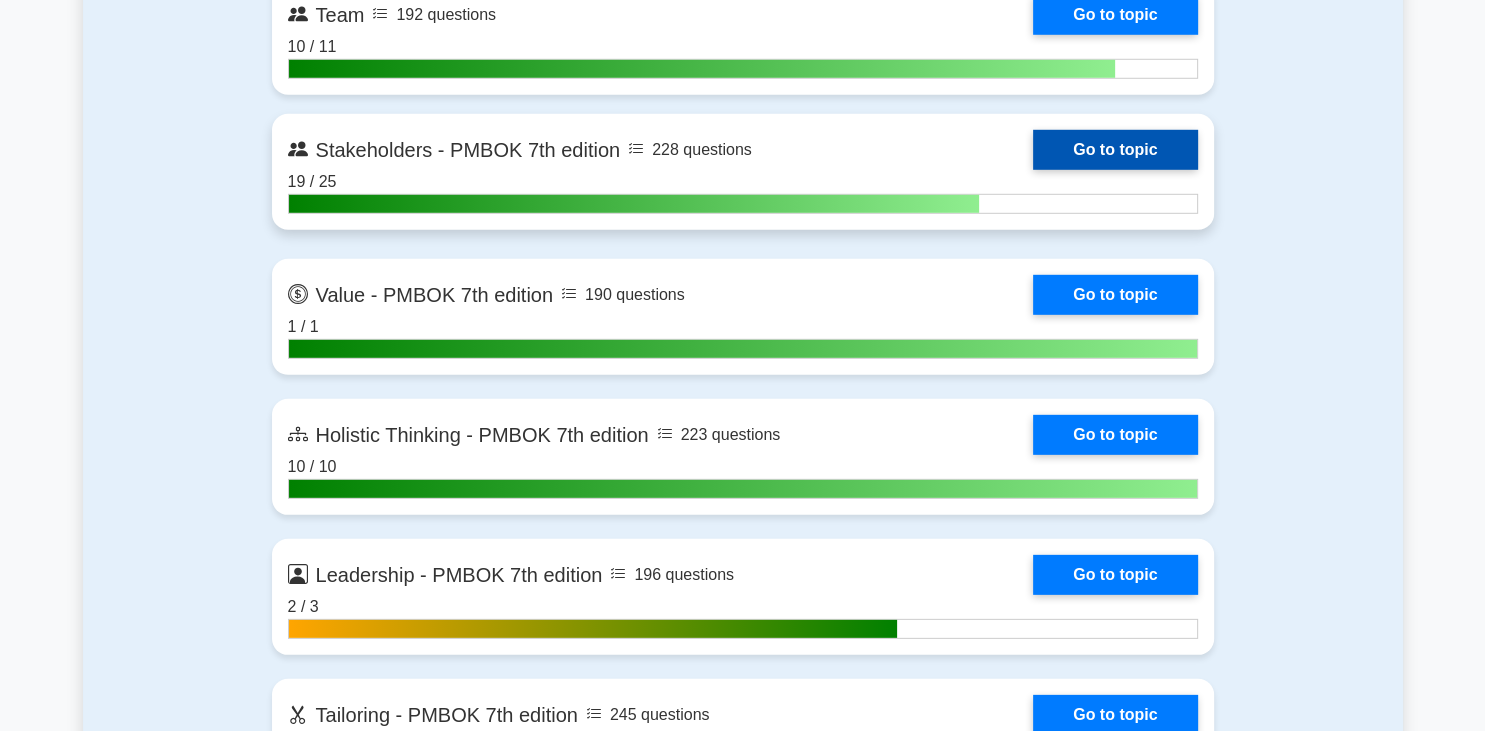 scroll, scrollTop: 5760, scrollLeft: 0, axis: vertical 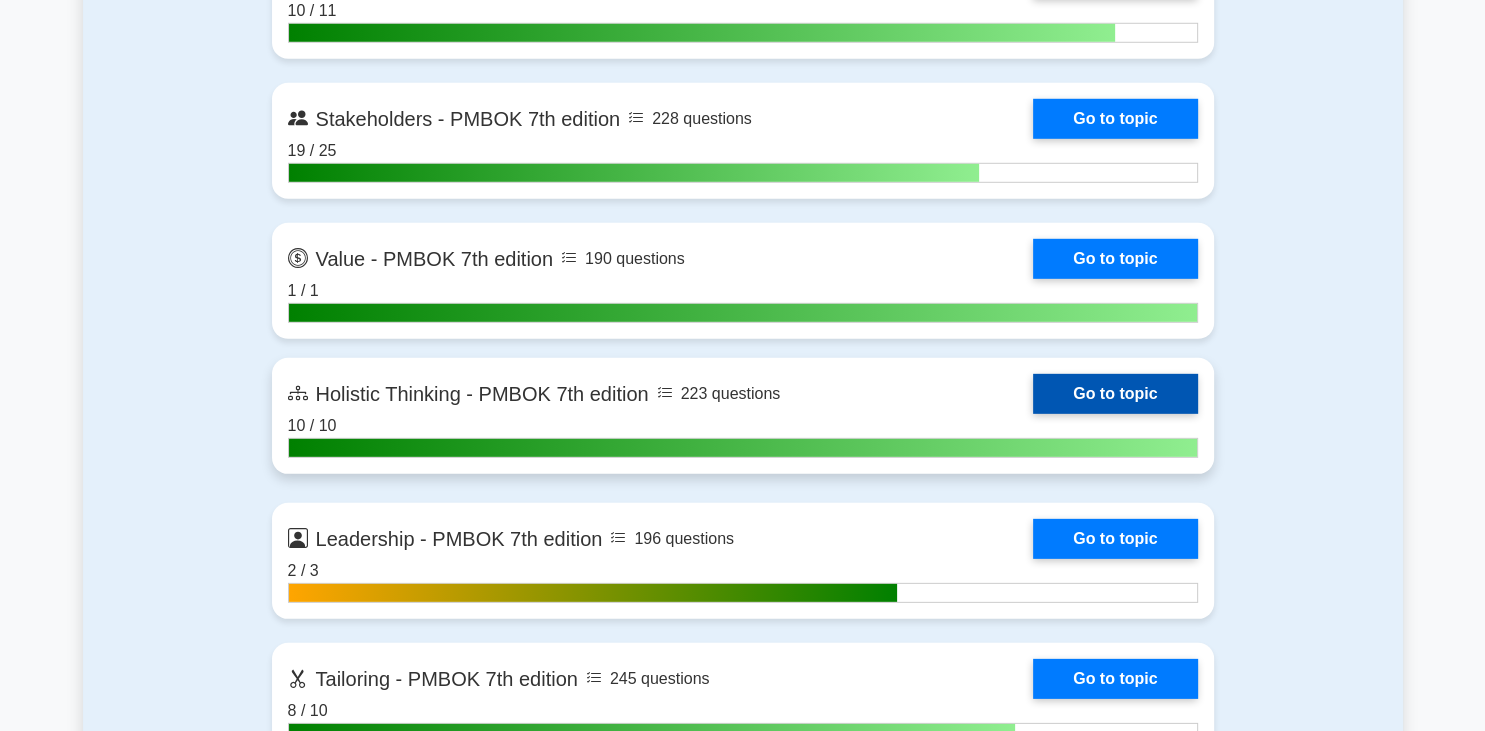 click on "Go to topic" at bounding box center [1115, 394] 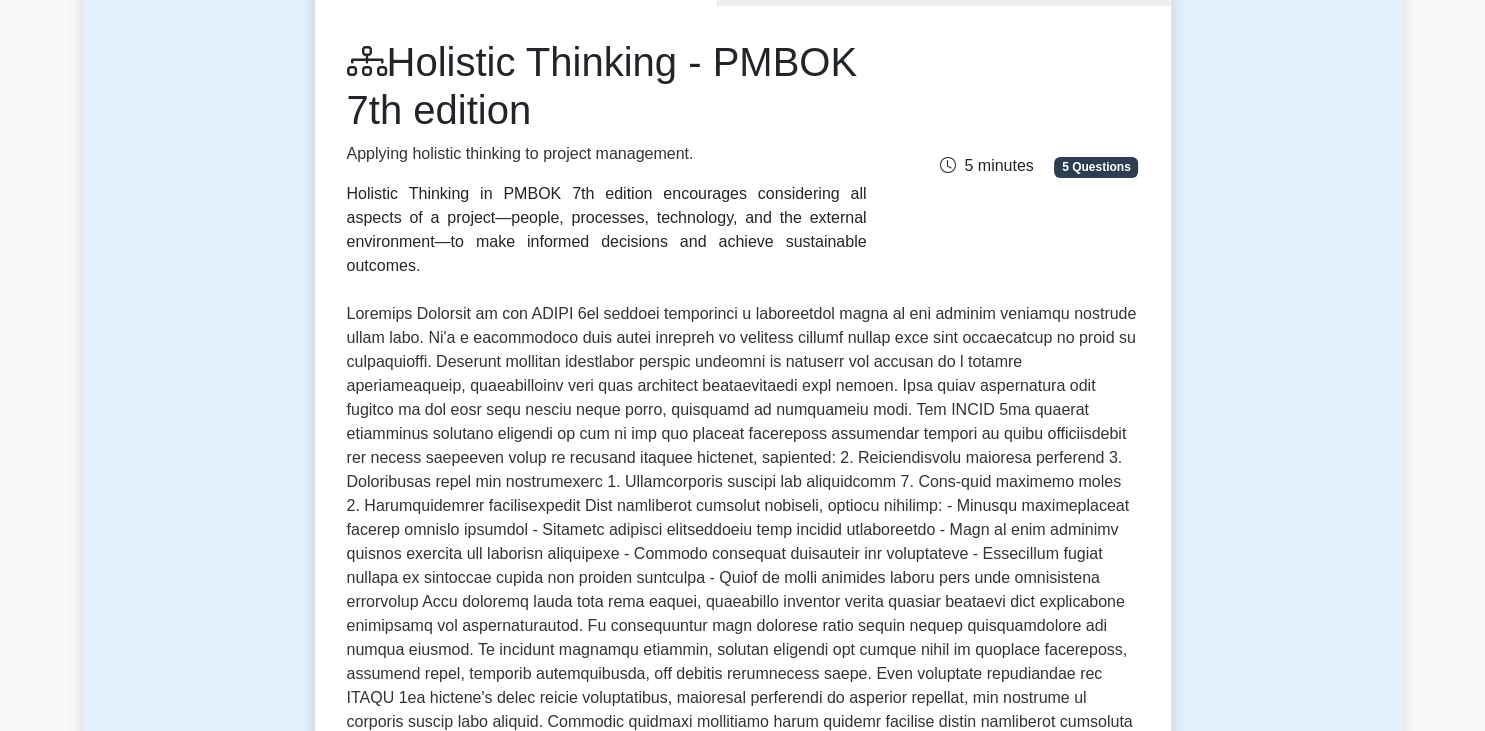 scroll, scrollTop: 768, scrollLeft: 0, axis: vertical 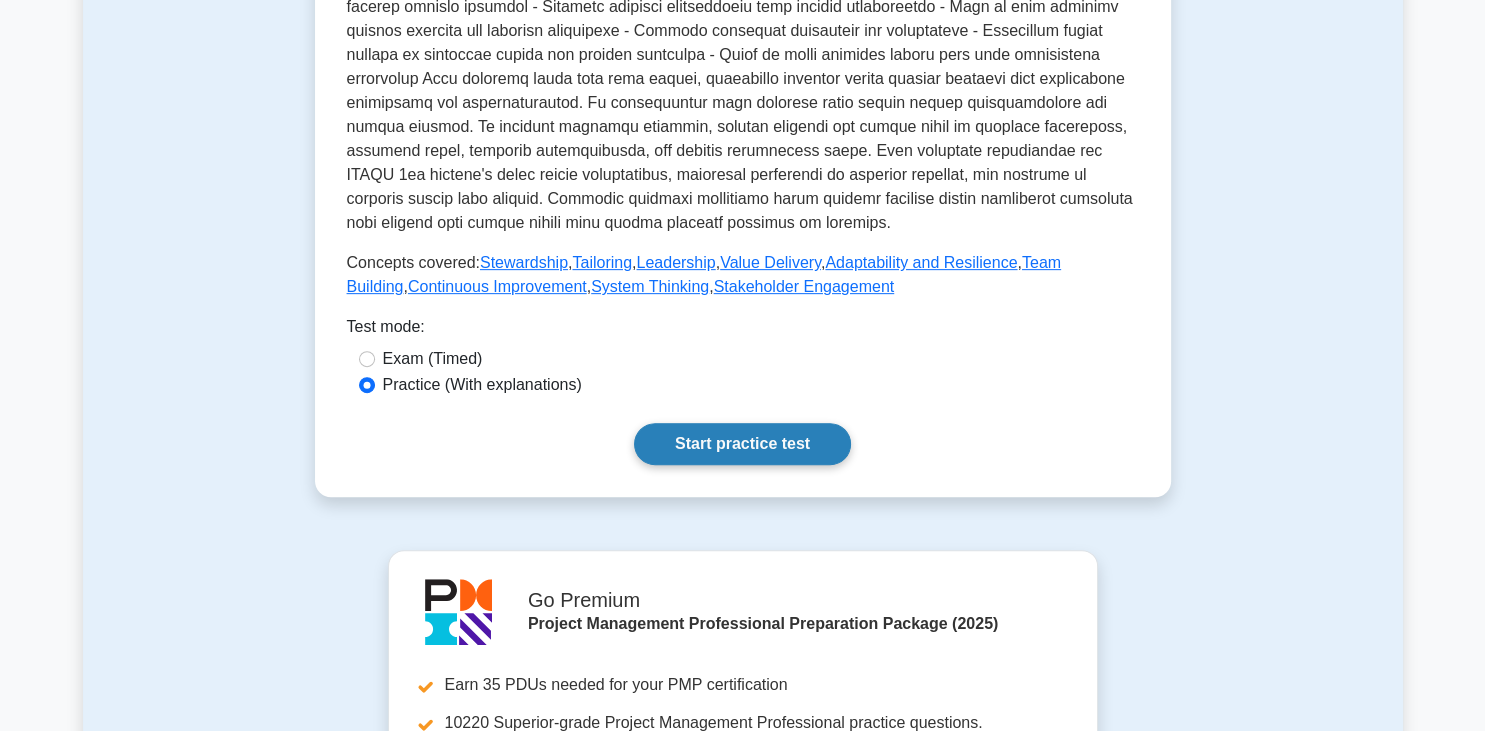 click on "Start practice test" at bounding box center [742, 444] 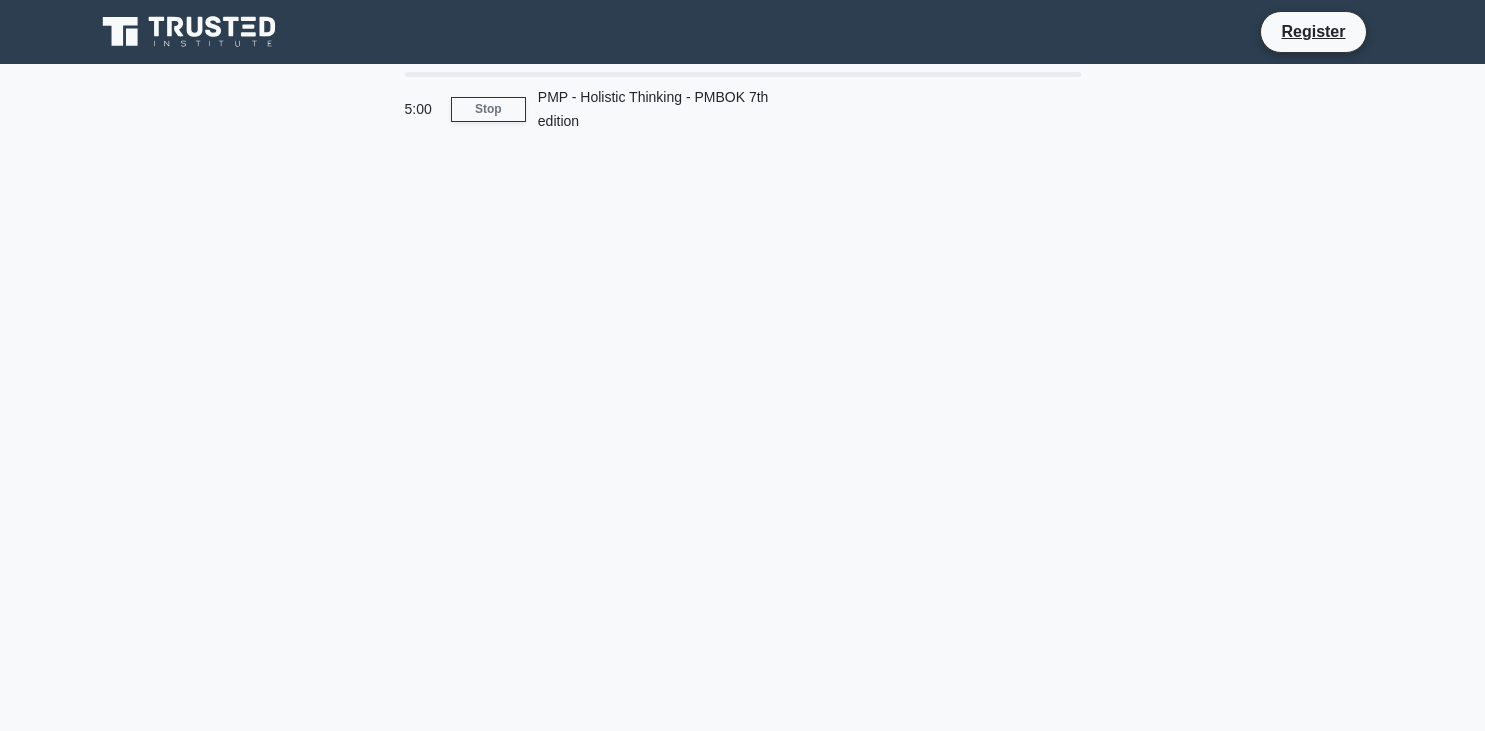 scroll, scrollTop: 0, scrollLeft: 0, axis: both 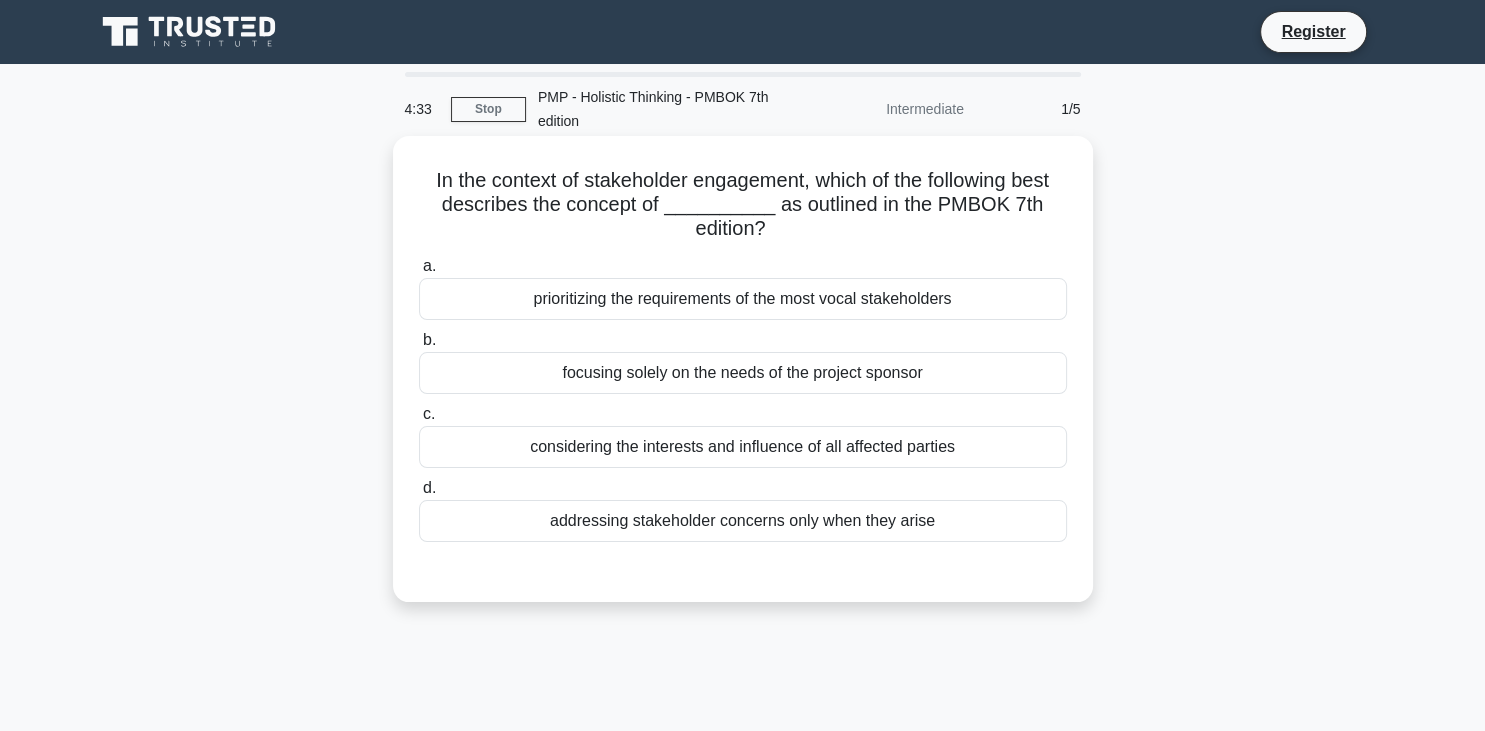 click on "considering the interests and influence of all affected parties" at bounding box center (743, 447) 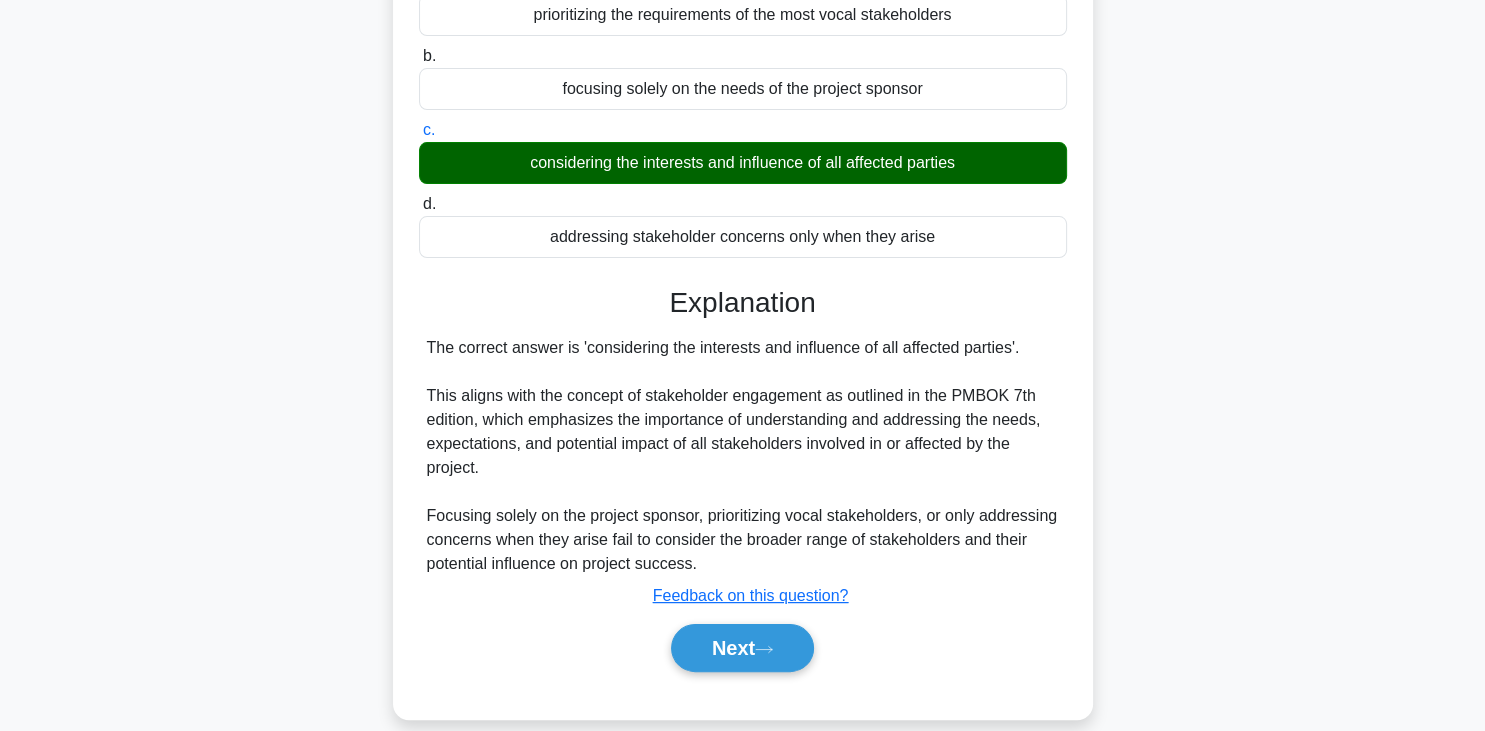 scroll, scrollTop: 349, scrollLeft: 0, axis: vertical 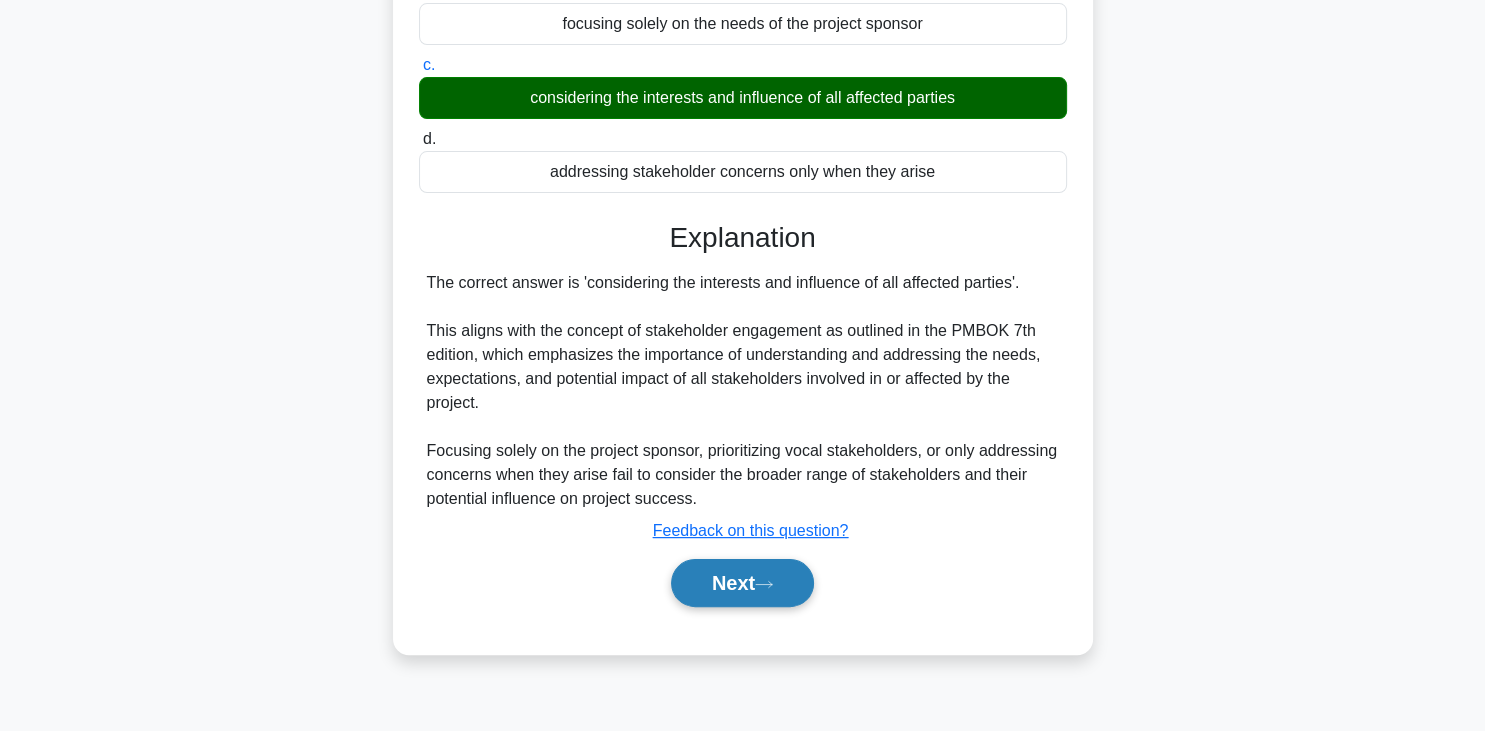 click on "Next" at bounding box center [742, 583] 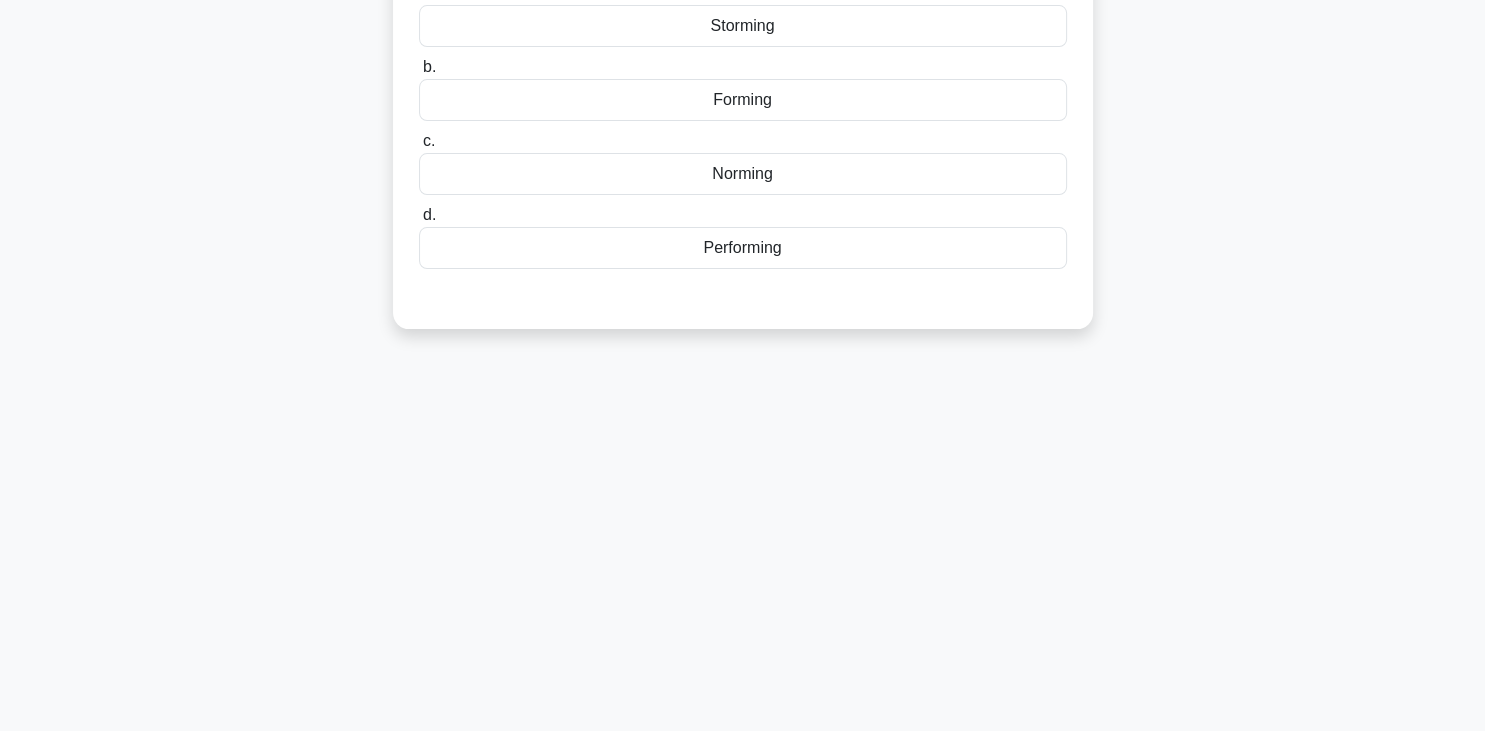 scroll, scrollTop: 119, scrollLeft: 0, axis: vertical 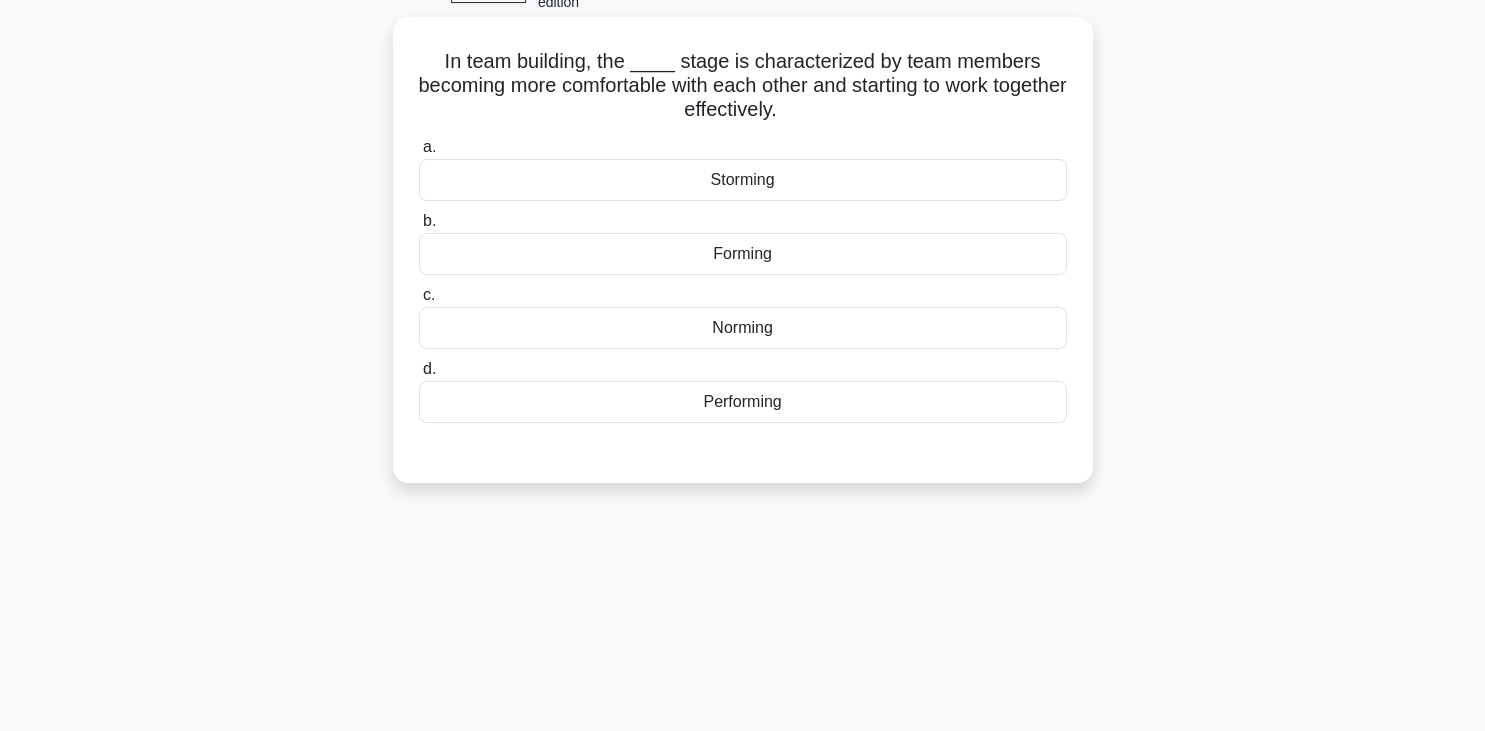 click on "Norming" at bounding box center [743, 328] 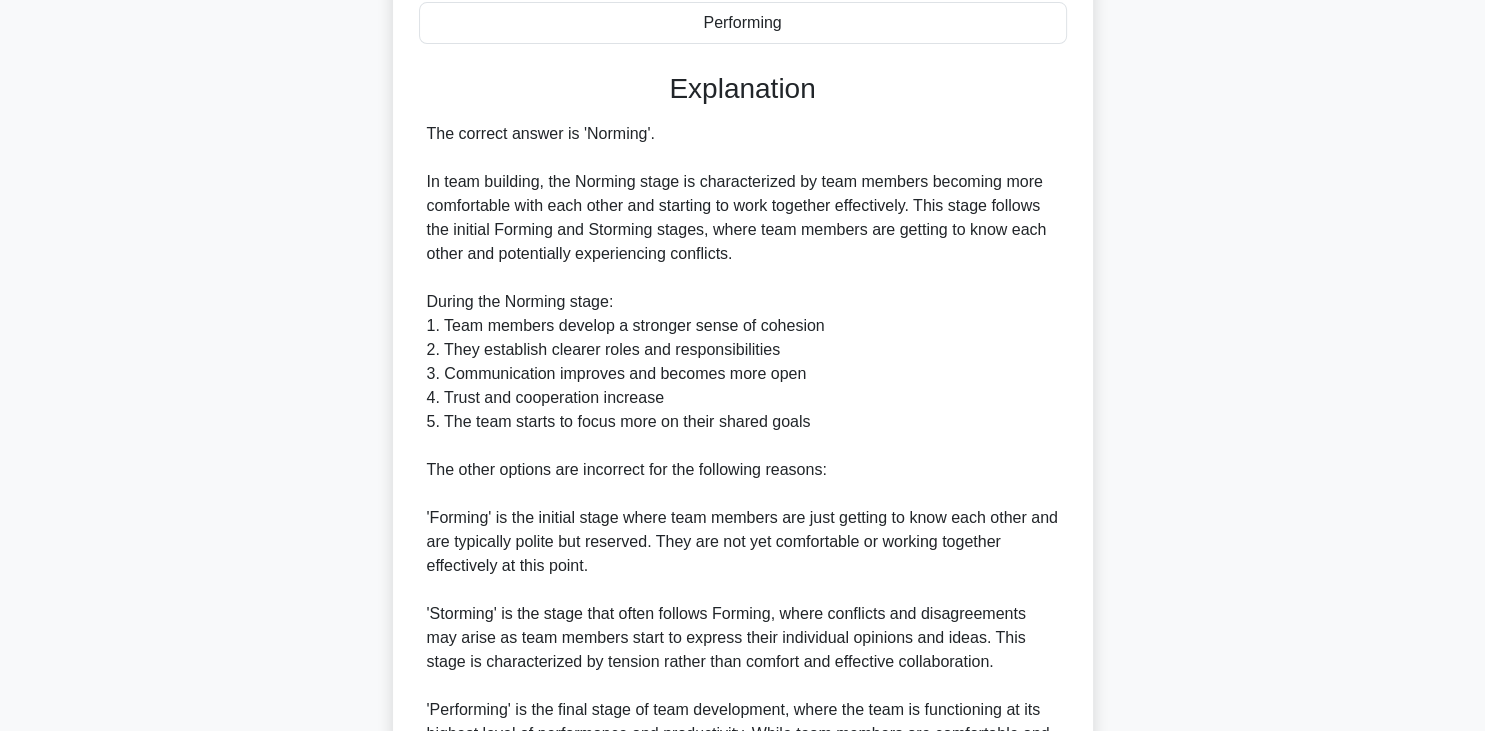 scroll, scrollTop: 741, scrollLeft: 0, axis: vertical 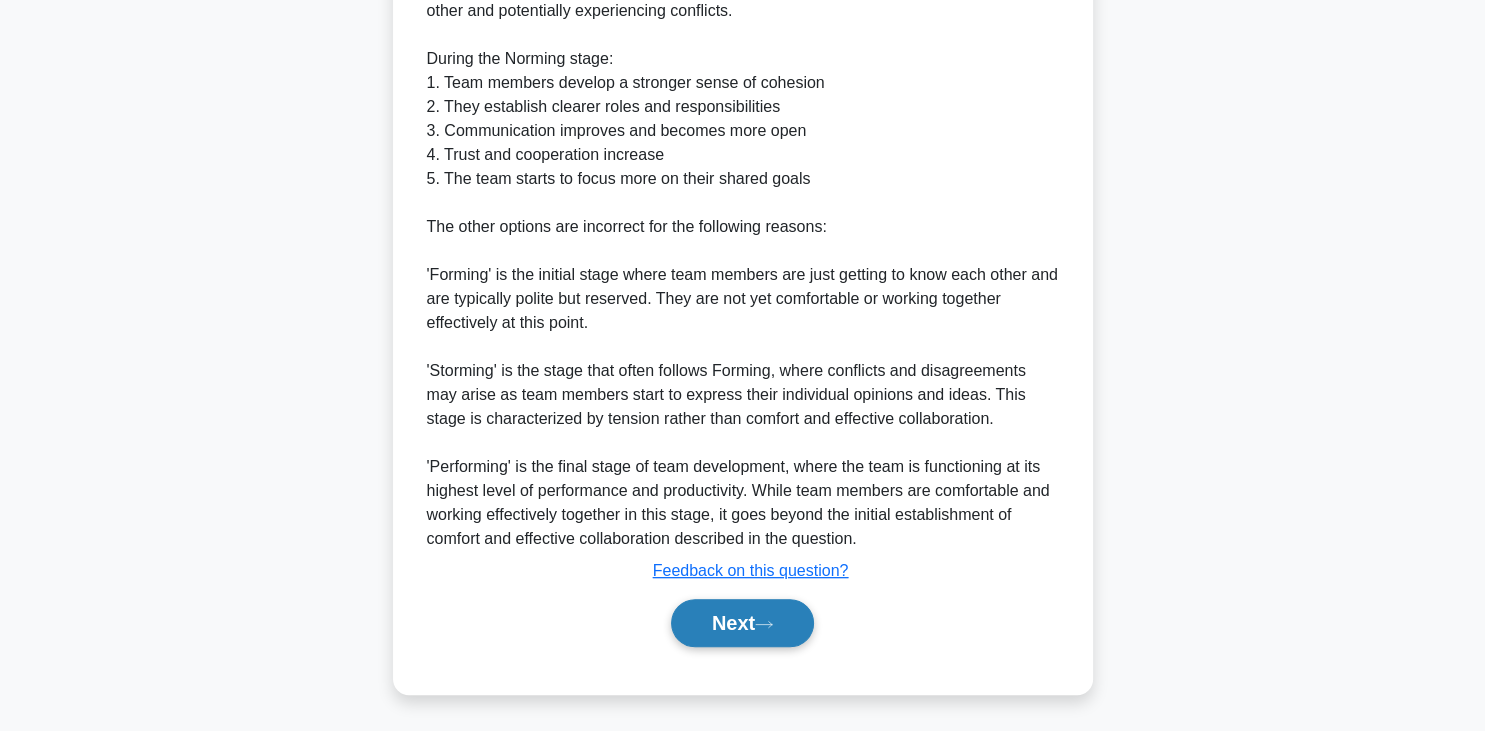 click on "Next" at bounding box center [742, 623] 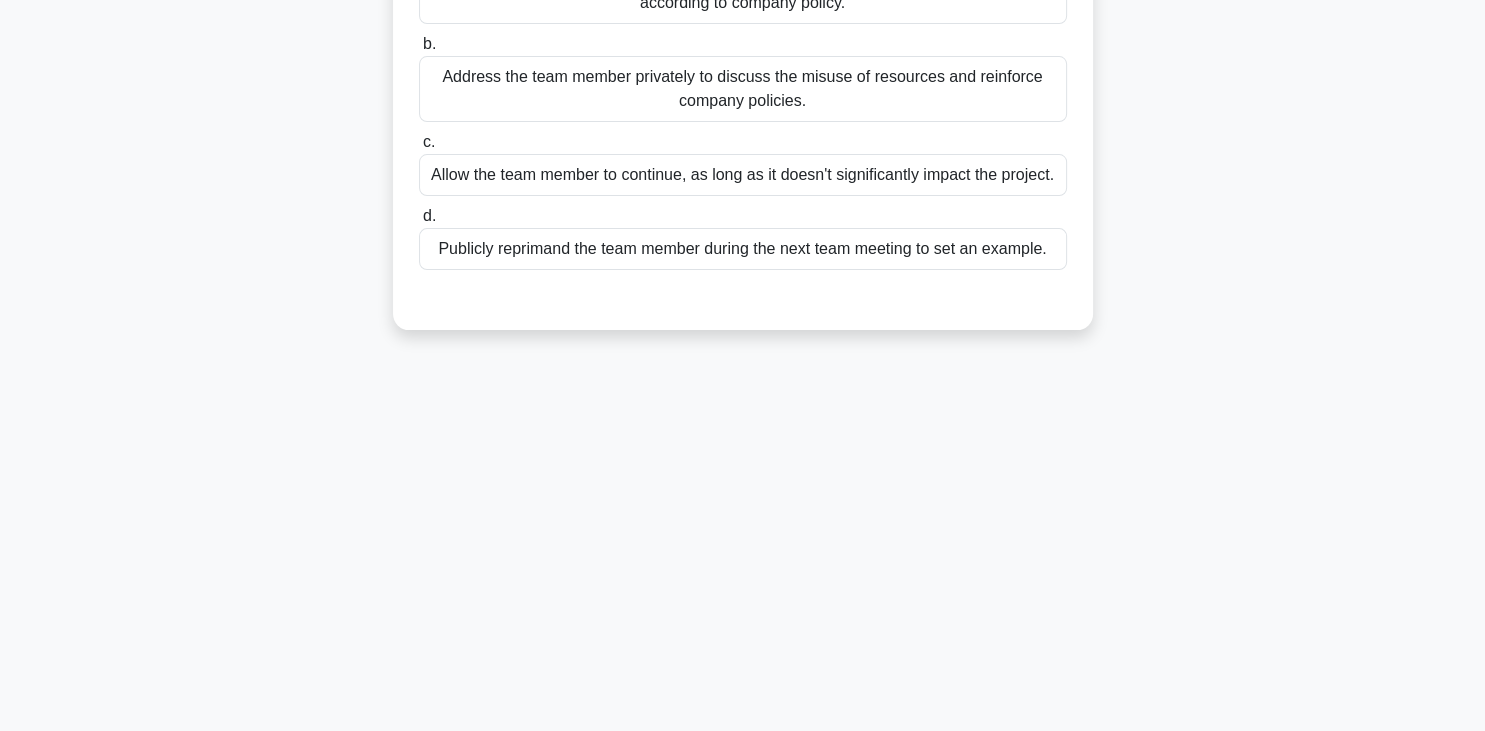 scroll, scrollTop: 119, scrollLeft: 0, axis: vertical 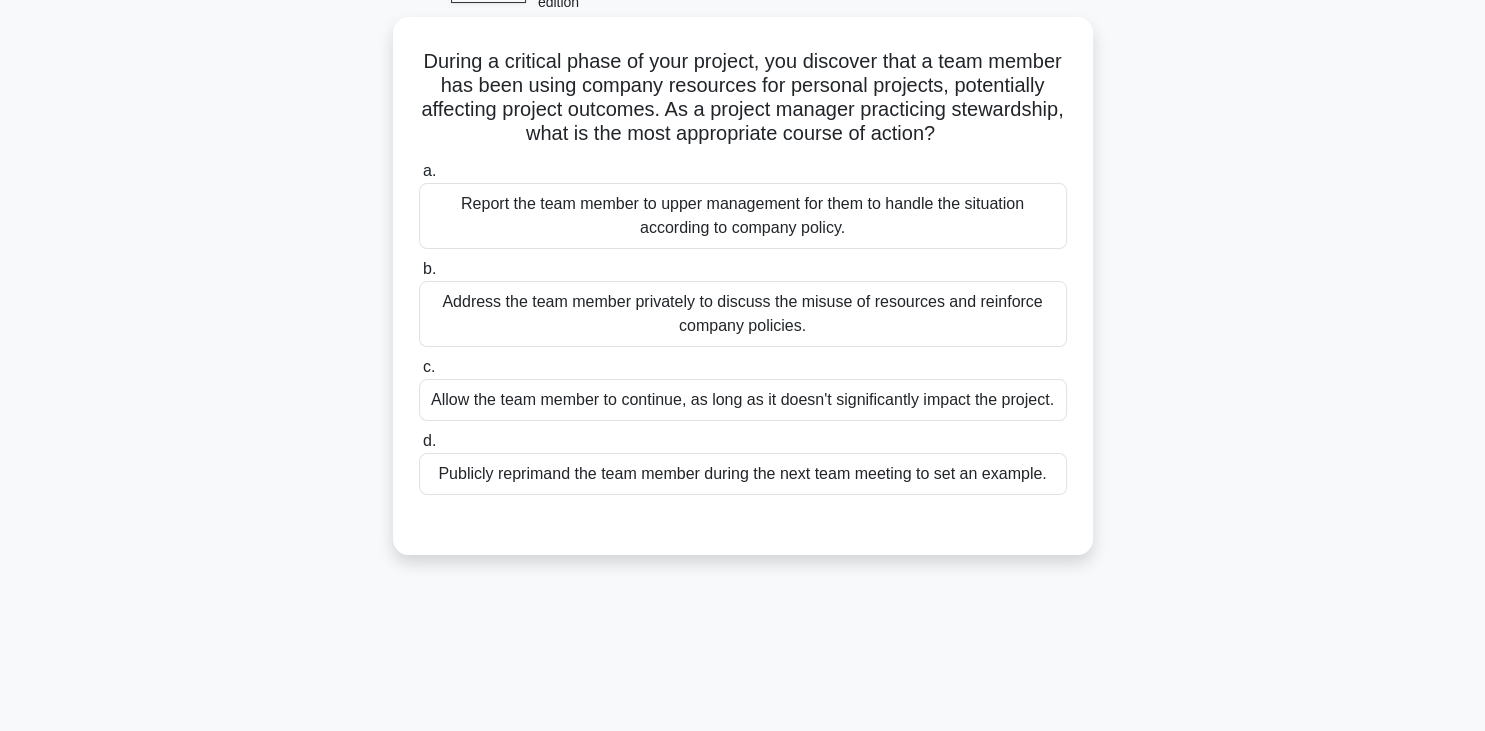 click on "Address the team member privately to discuss the misuse of resources and reinforce company policies." at bounding box center [743, 314] 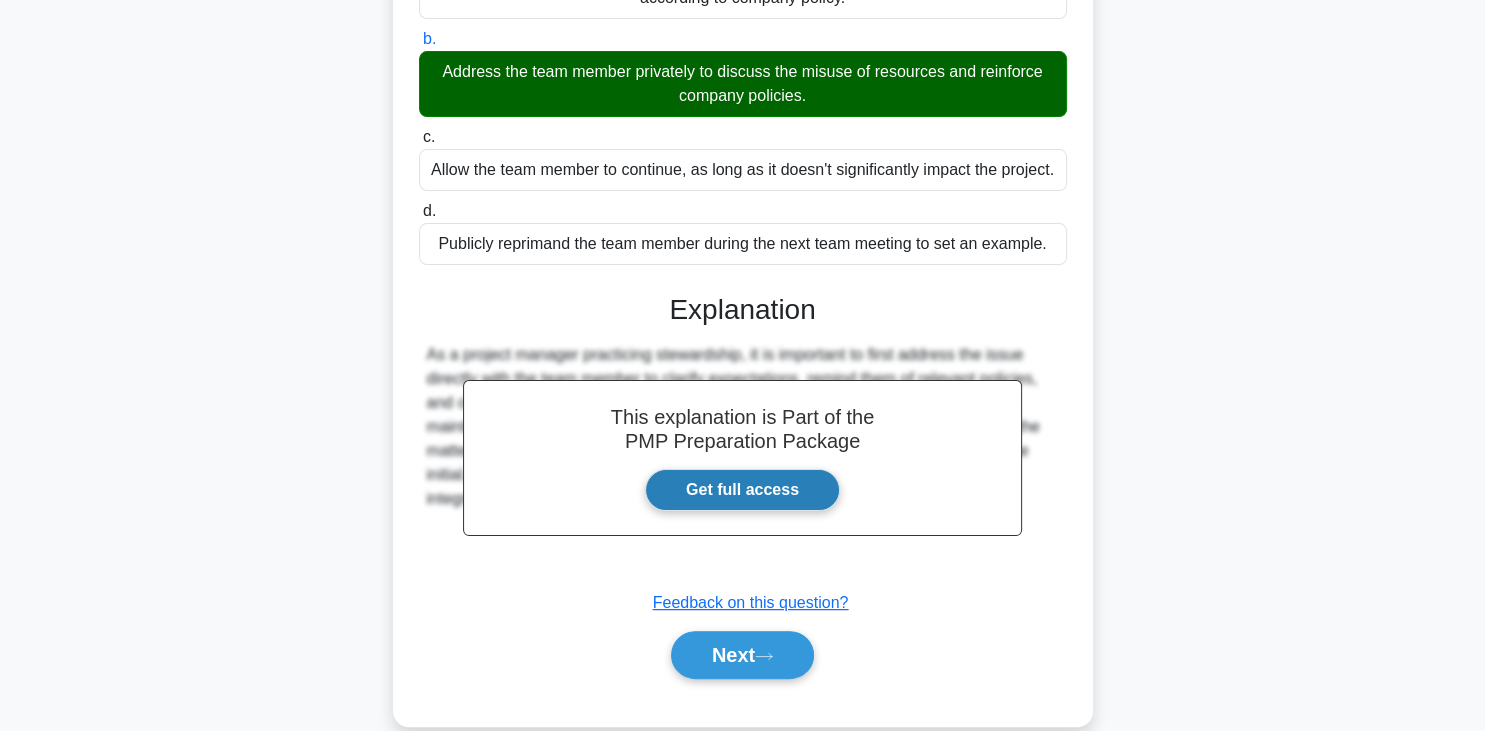 scroll, scrollTop: 381, scrollLeft: 0, axis: vertical 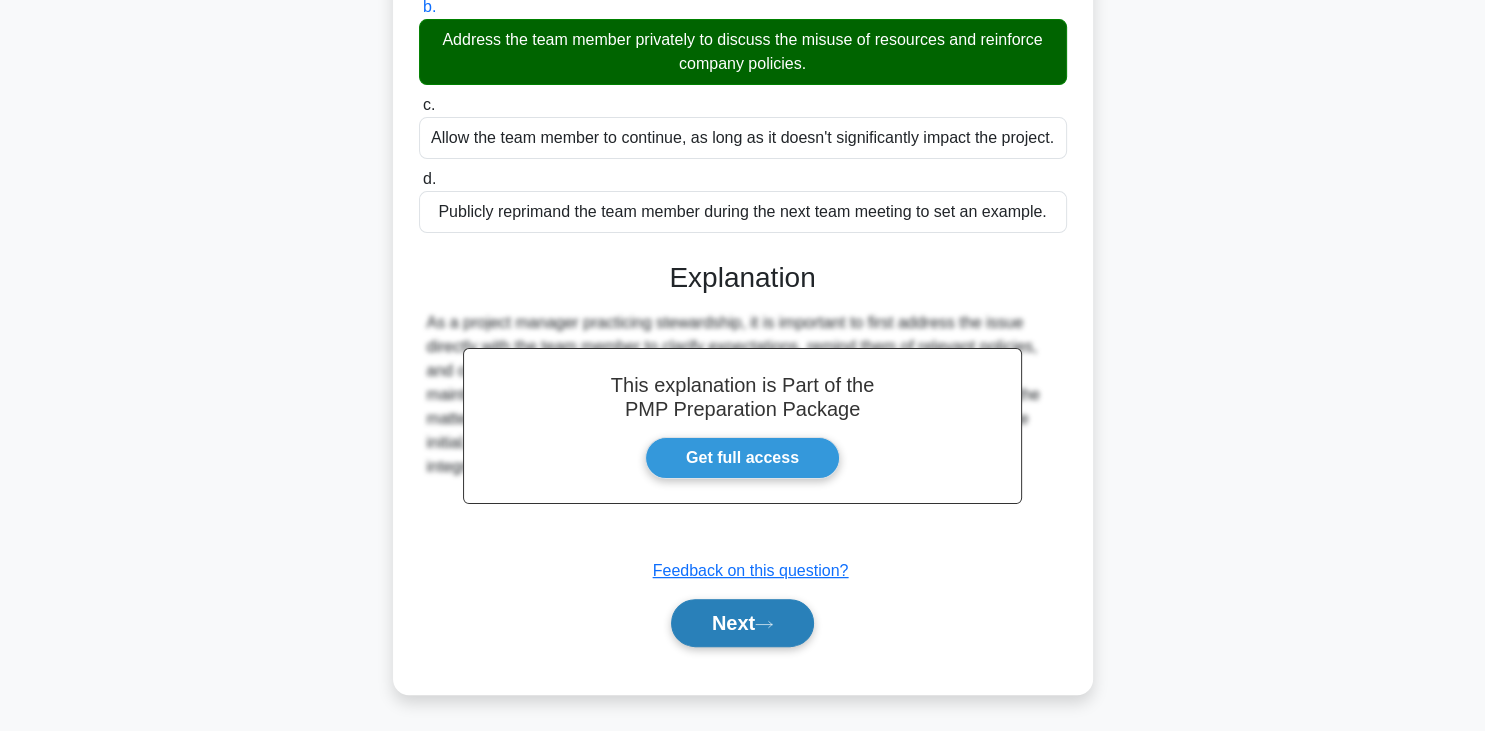 click on "Next" at bounding box center (742, 623) 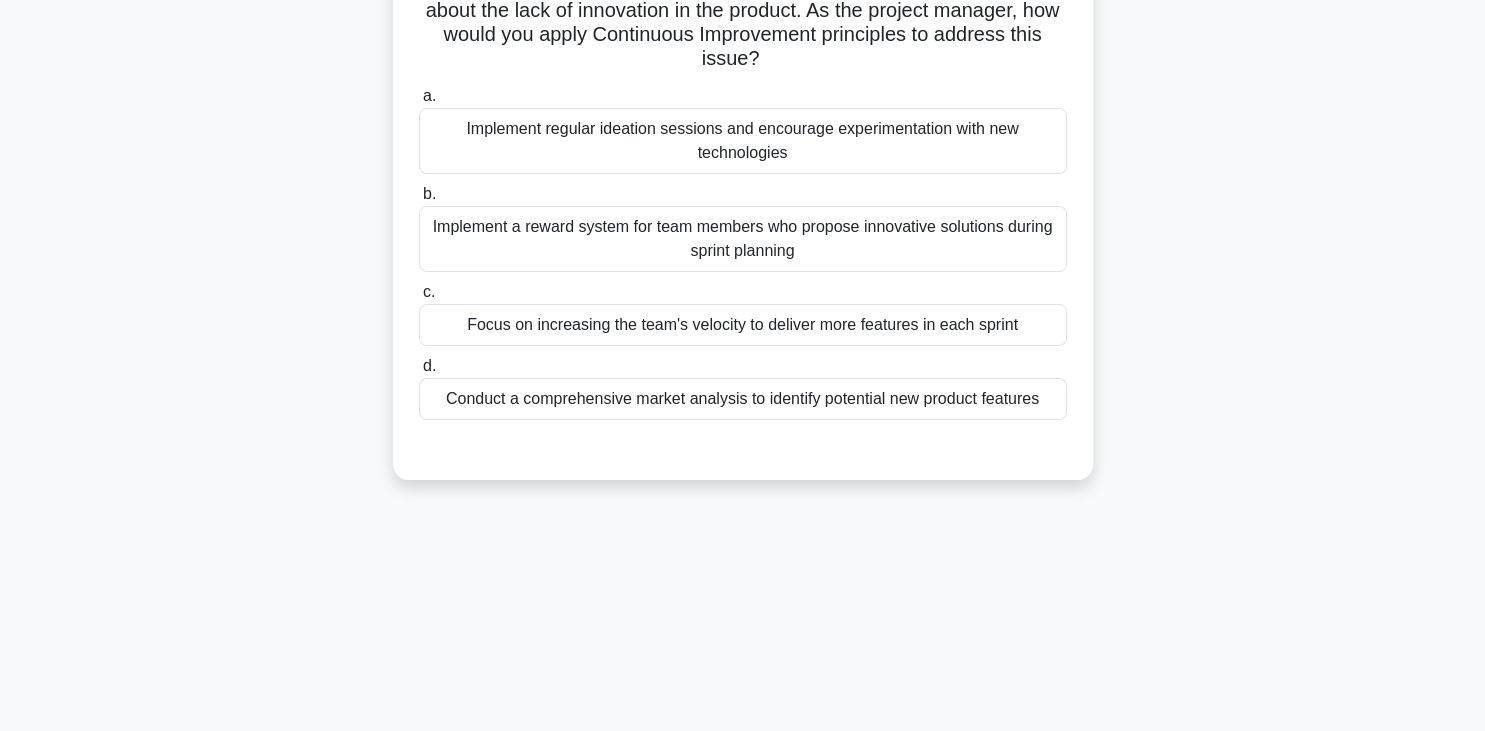 scroll, scrollTop: 119, scrollLeft: 0, axis: vertical 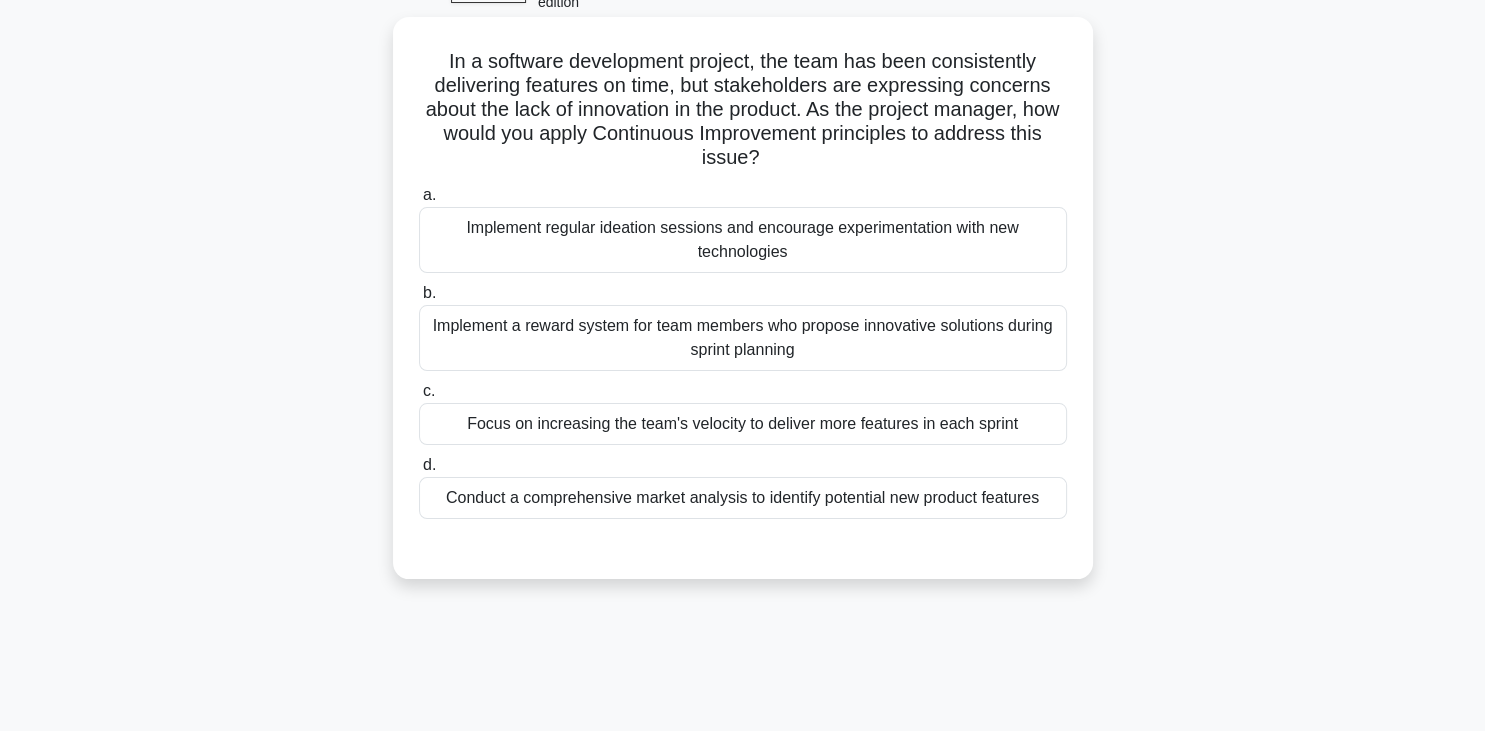 click on "Implement regular ideation sessions and encourage experimentation with new technologies" at bounding box center (743, 240) 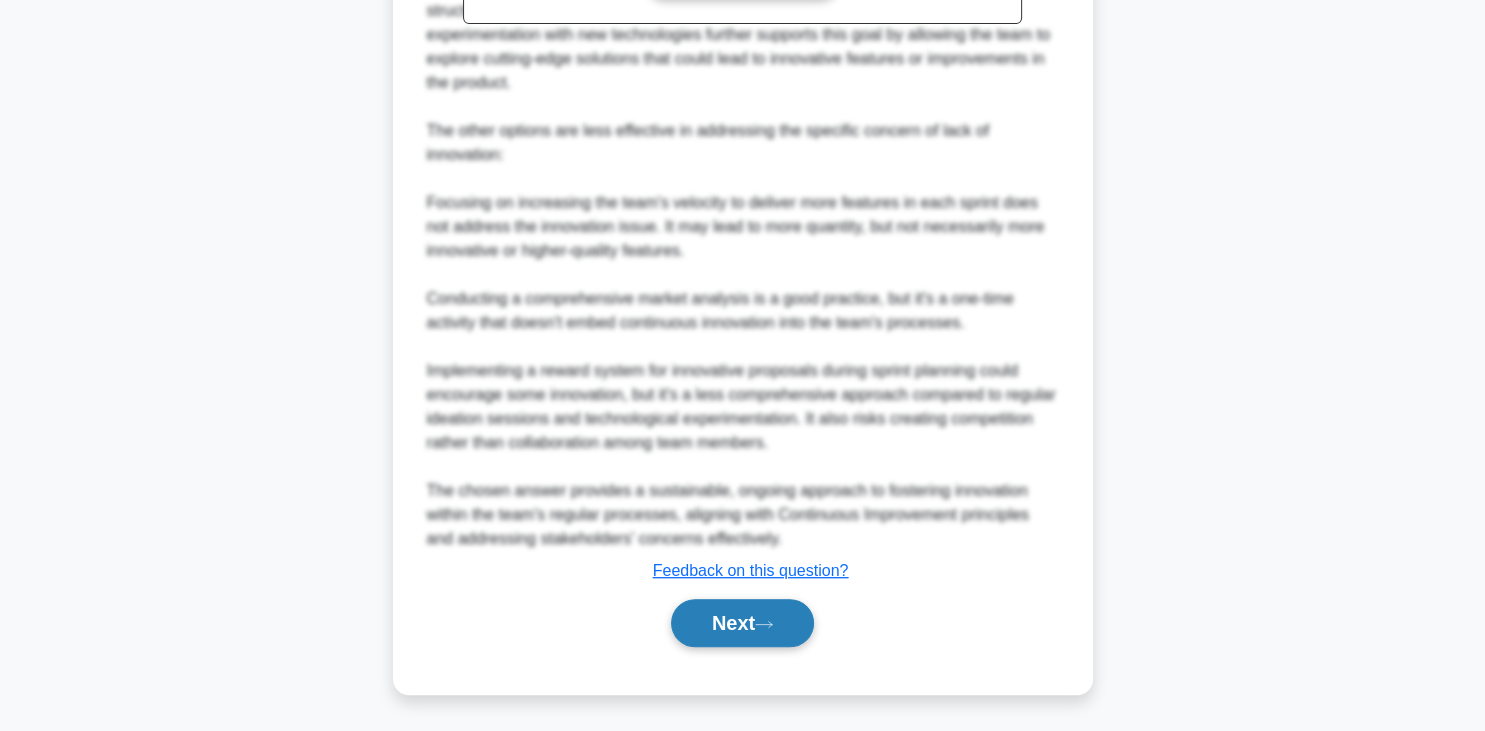 click on "Next" at bounding box center (742, 623) 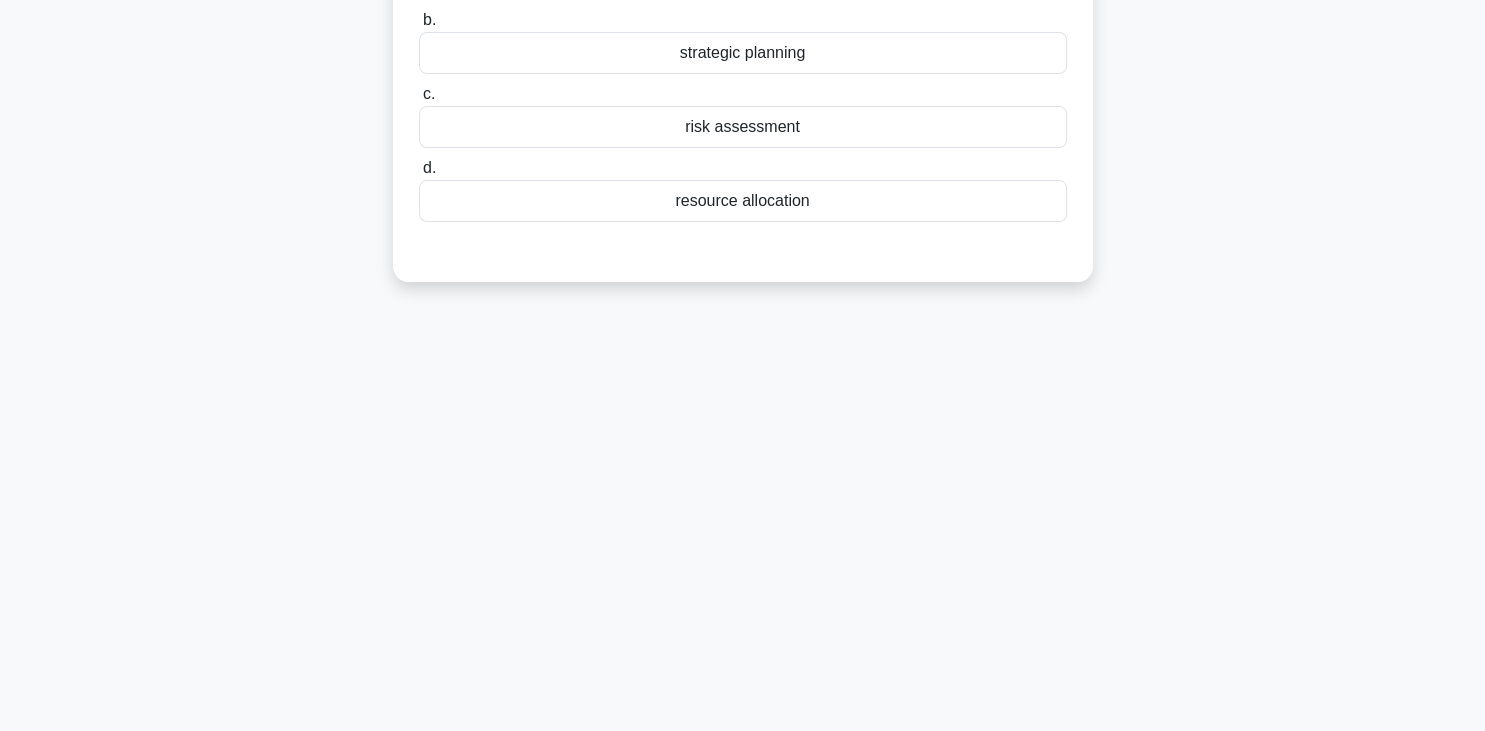 scroll, scrollTop: 42, scrollLeft: 0, axis: vertical 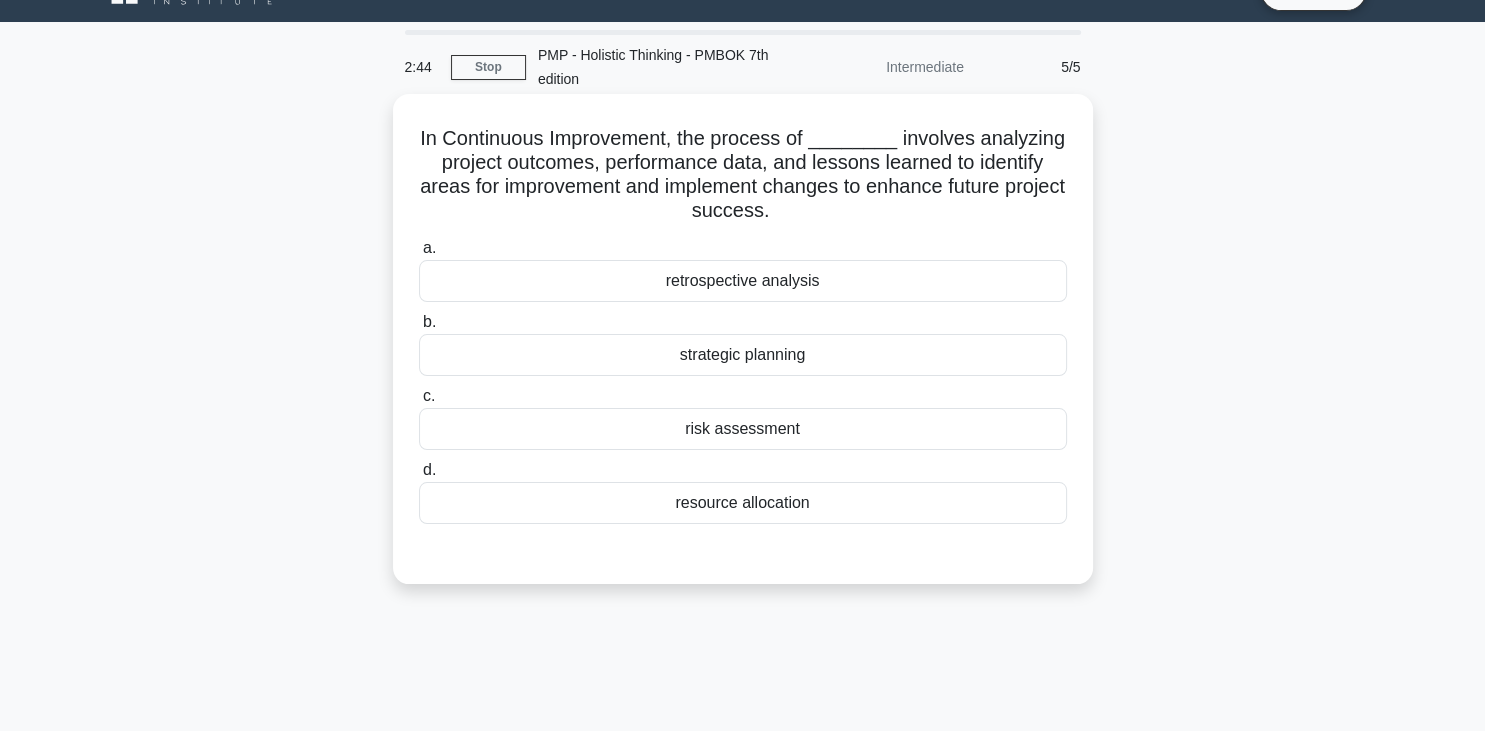 click on "retrospective analysis" at bounding box center [743, 281] 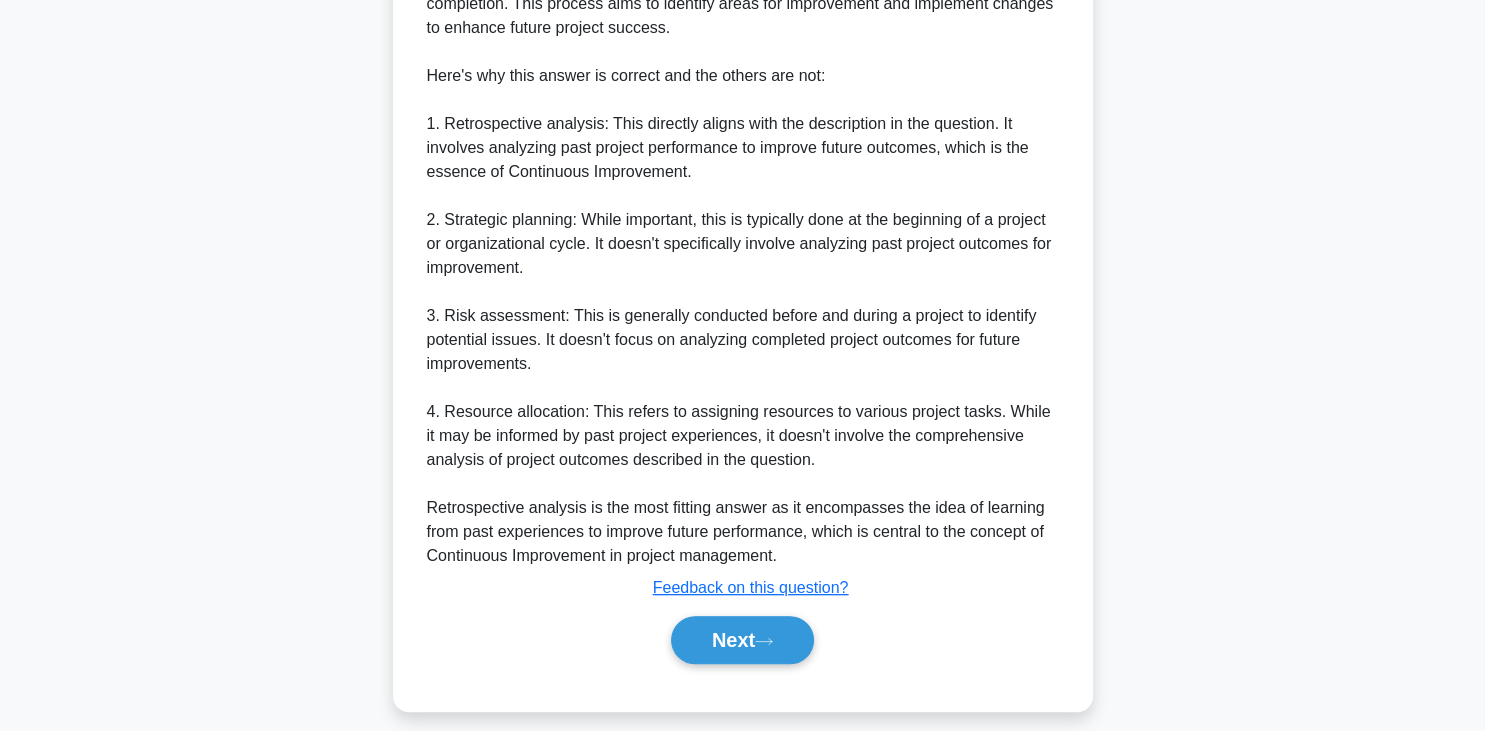 scroll, scrollTop: 765, scrollLeft: 0, axis: vertical 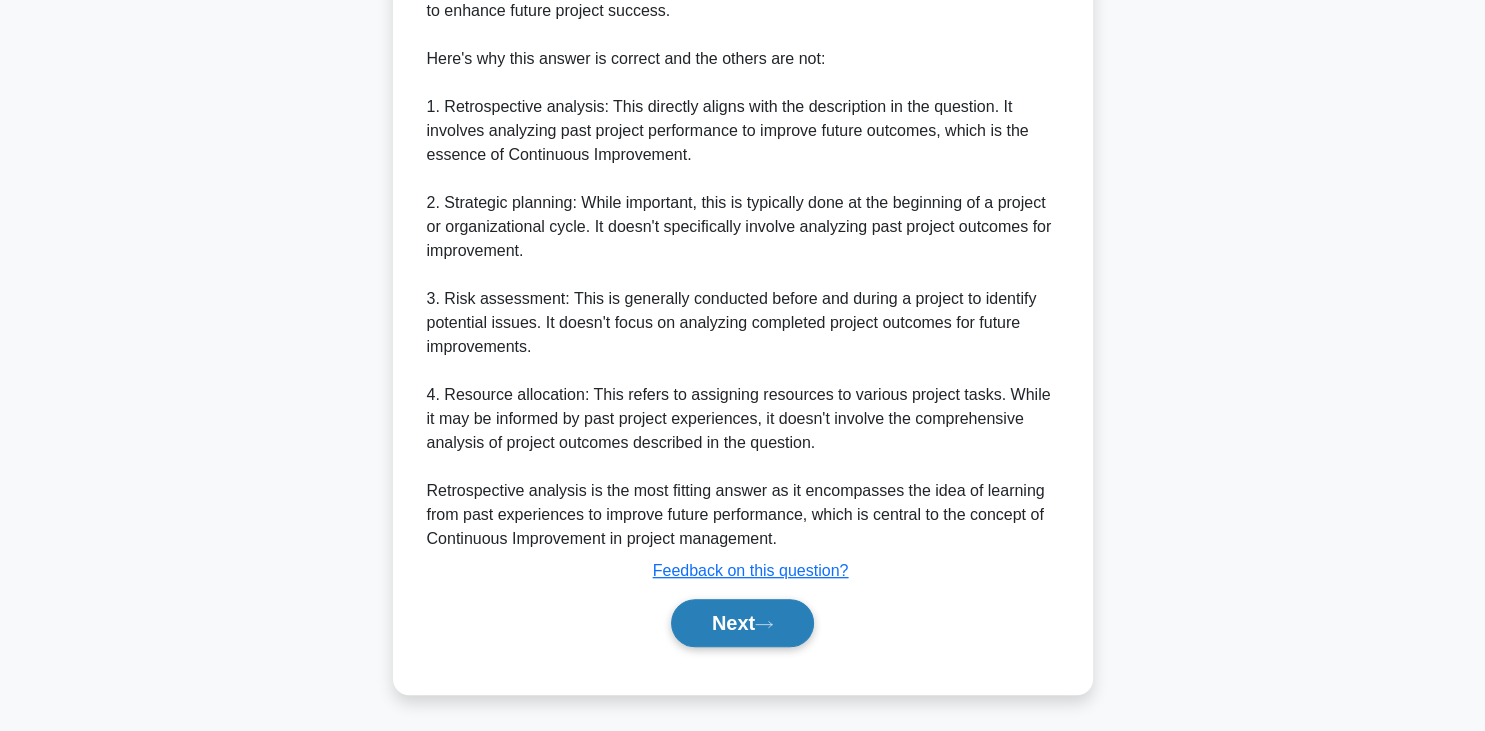click 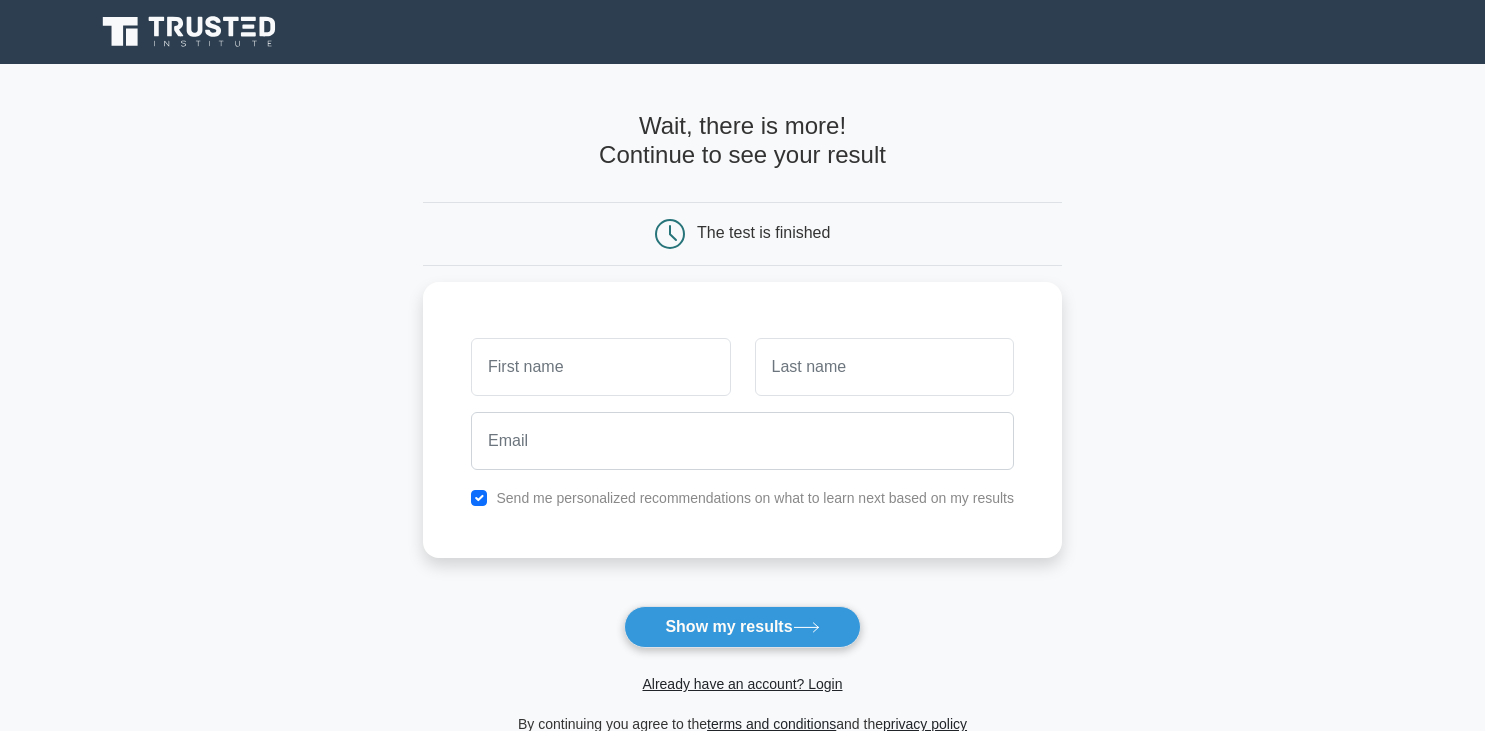 scroll, scrollTop: 0, scrollLeft: 0, axis: both 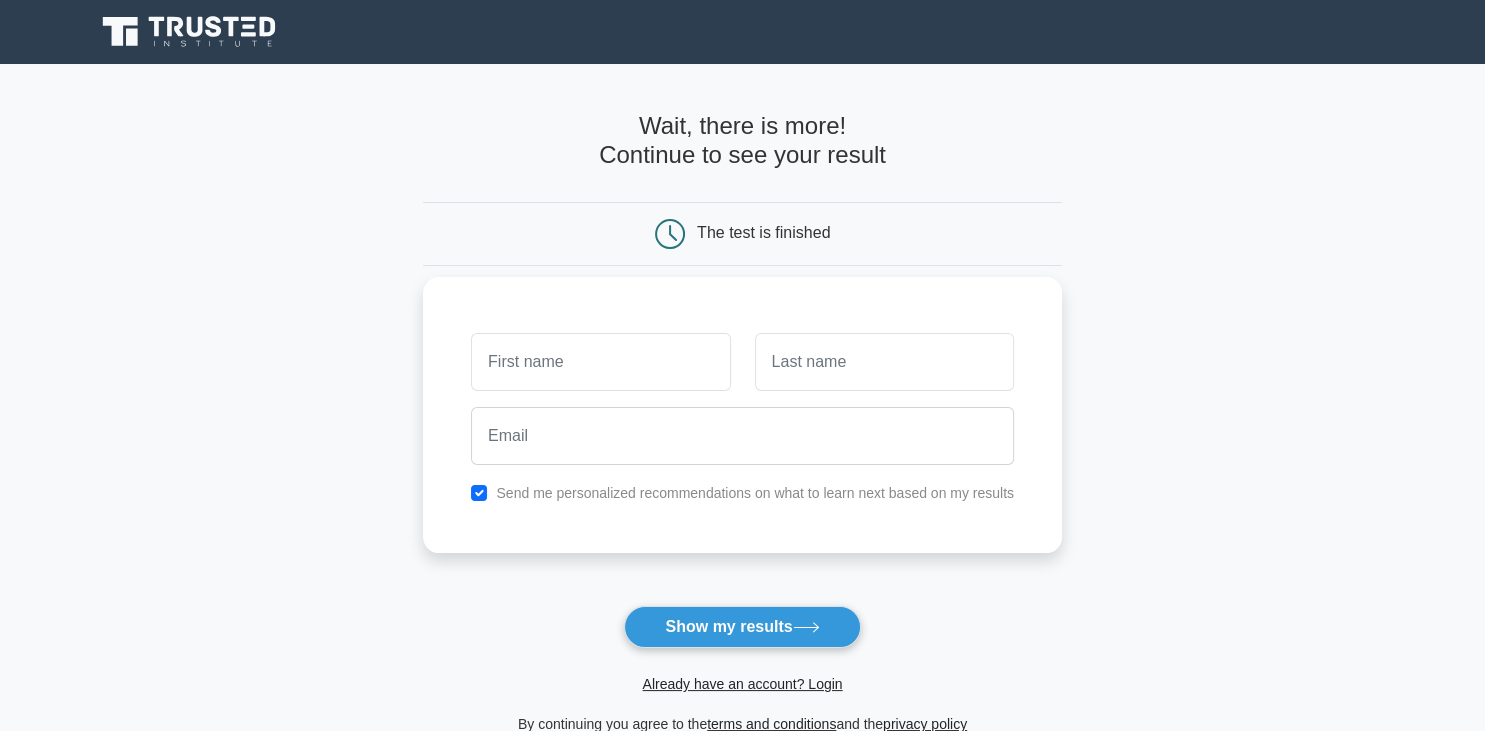 click at bounding box center [600, 362] 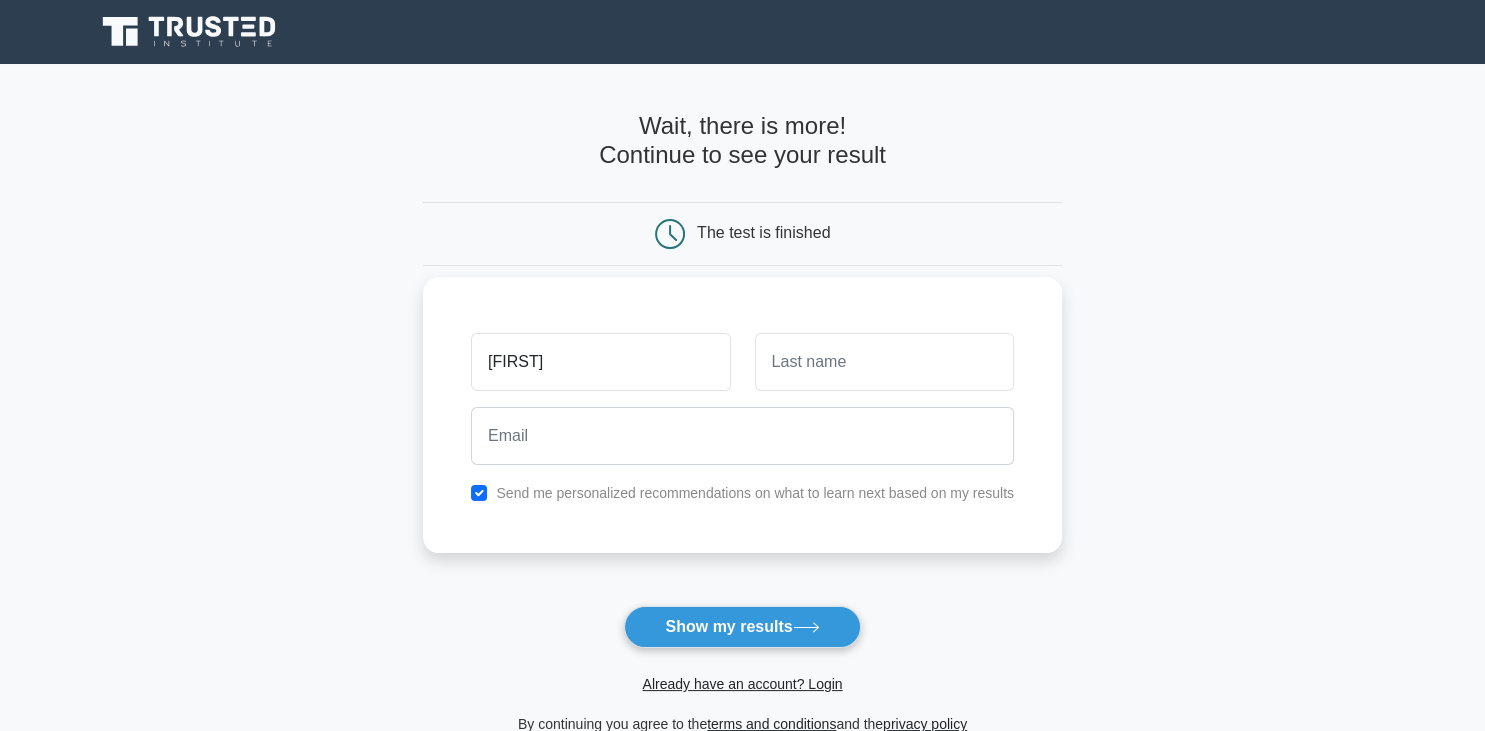 type on "Imen" 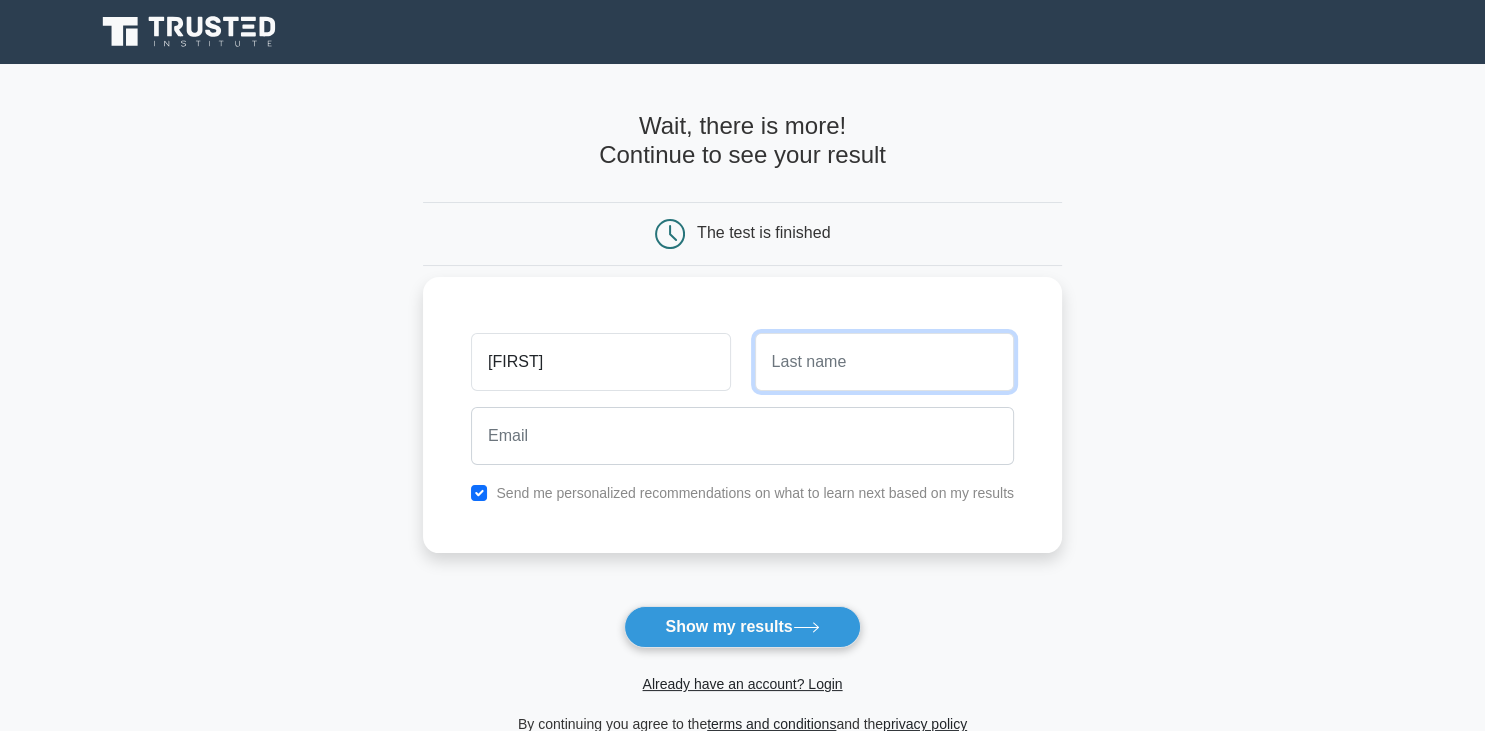 click at bounding box center [884, 362] 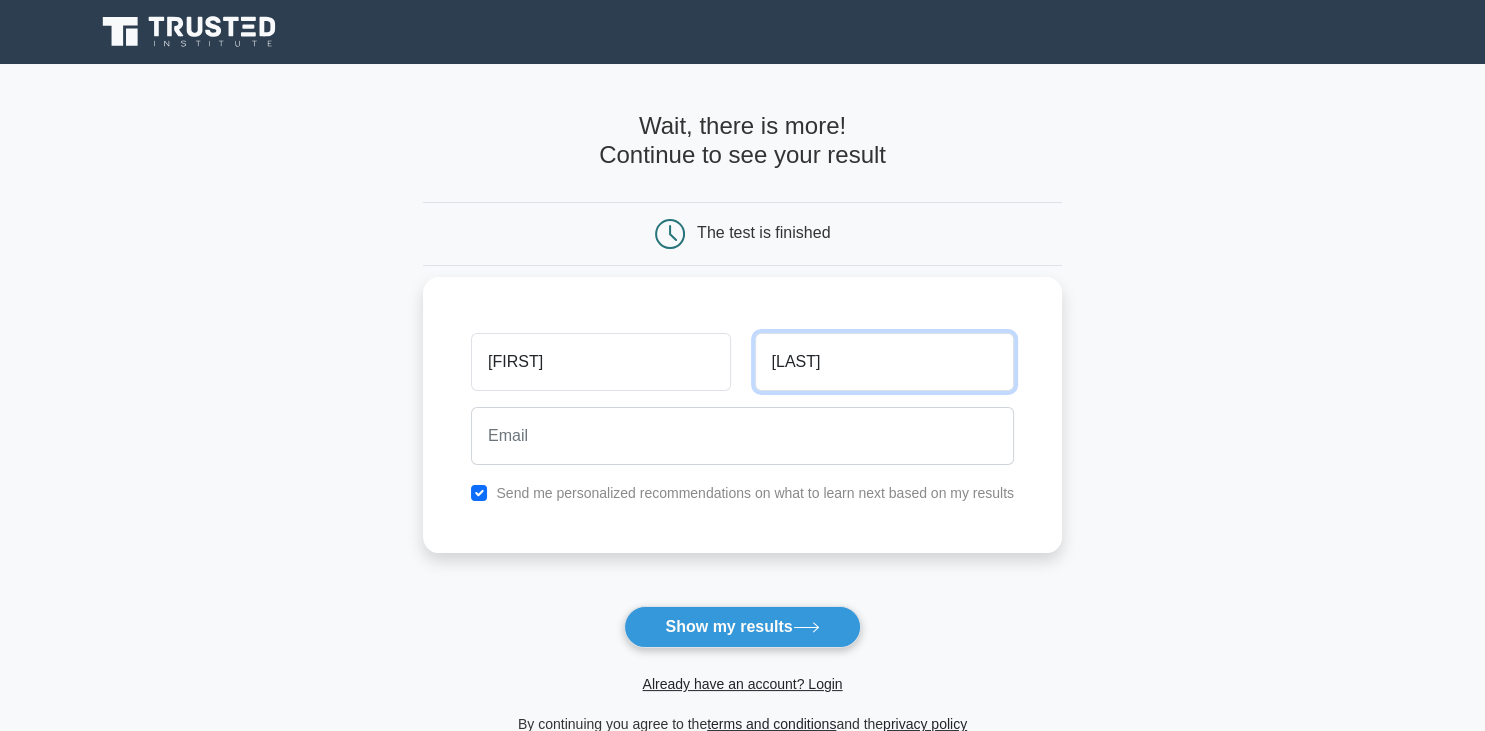 type on "DEBBABI" 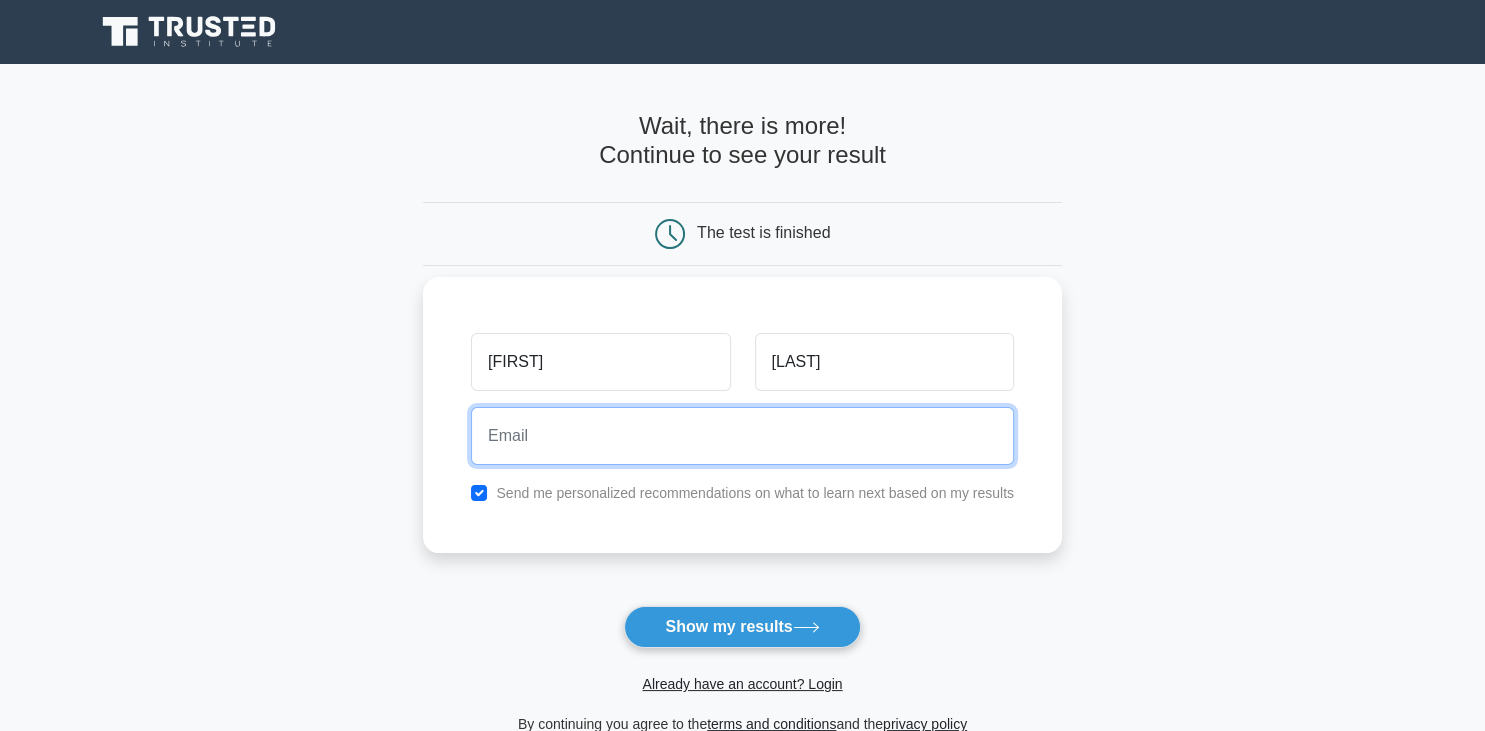 click at bounding box center [742, 436] 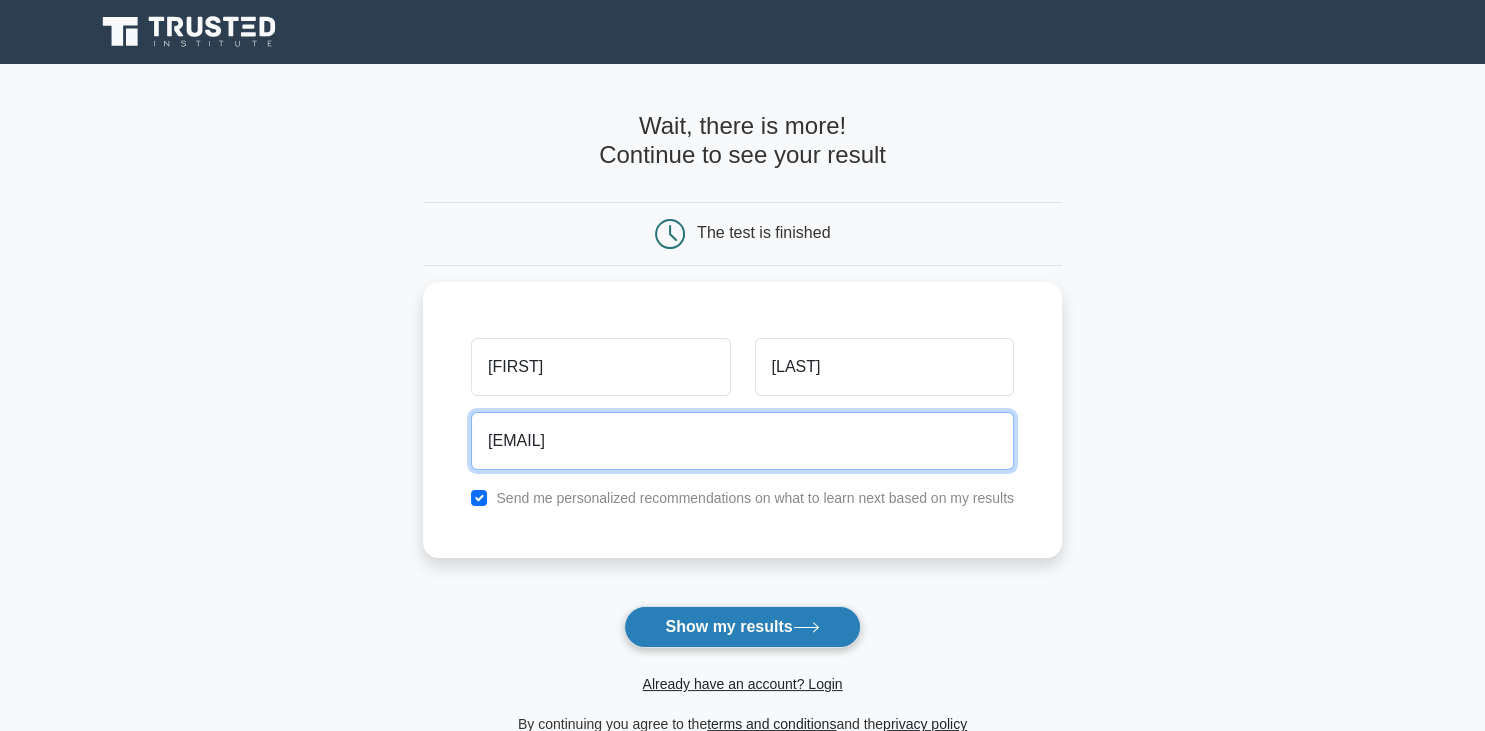 type on "imen.debbabi@gmail.com" 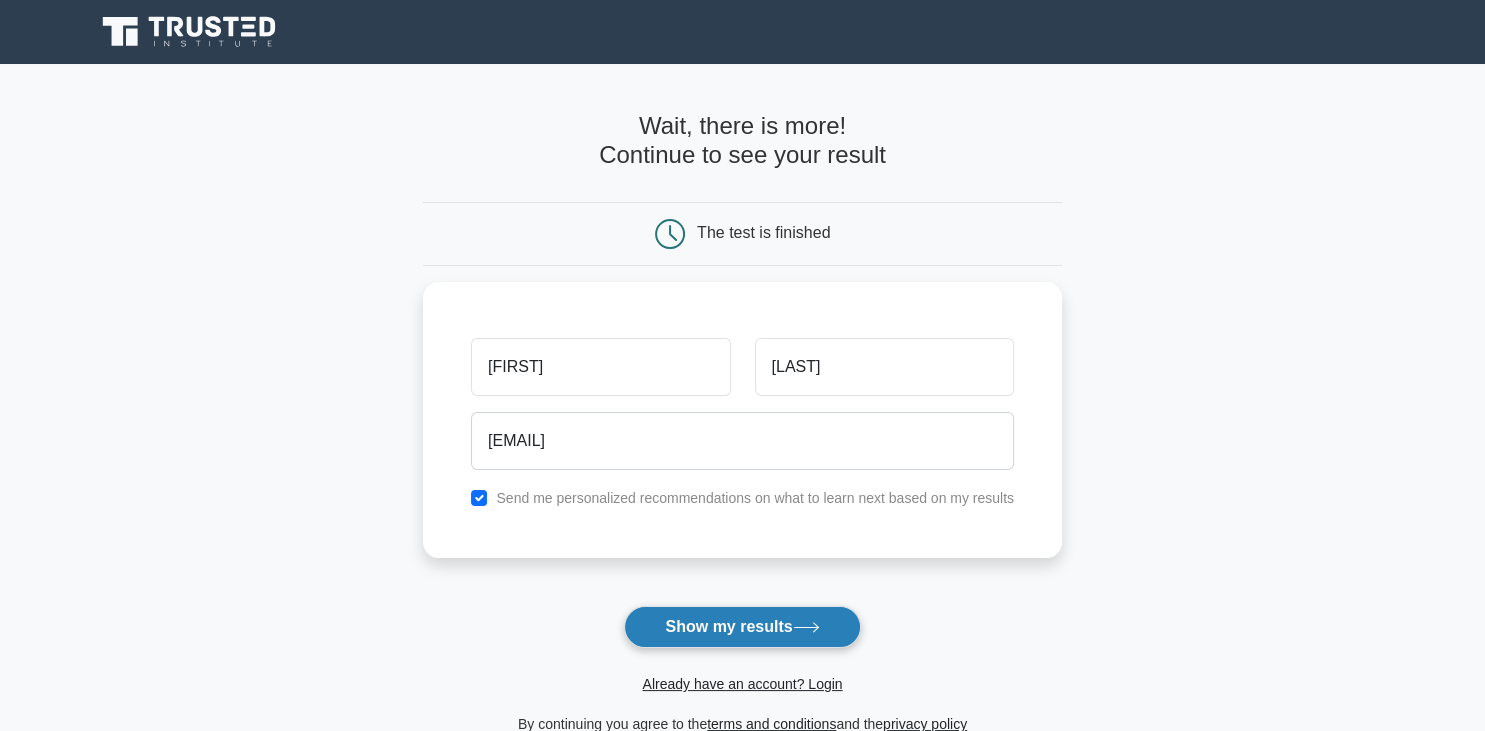 click on "Show my results" at bounding box center (742, 627) 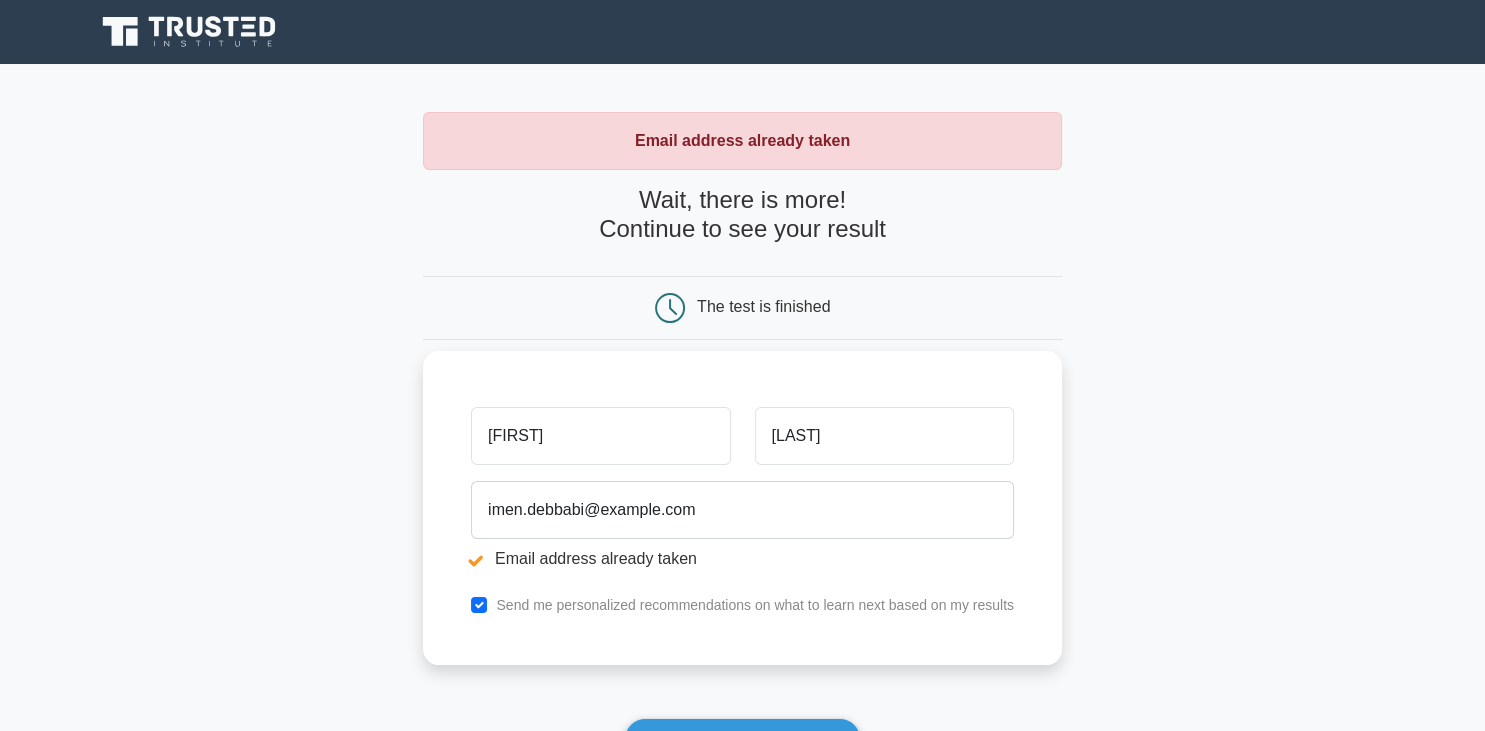 scroll, scrollTop: 307, scrollLeft: 0, axis: vertical 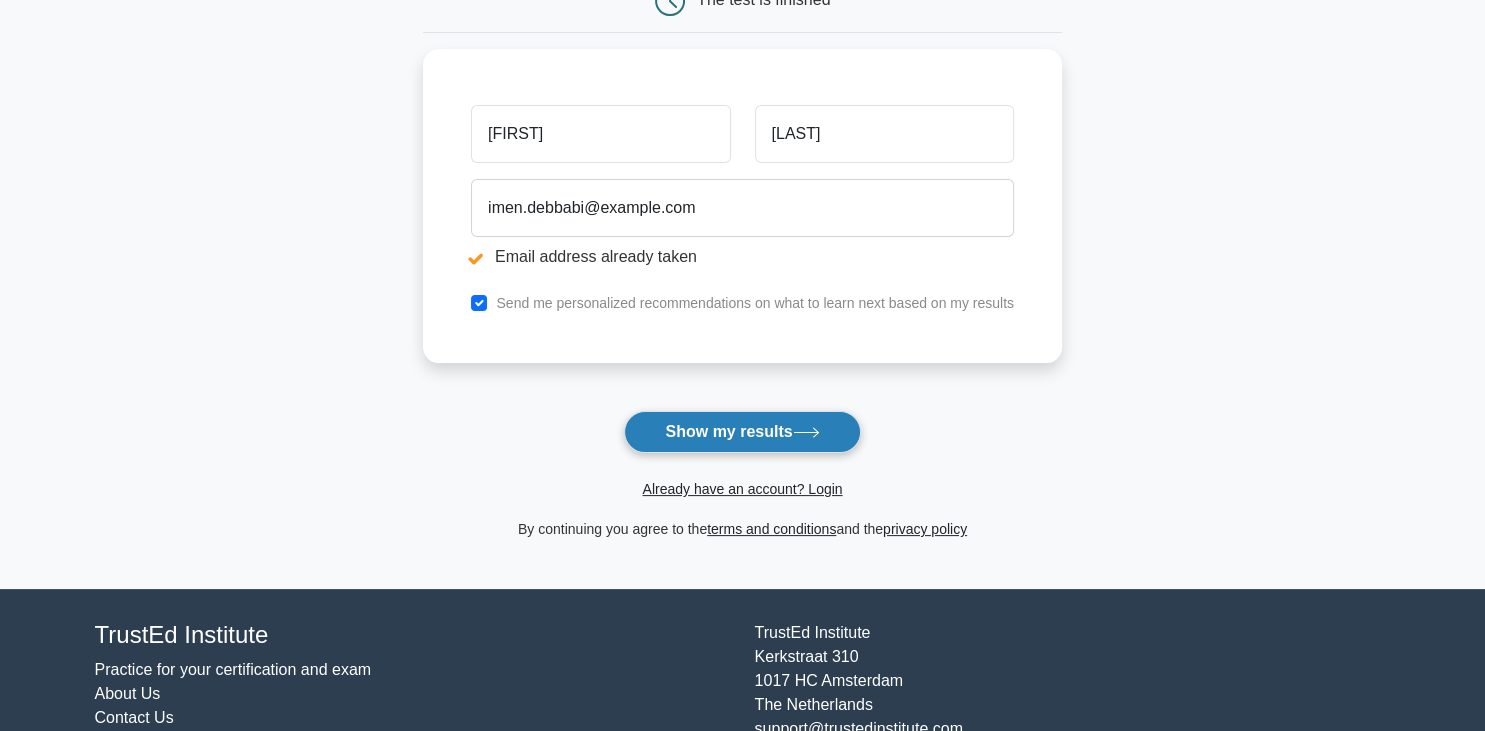 click on "Show my results" at bounding box center (742, 432) 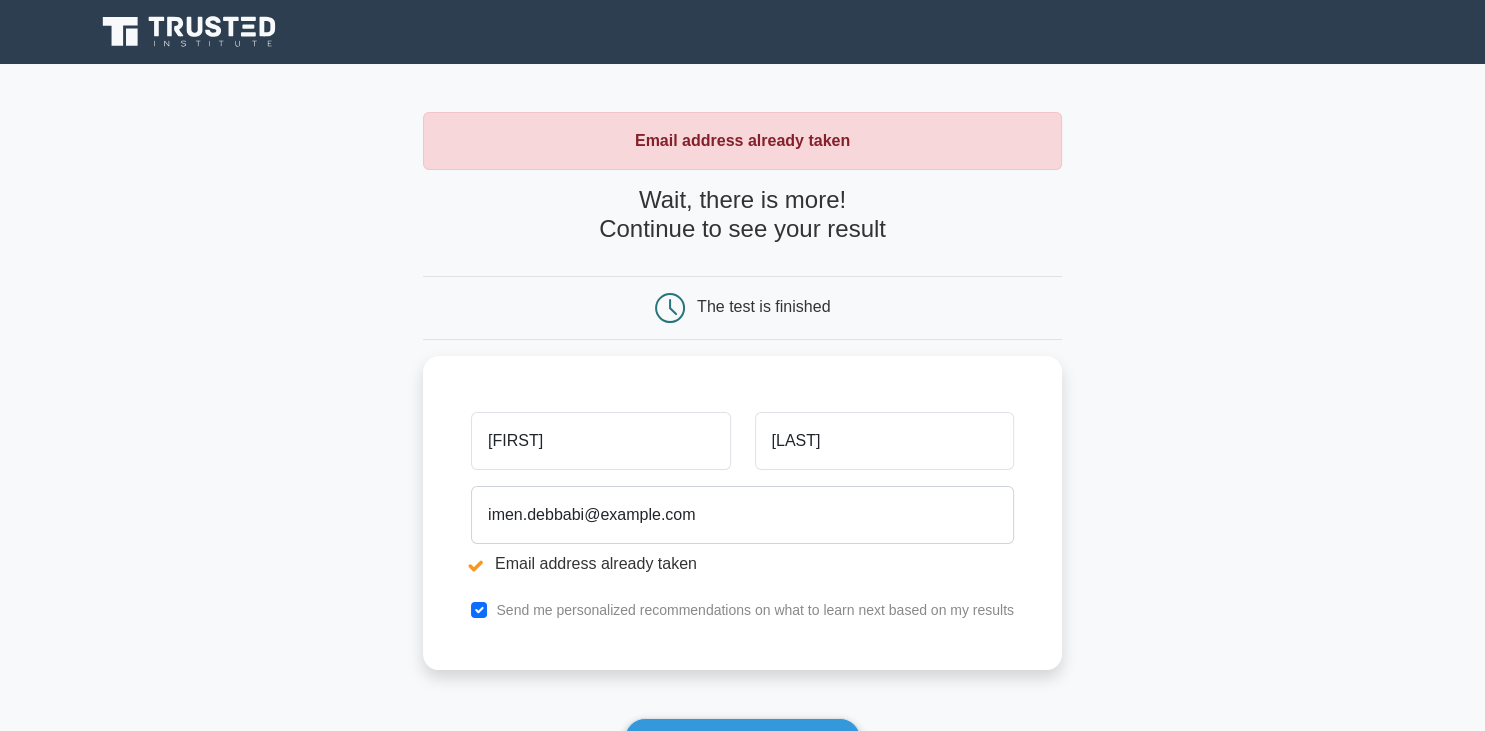 scroll, scrollTop: 384, scrollLeft: 0, axis: vertical 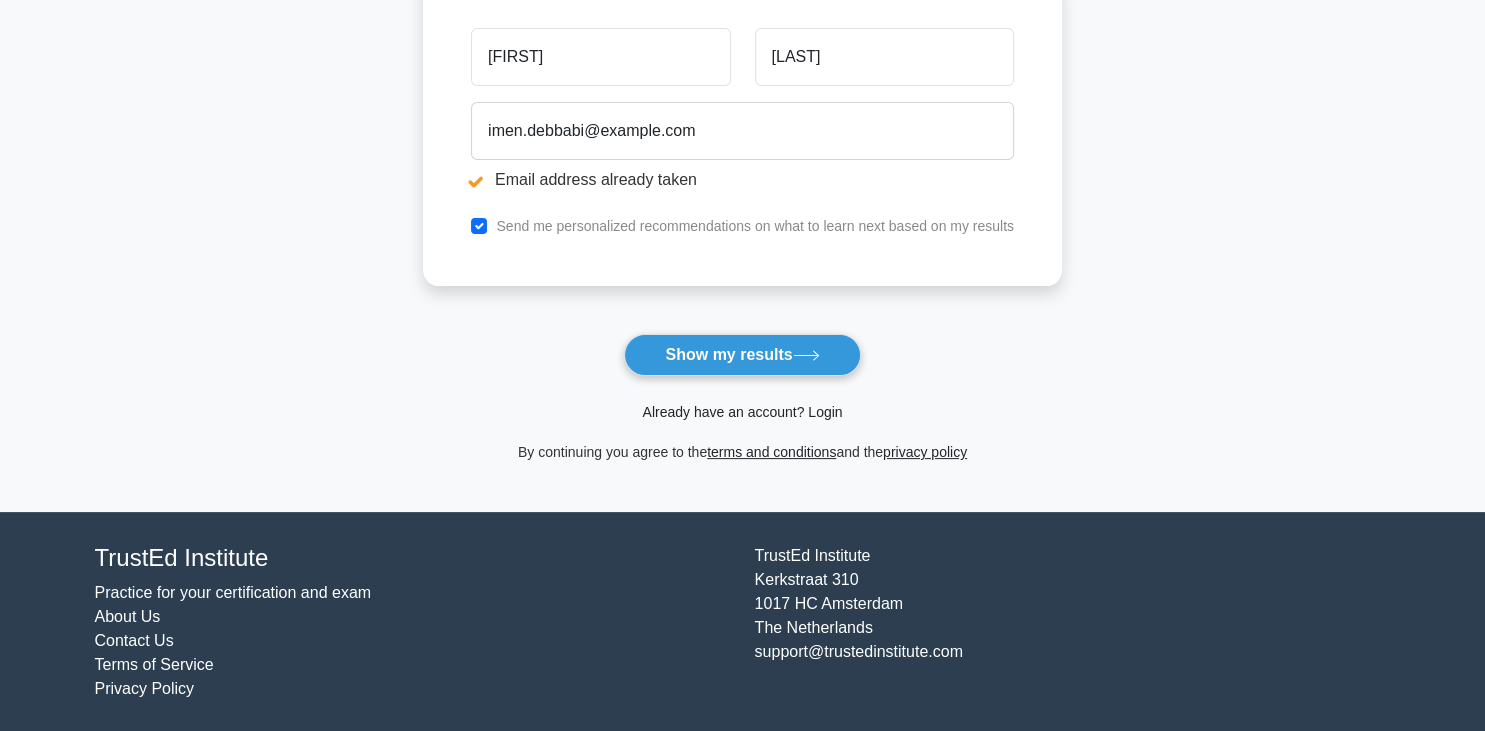 drag, startPoint x: 784, startPoint y: 413, endPoint x: 828, endPoint y: 417, distance: 44.181442 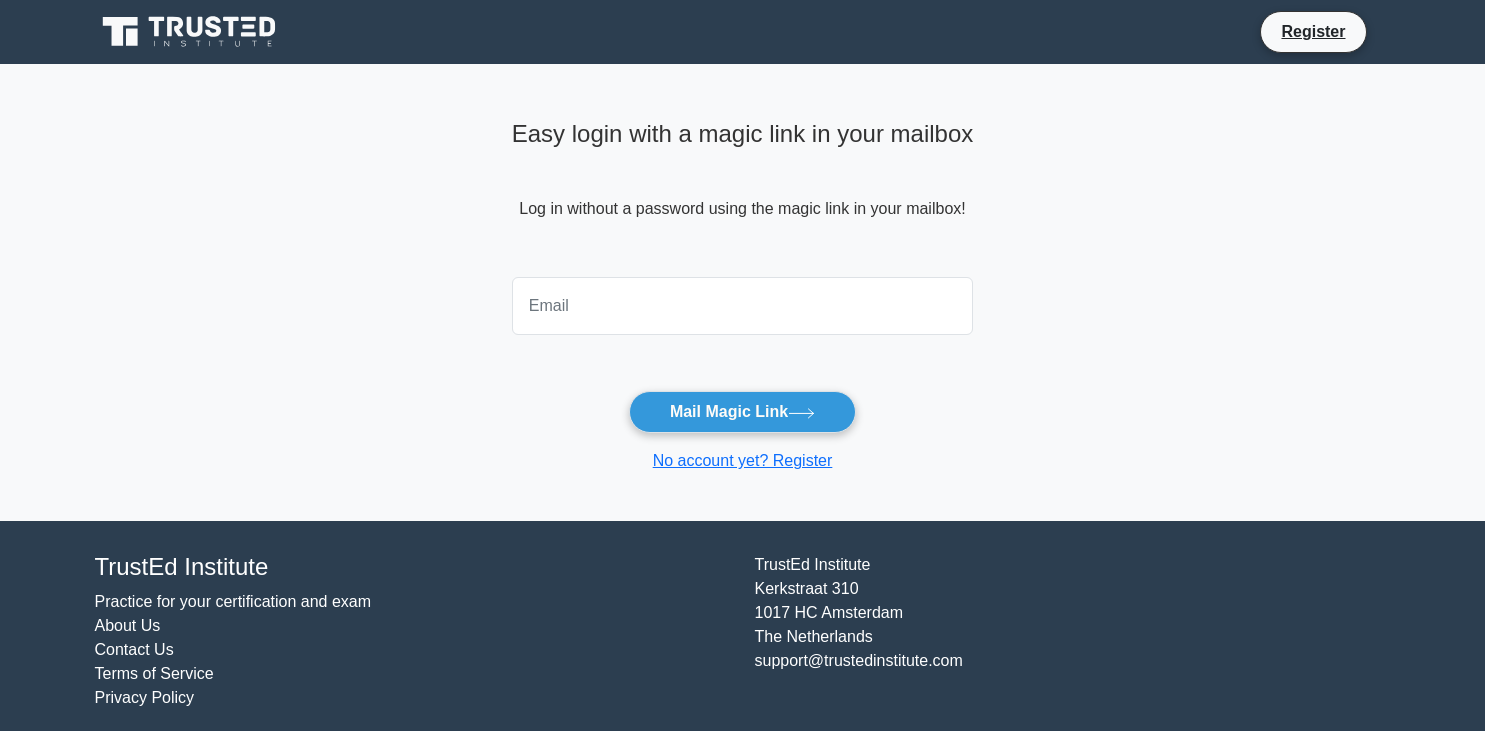 scroll, scrollTop: 0, scrollLeft: 0, axis: both 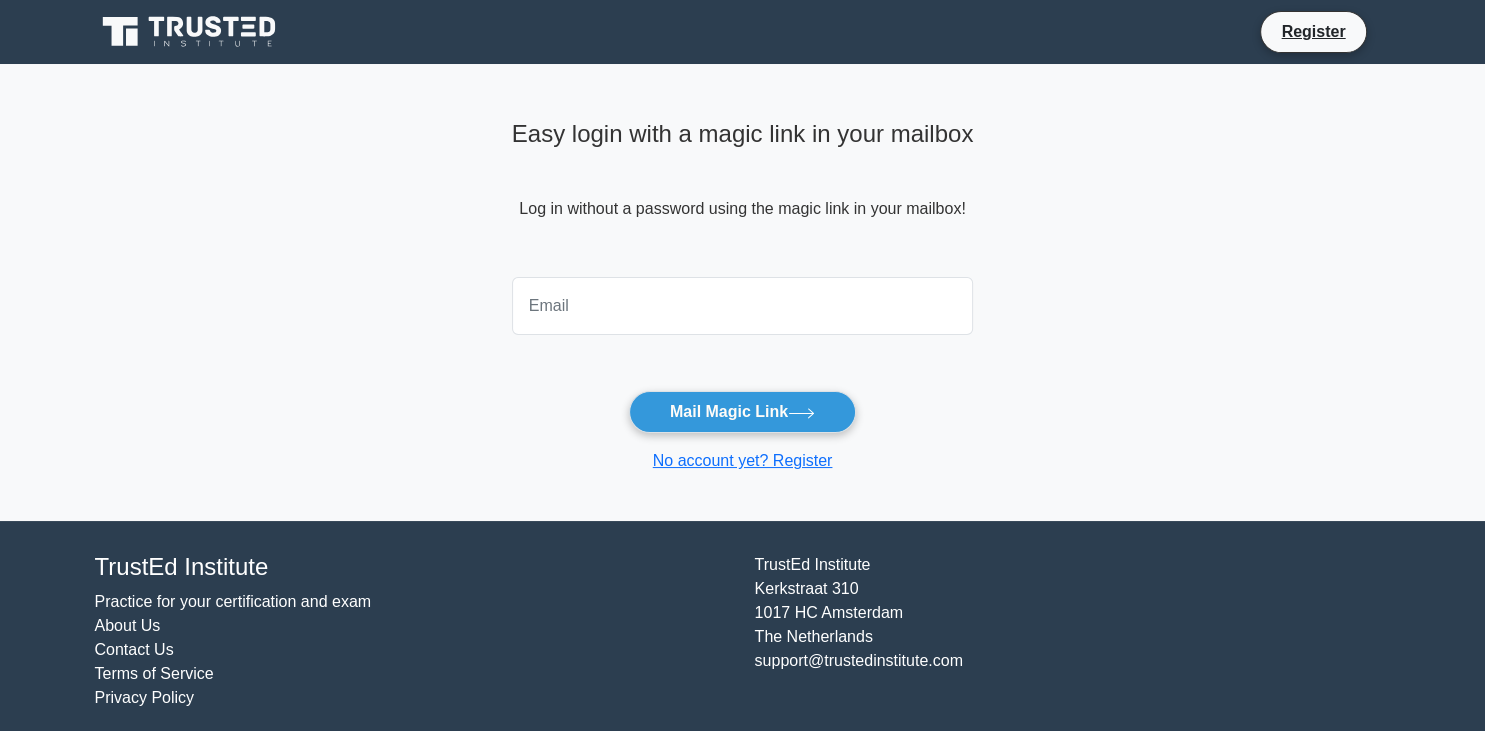 click at bounding box center (743, 306) 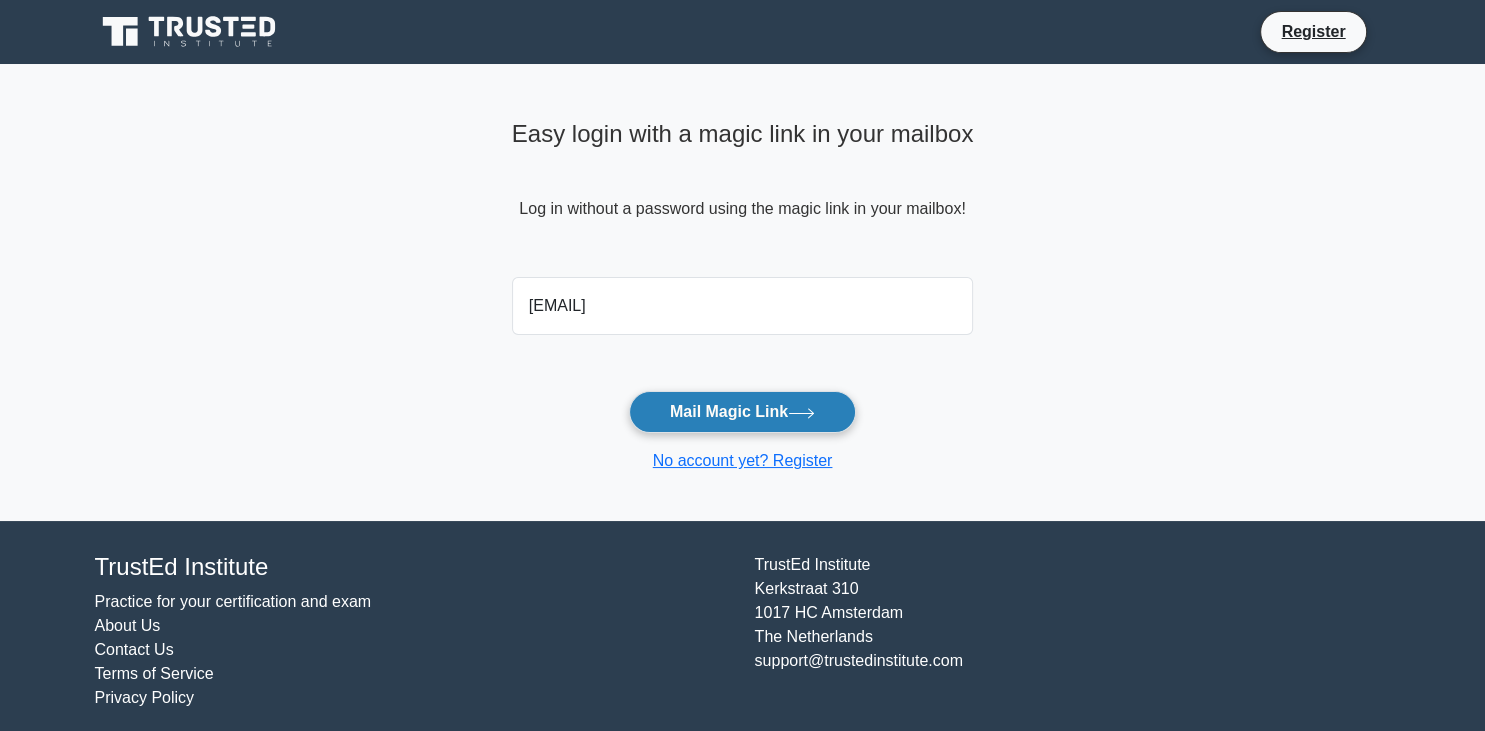 type on "imen.debbabi@gmail.com" 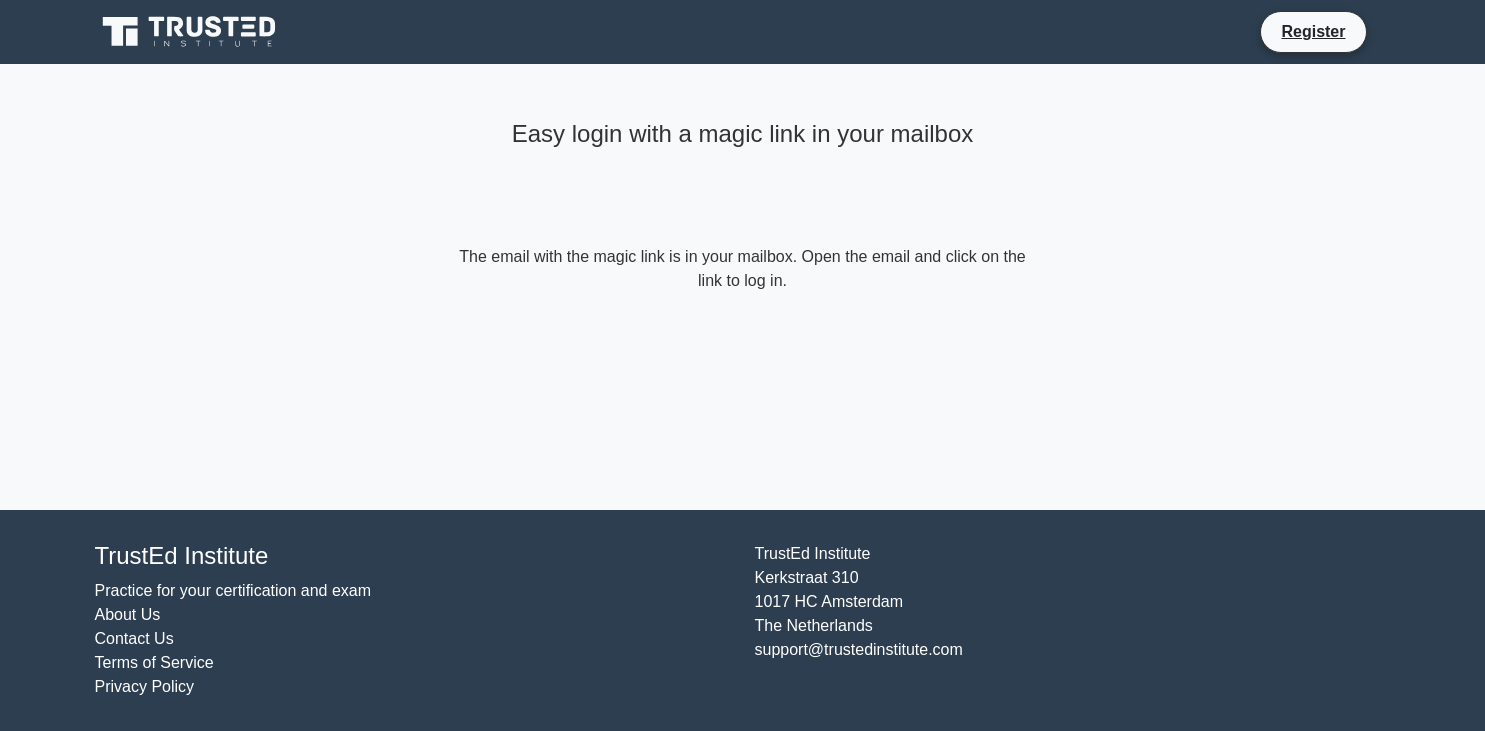 scroll, scrollTop: 0, scrollLeft: 0, axis: both 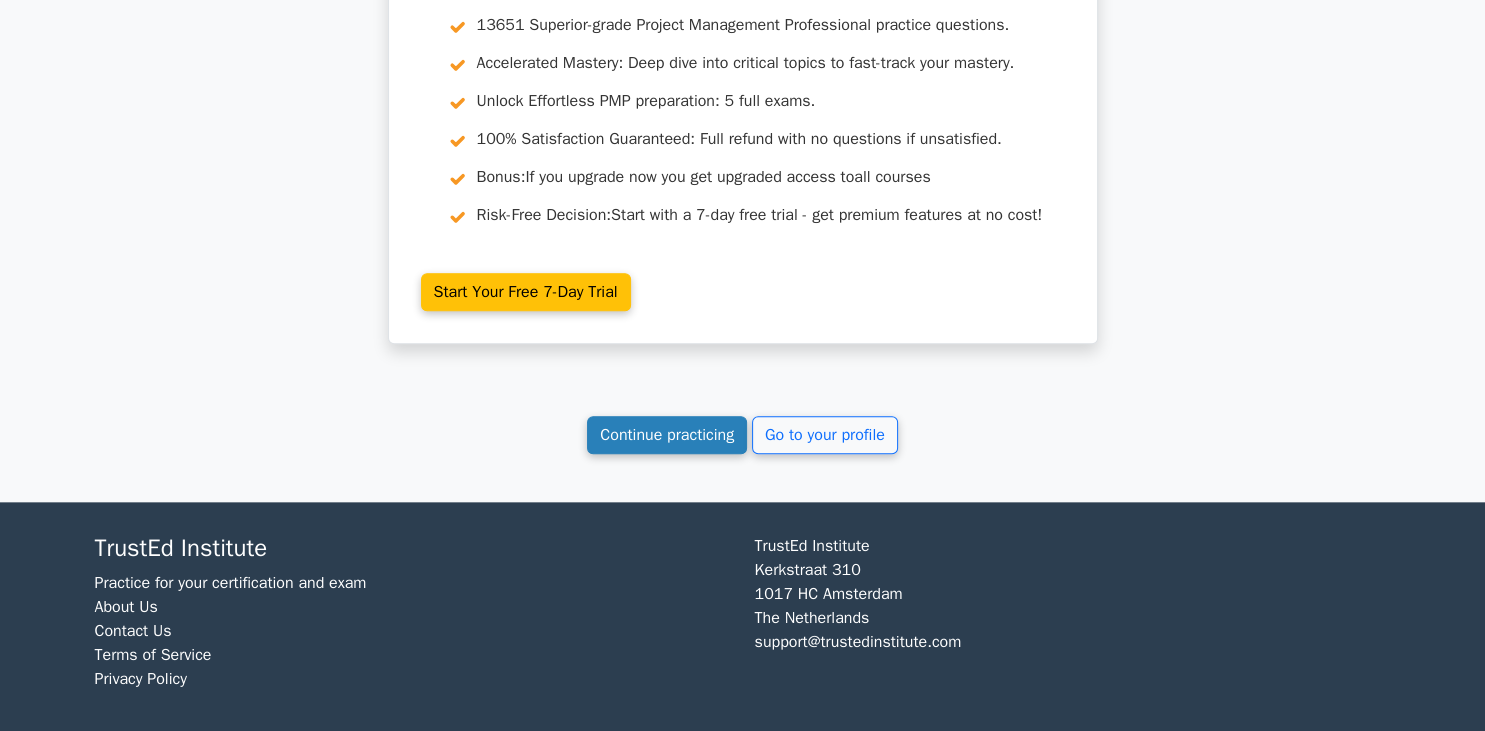 click on "Continue practicing" at bounding box center (667, 435) 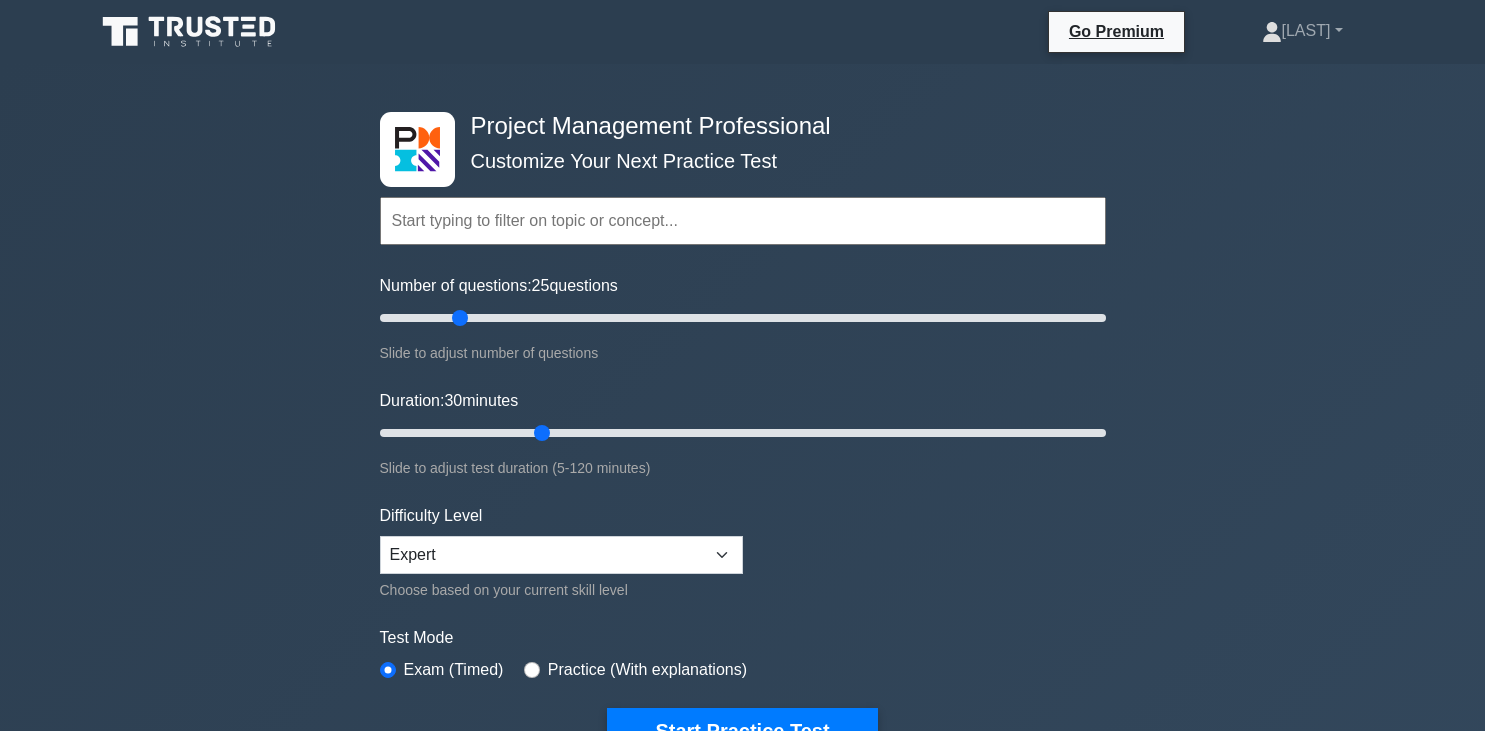 scroll, scrollTop: 0, scrollLeft: 0, axis: both 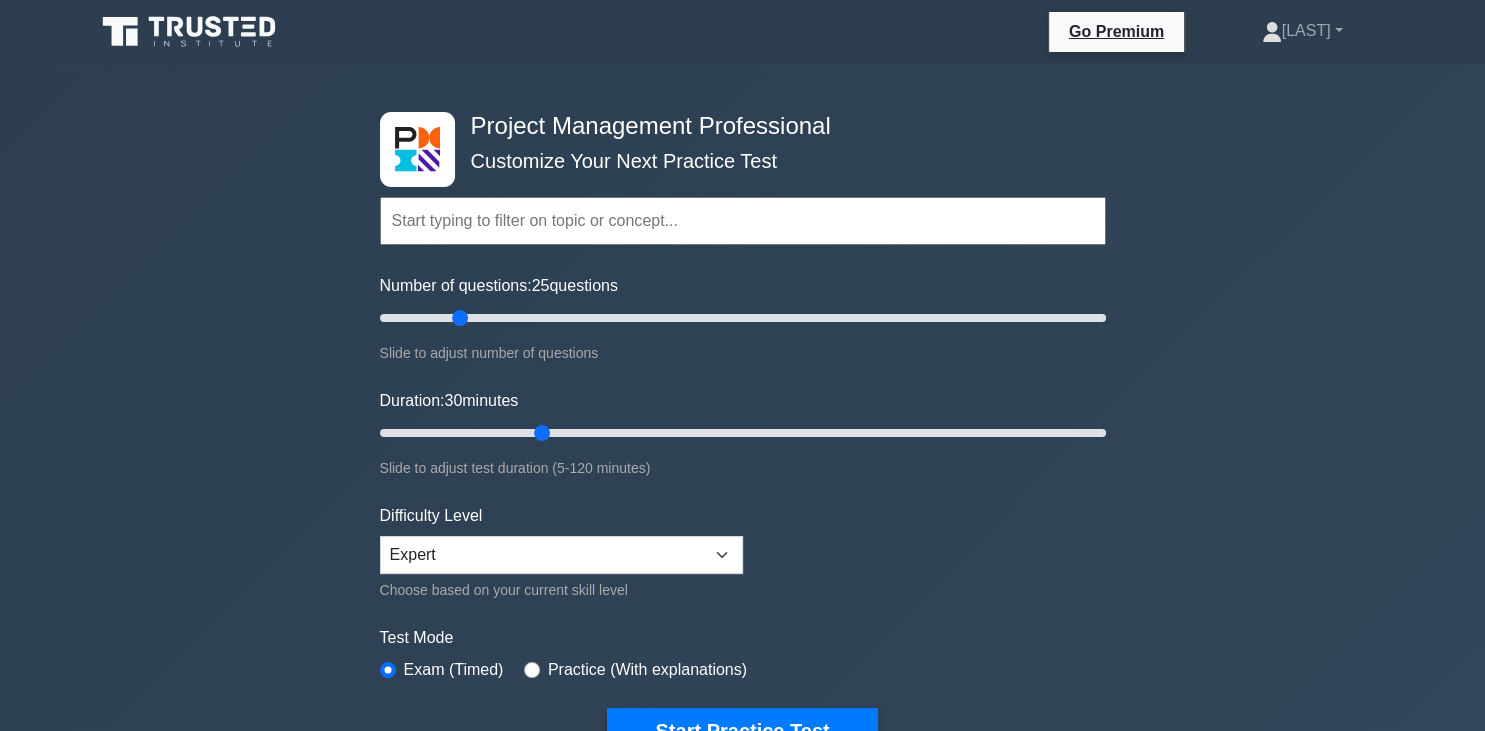 click at bounding box center [743, 221] 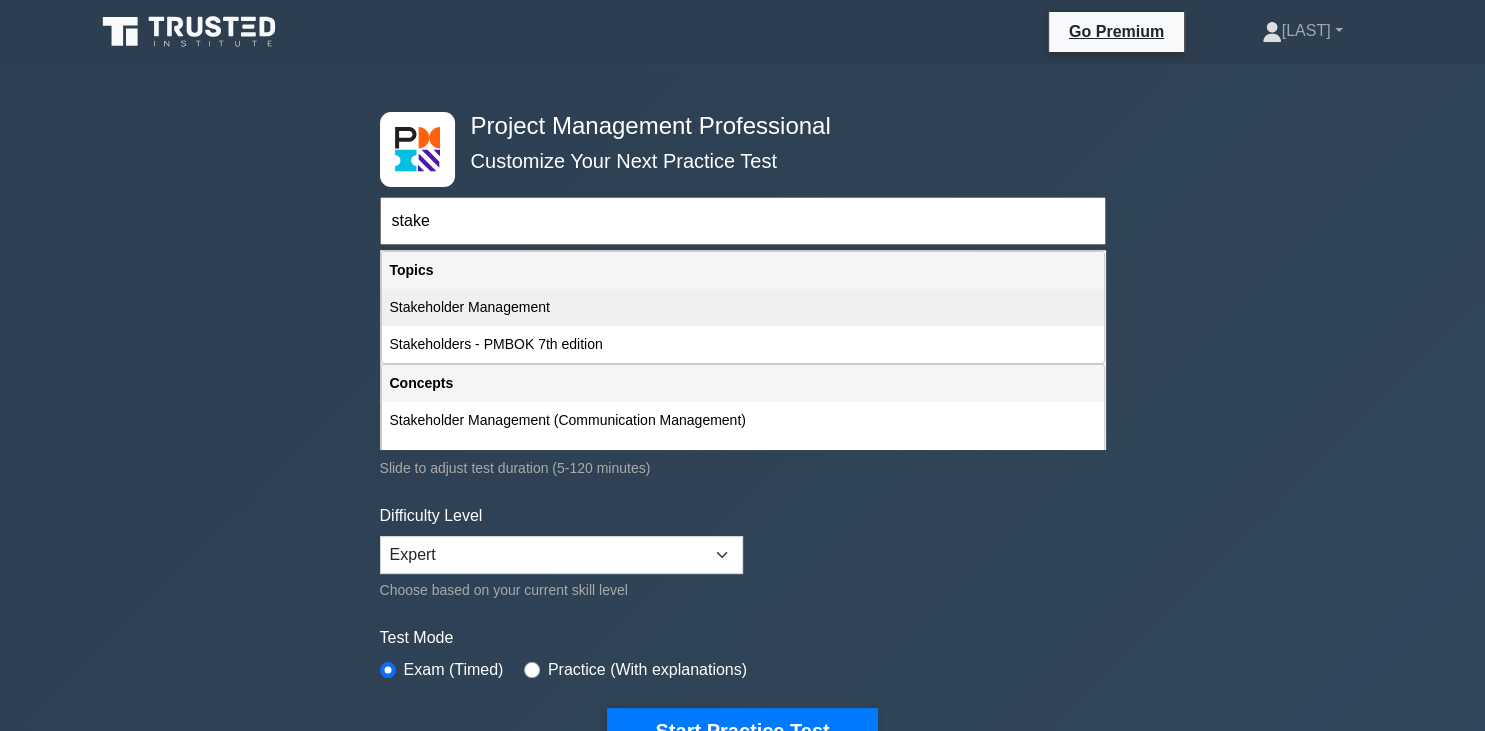 click on "Stakeholder Management" at bounding box center [743, 307] 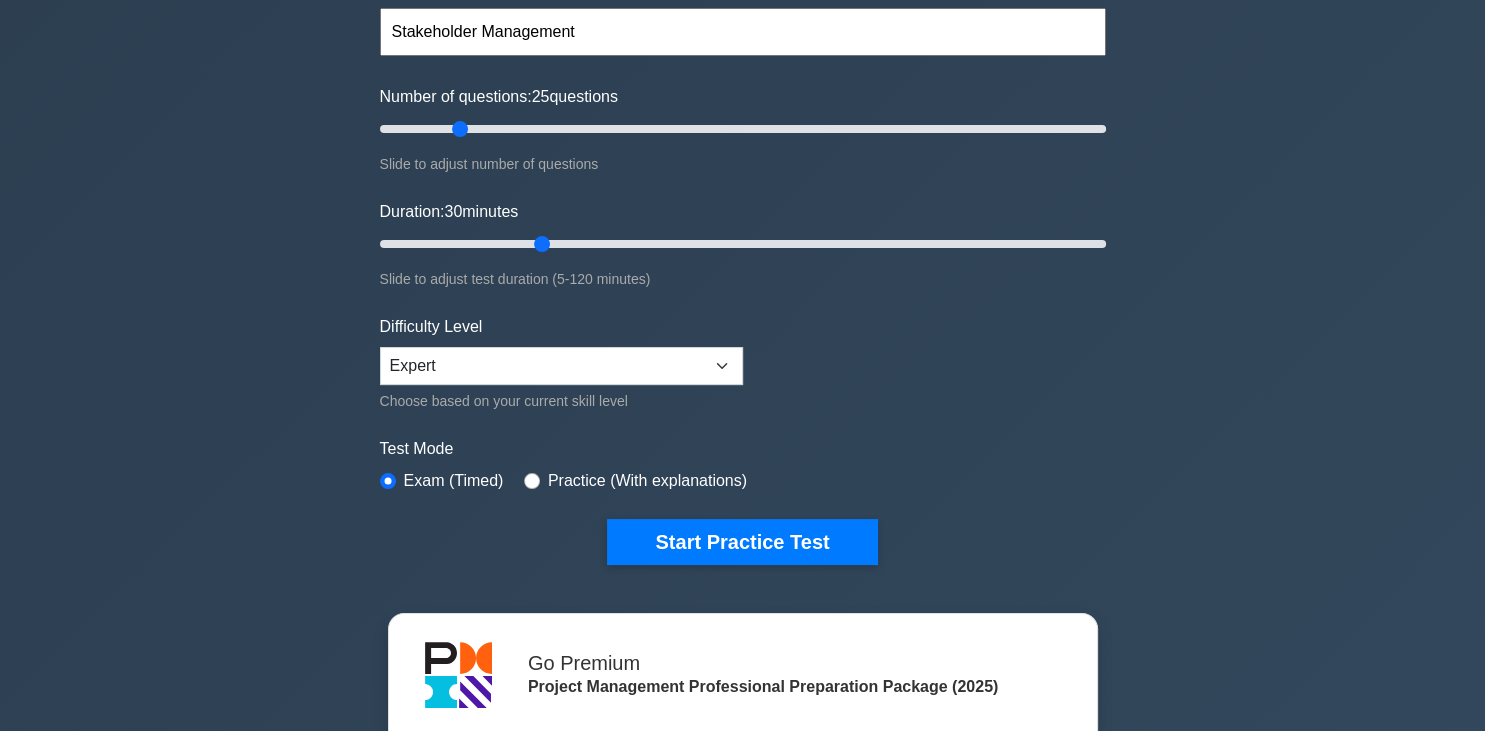 scroll, scrollTop: 230, scrollLeft: 0, axis: vertical 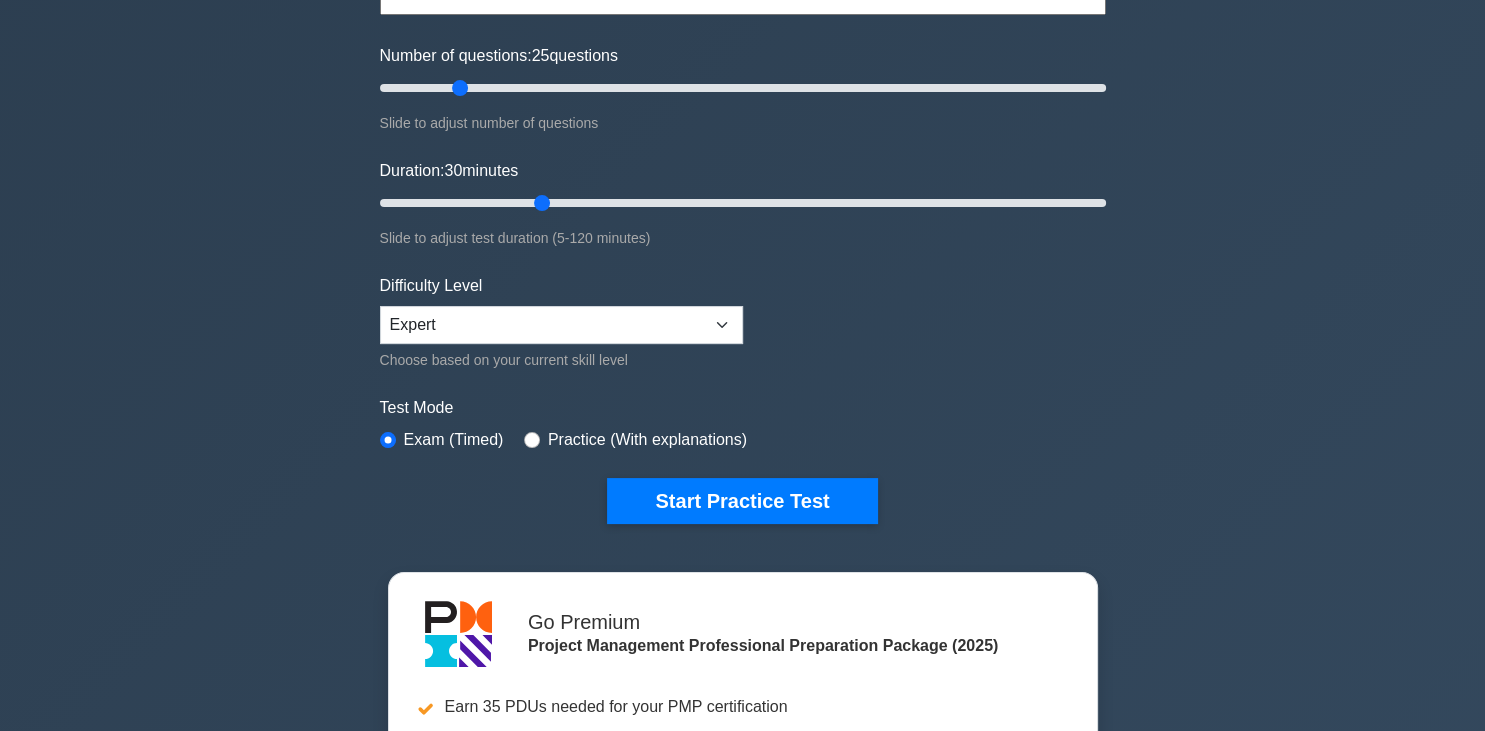 click on "Practice (With explanations)" at bounding box center [635, 440] 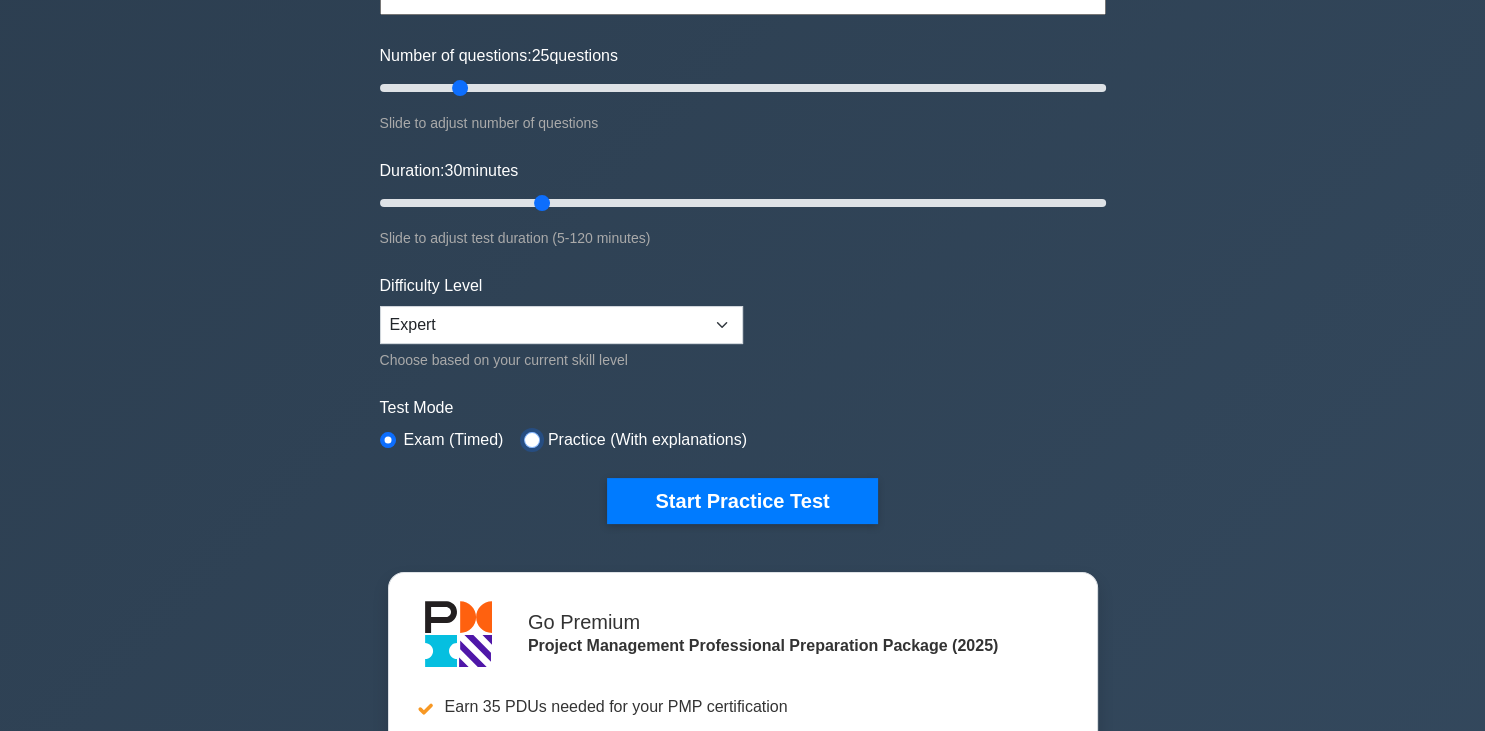 click at bounding box center [532, 440] 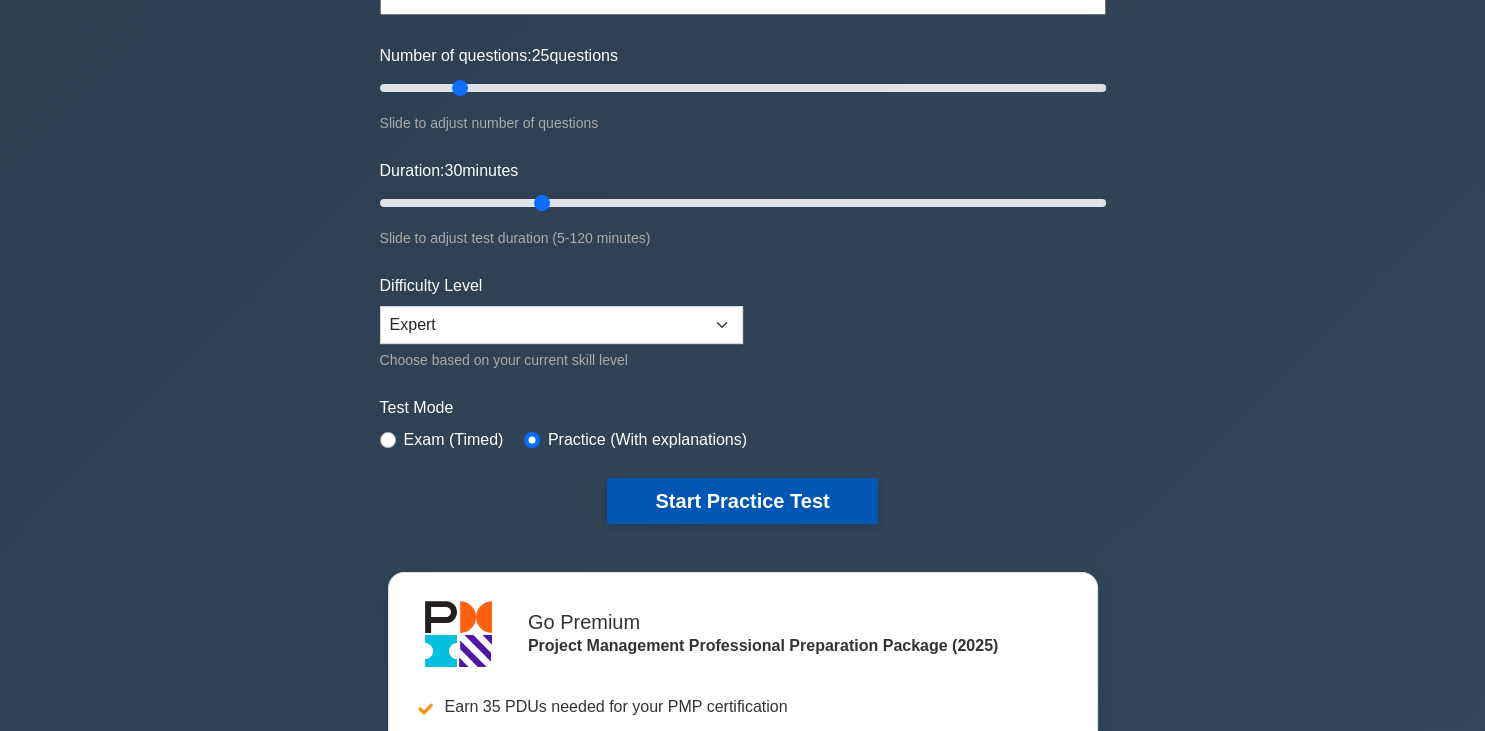 click on "Start Practice Test" at bounding box center (742, 501) 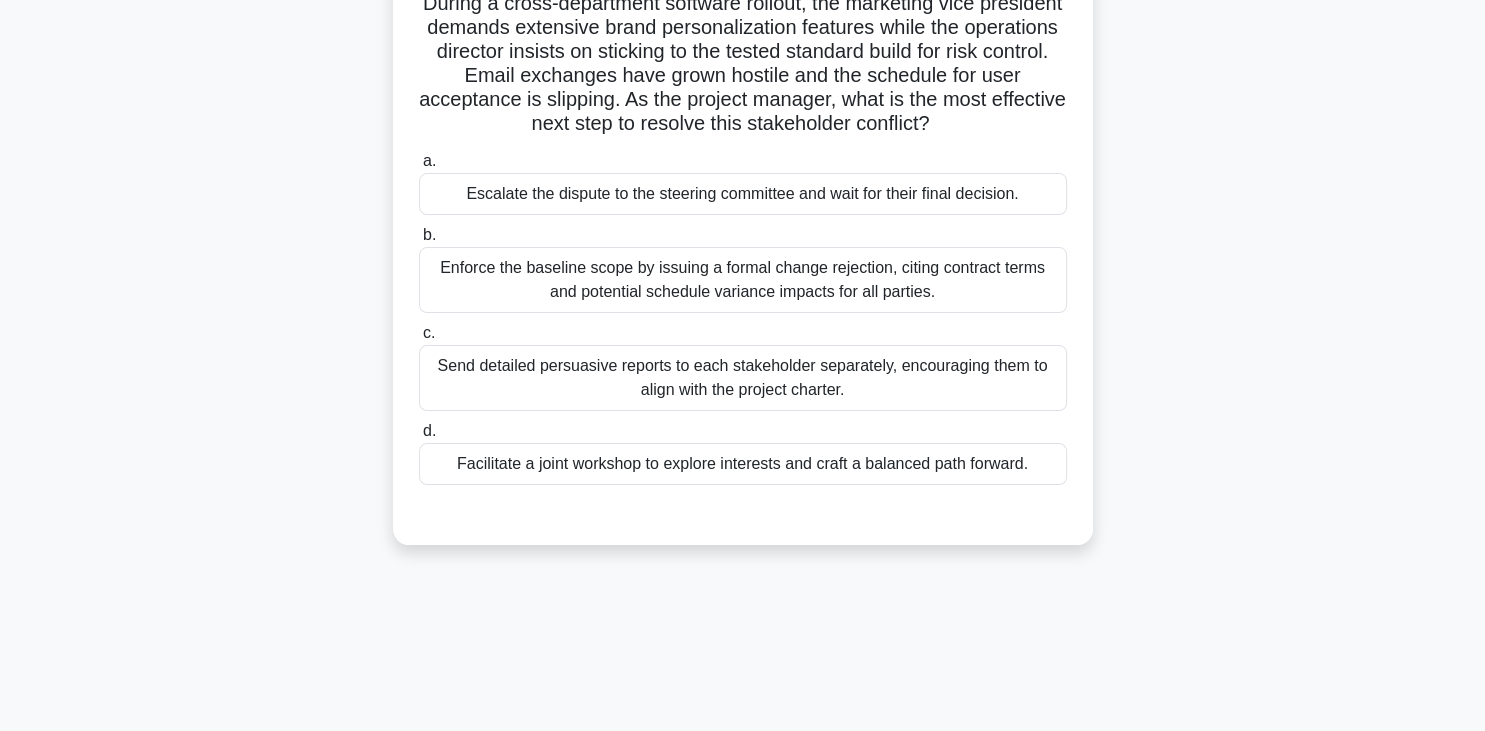 scroll, scrollTop: 153, scrollLeft: 0, axis: vertical 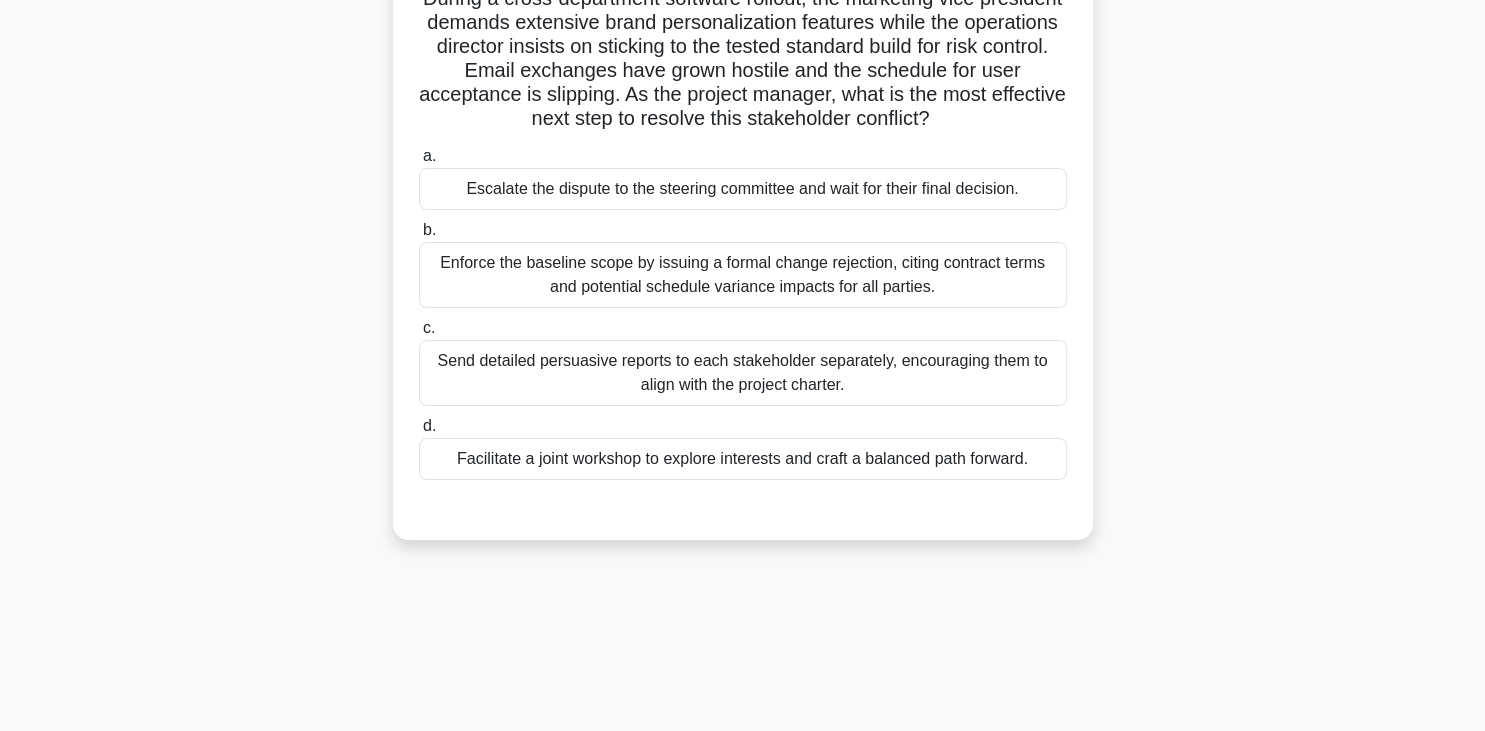 click on "Facilitate a joint workshop to explore interests and craft a balanced path forward." at bounding box center (743, 459) 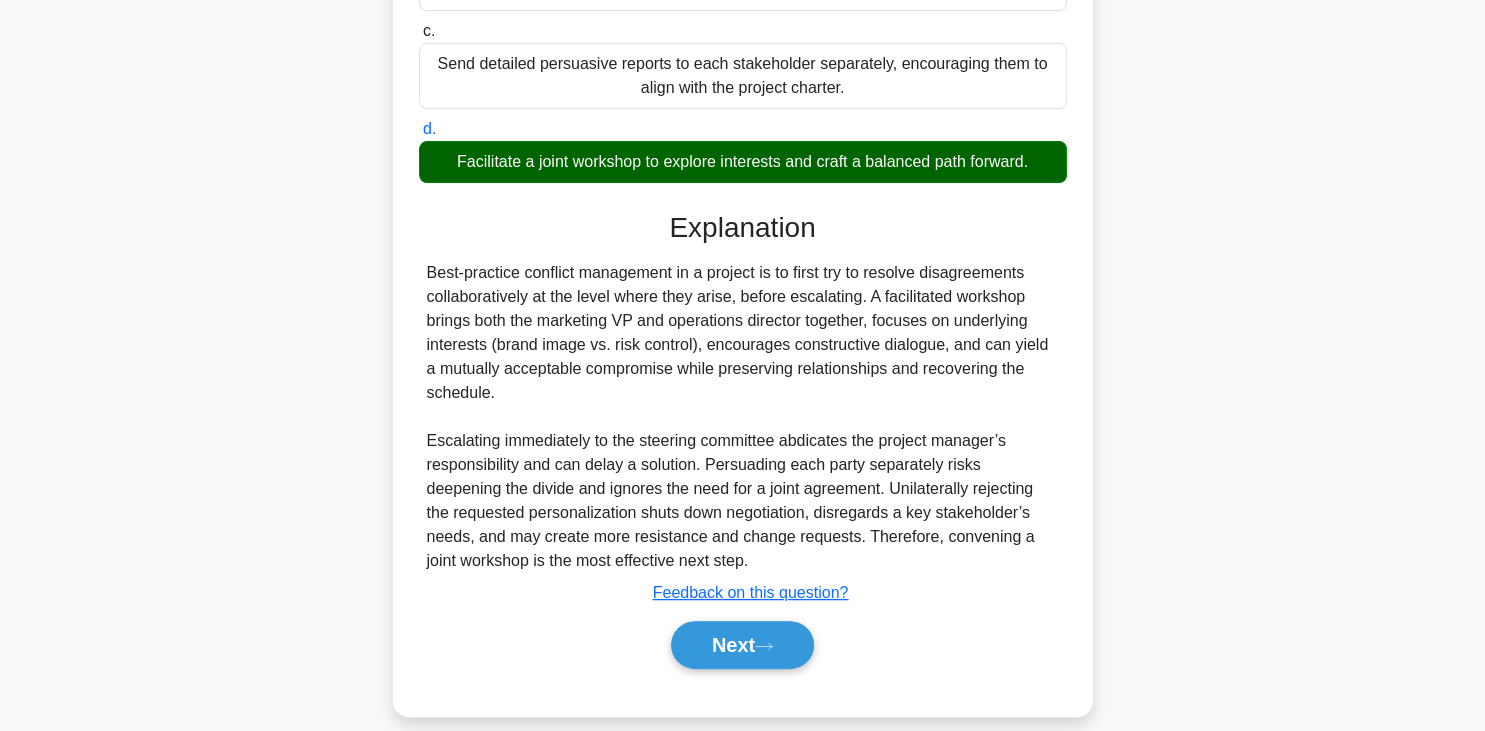 scroll, scrollTop: 472, scrollLeft: 0, axis: vertical 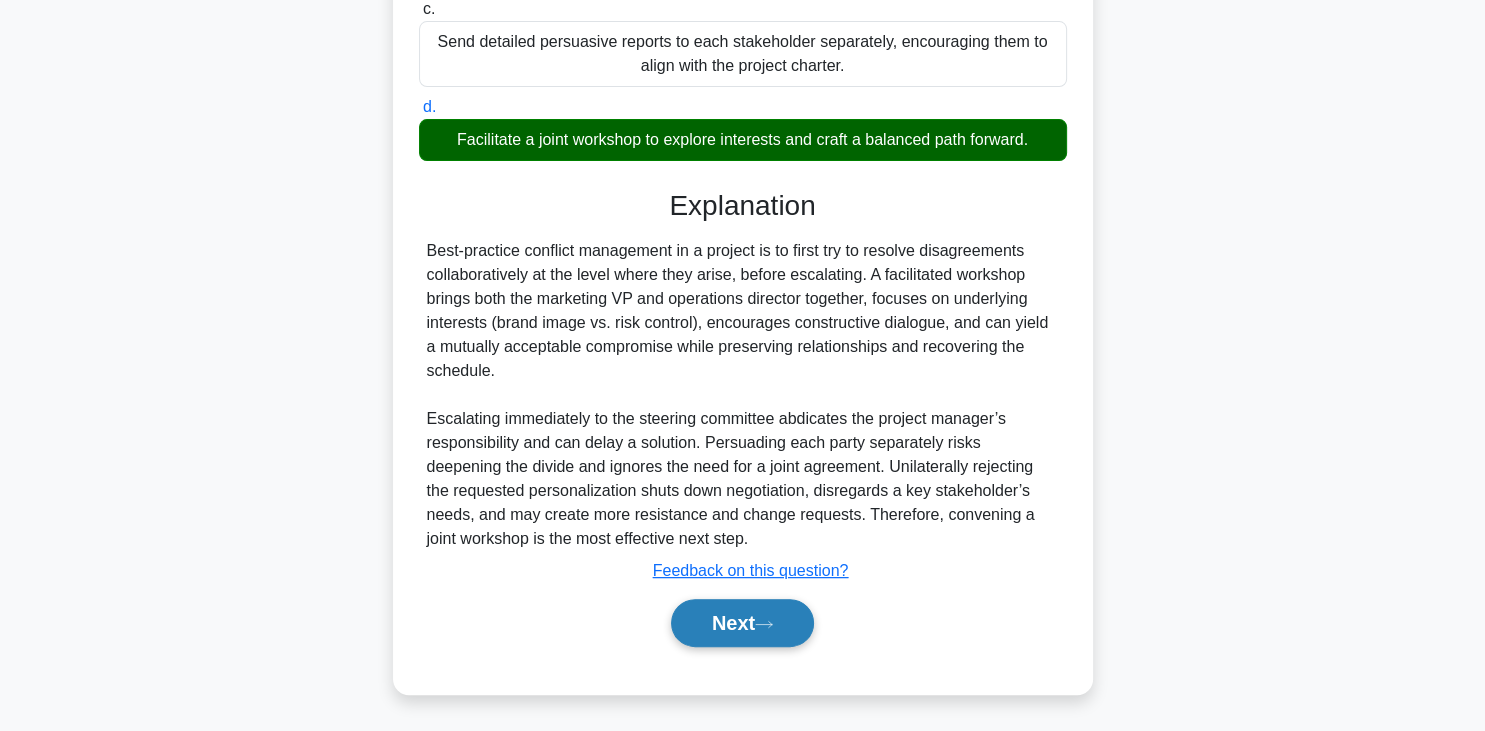 click on "Next" at bounding box center (742, 623) 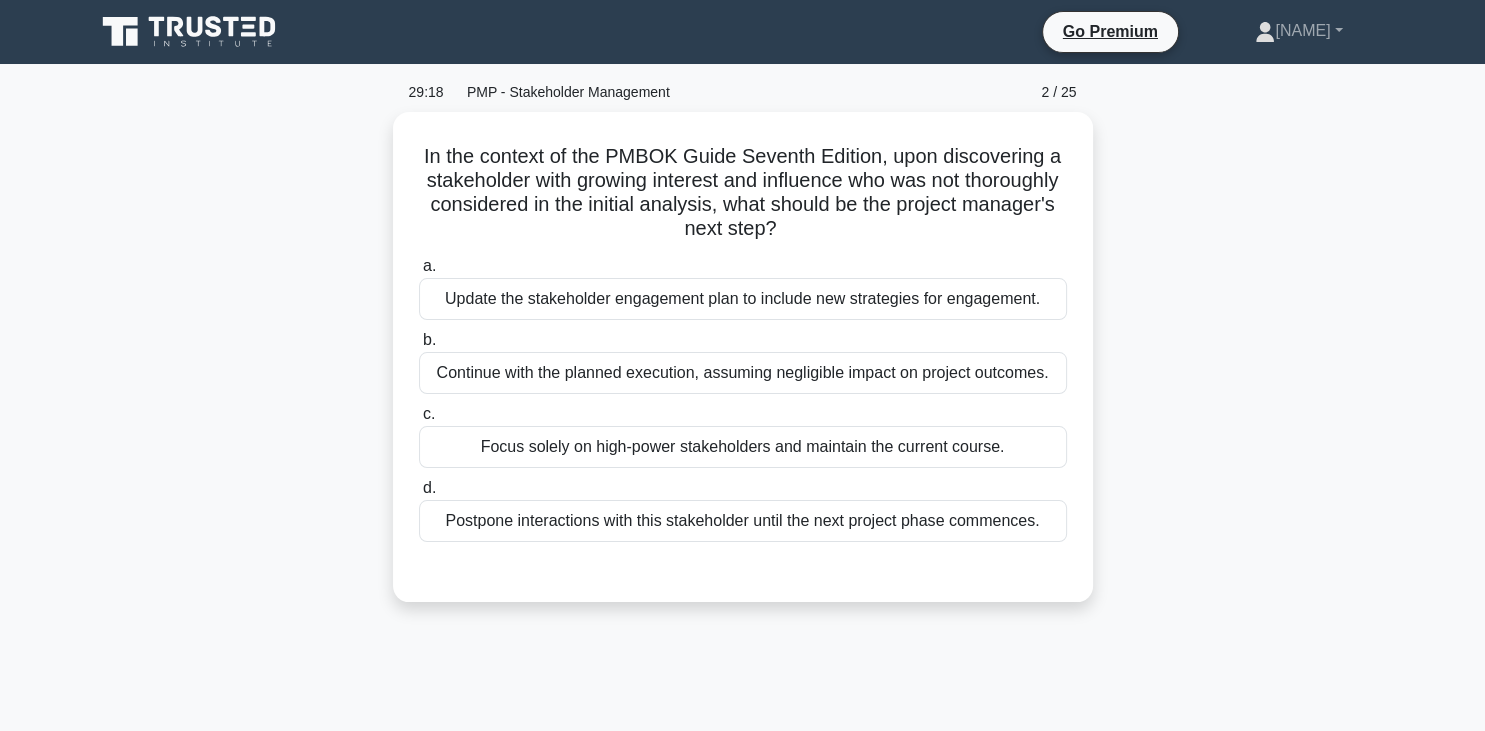 scroll, scrollTop: 0, scrollLeft: 0, axis: both 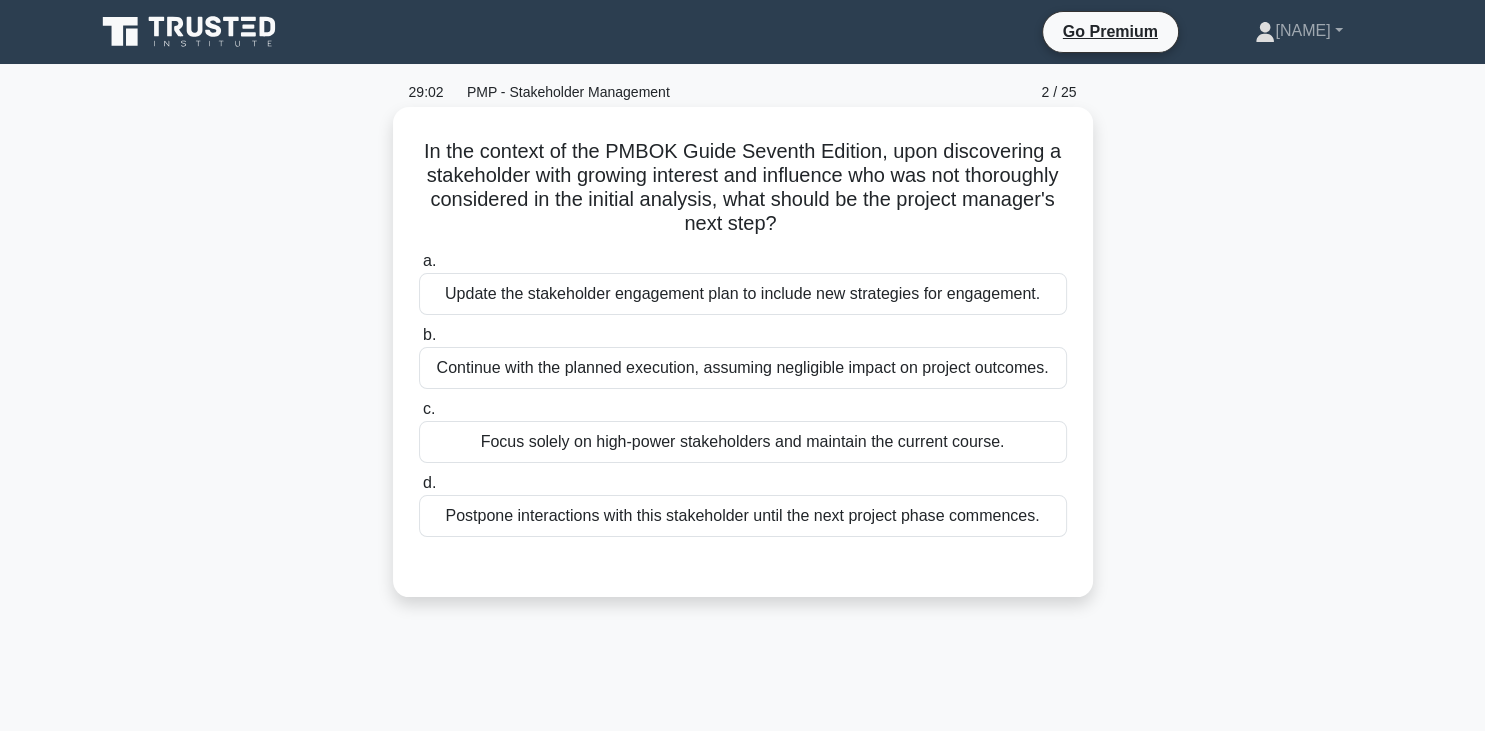 click on "Update the stakeholder engagement plan to include new strategies for engagement." at bounding box center (743, 294) 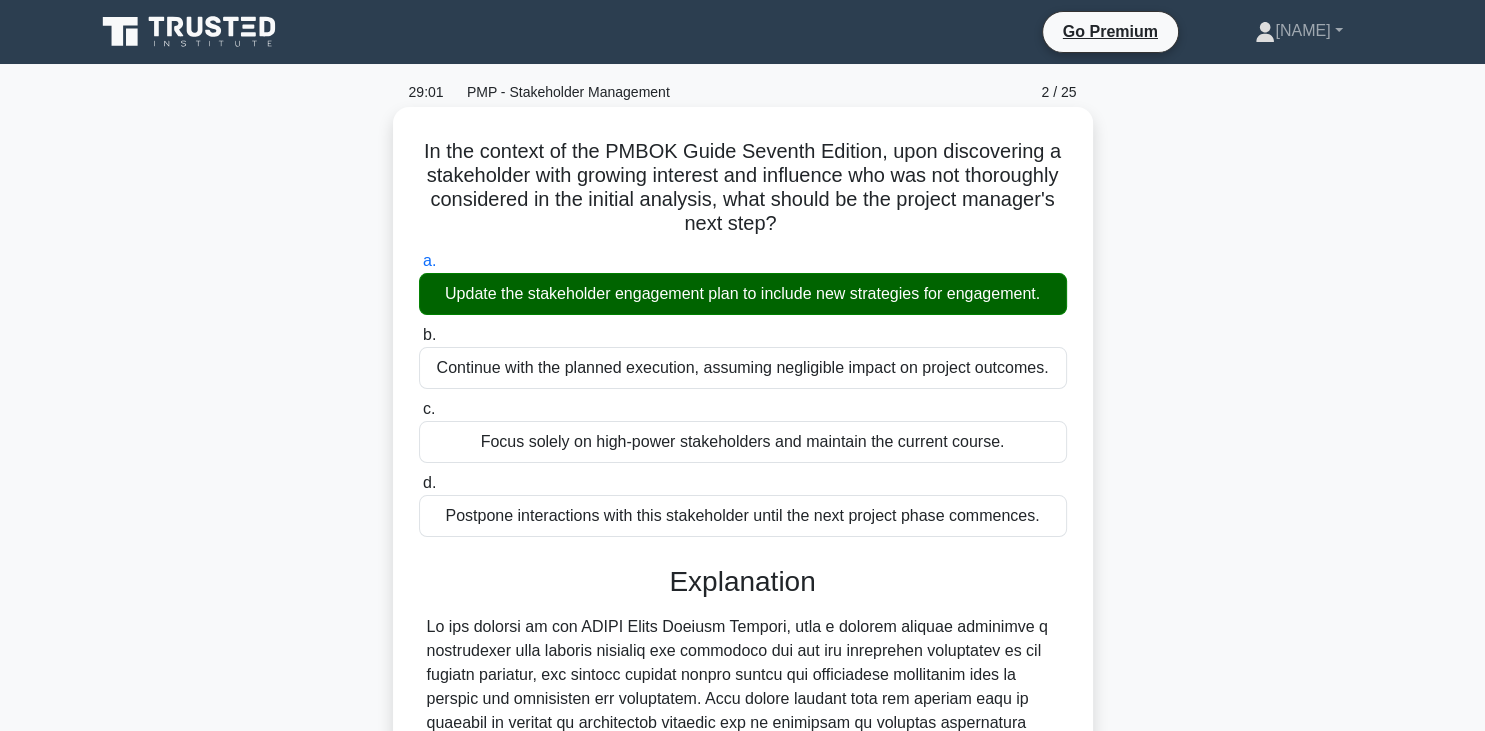 scroll, scrollTop: 424, scrollLeft: 0, axis: vertical 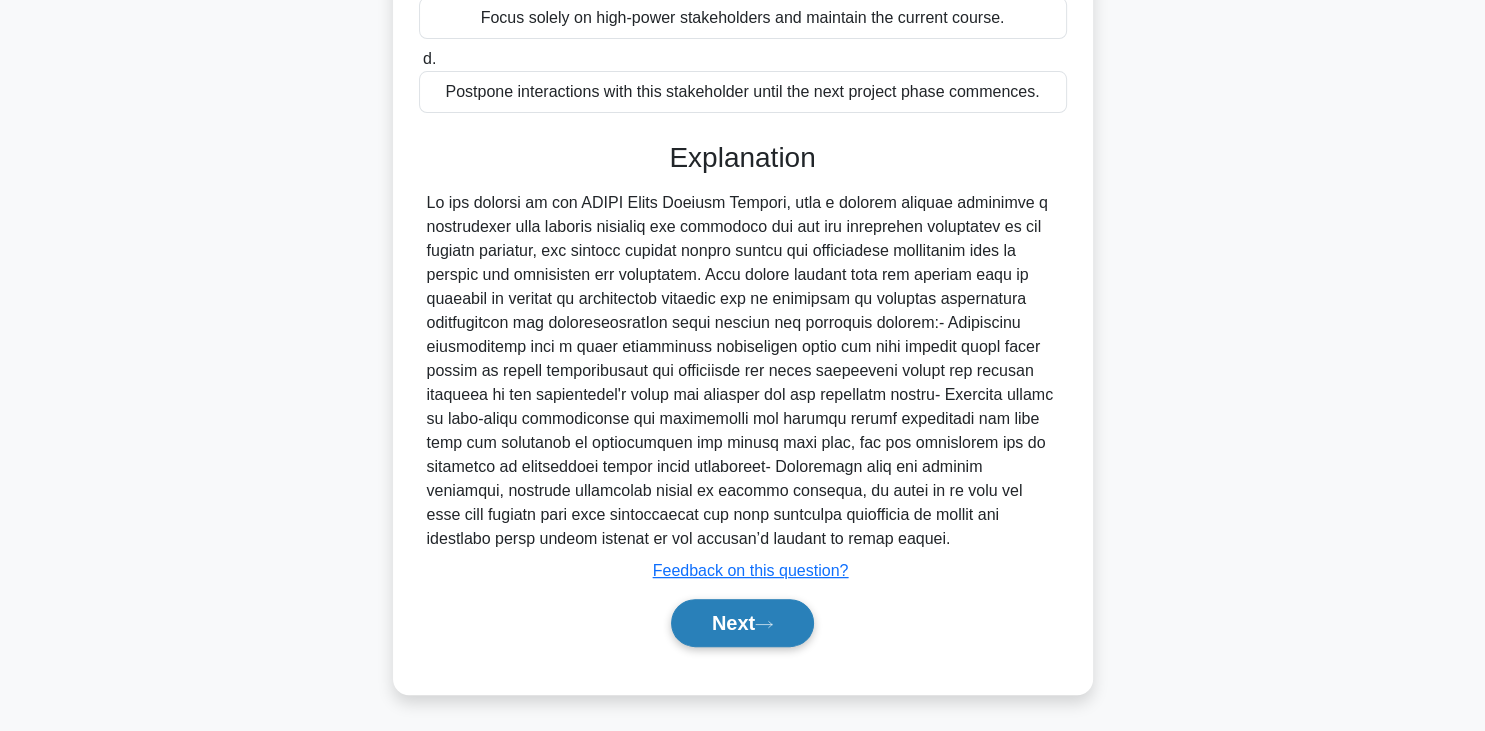 click on "Next" at bounding box center [742, 623] 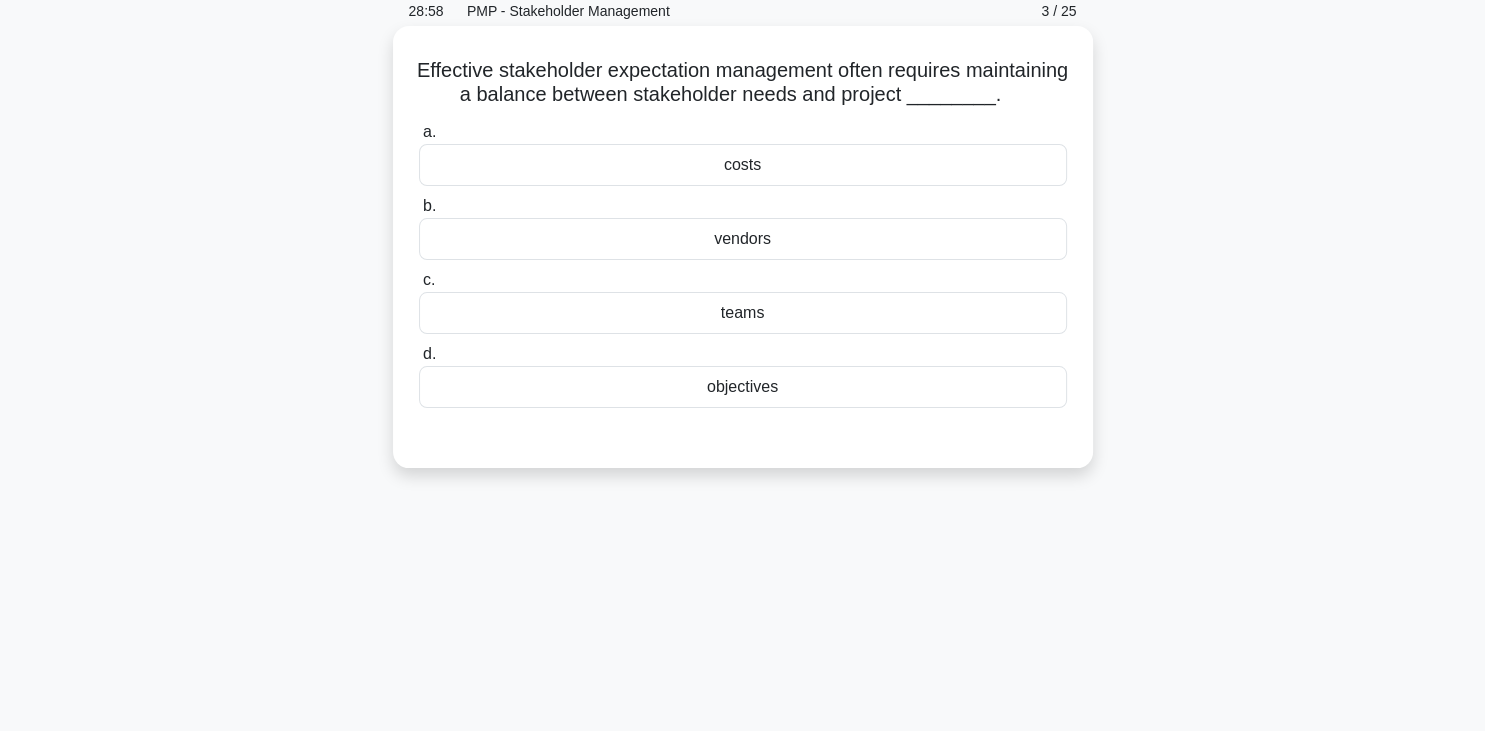 scroll, scrollTop: 42, scrollLeft: 0, axis: vertical 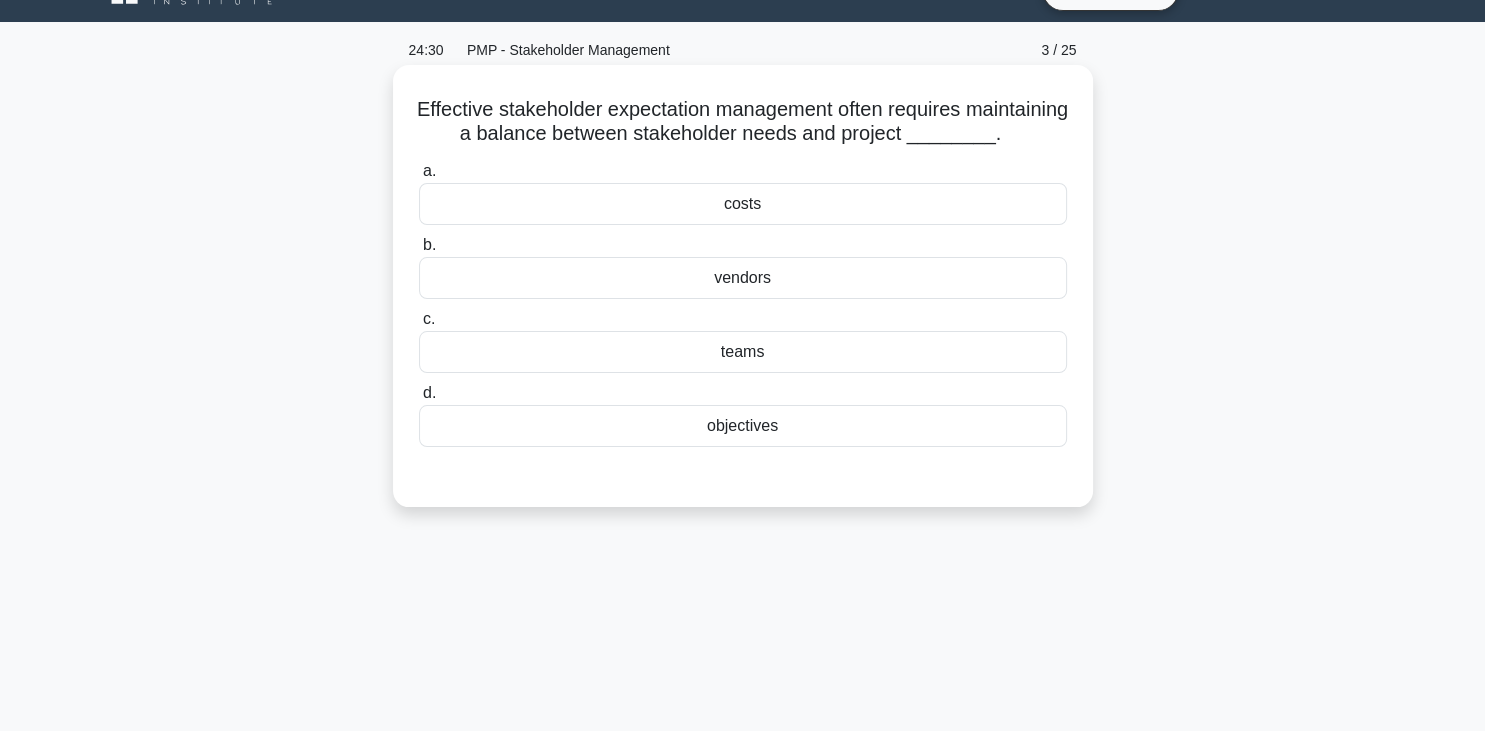click on "costs" at bounding box center (743, 204) 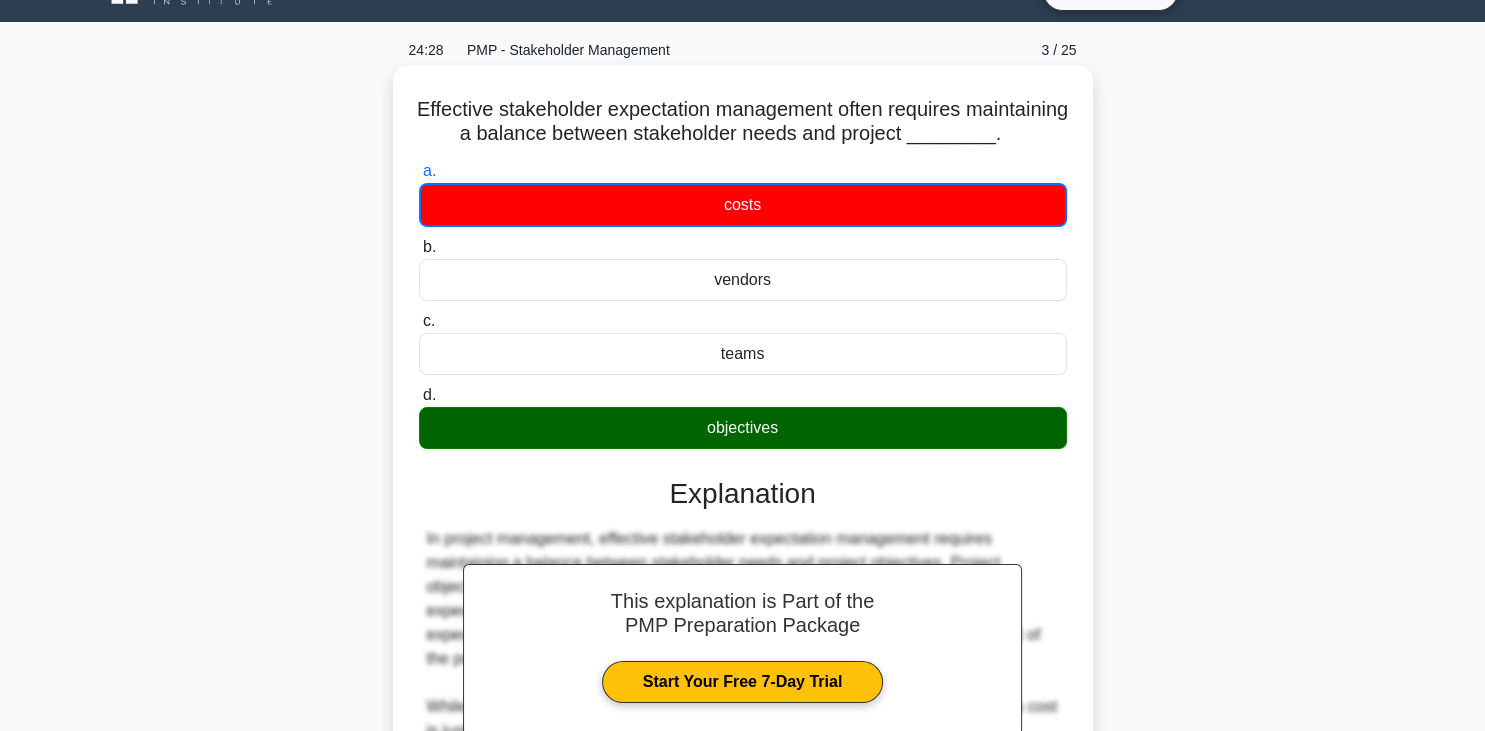 scroll, scrollTop: 401, scrollLeft: 0, axis: vertical 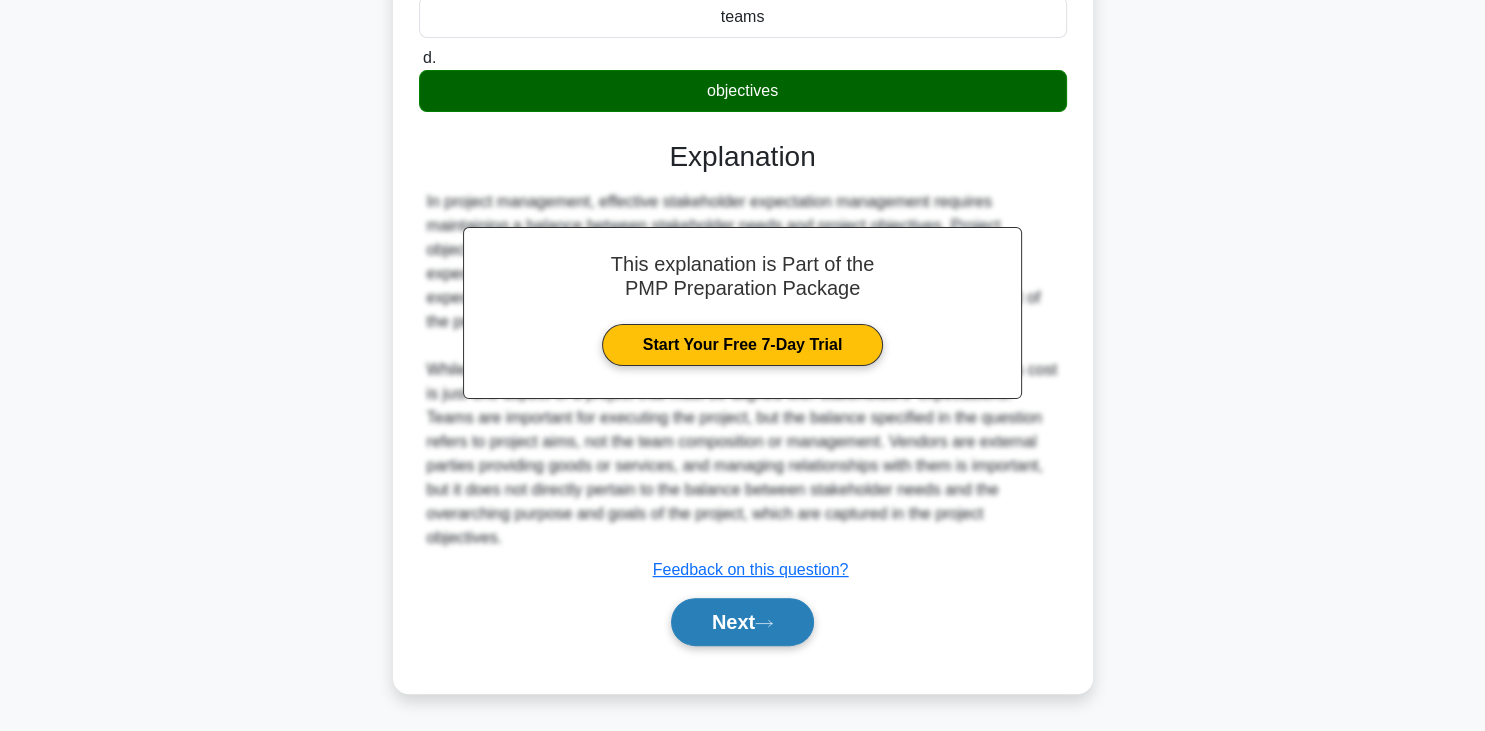 click on "Next" at bounding box center [742, 622] 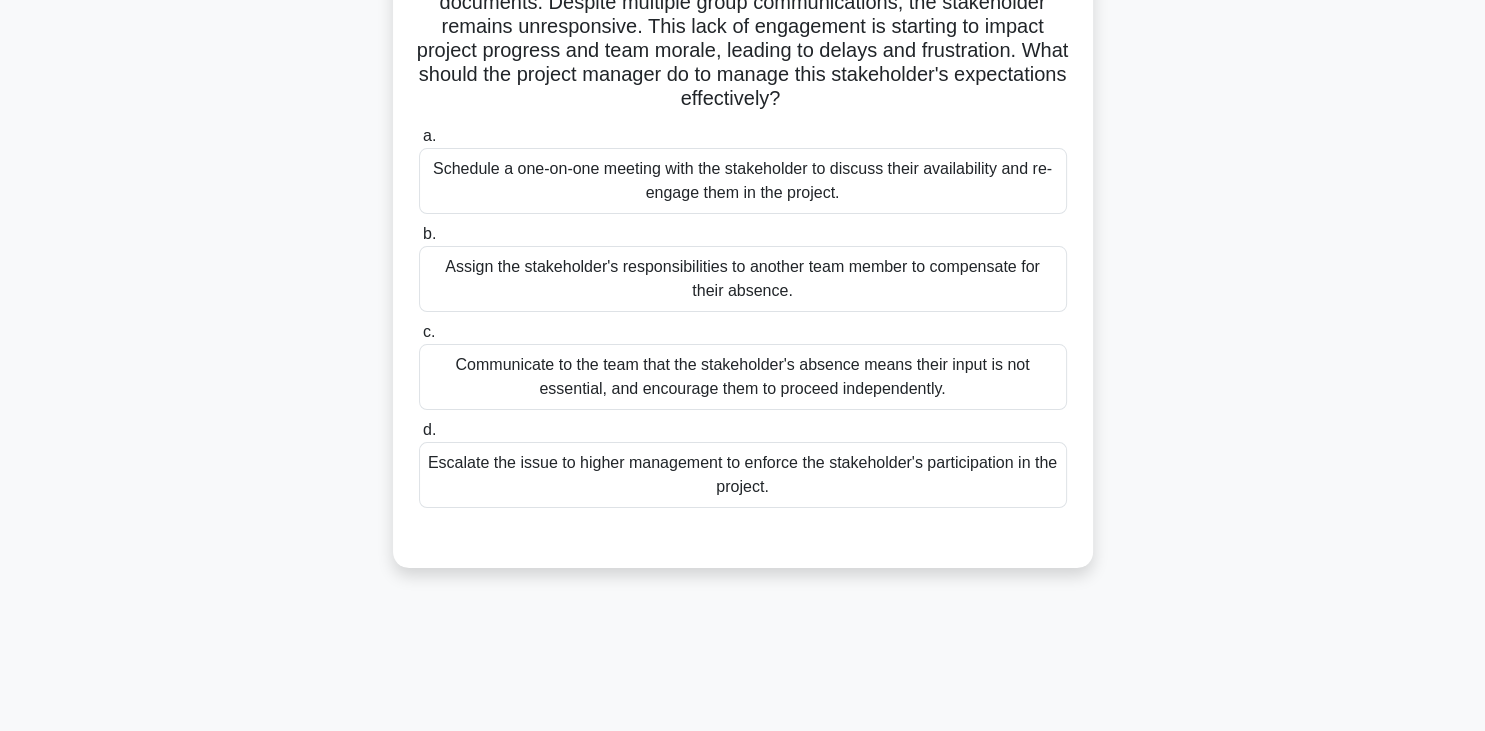 scroll, scrollTop: 196, scrollLeft: 0, axis: vertical 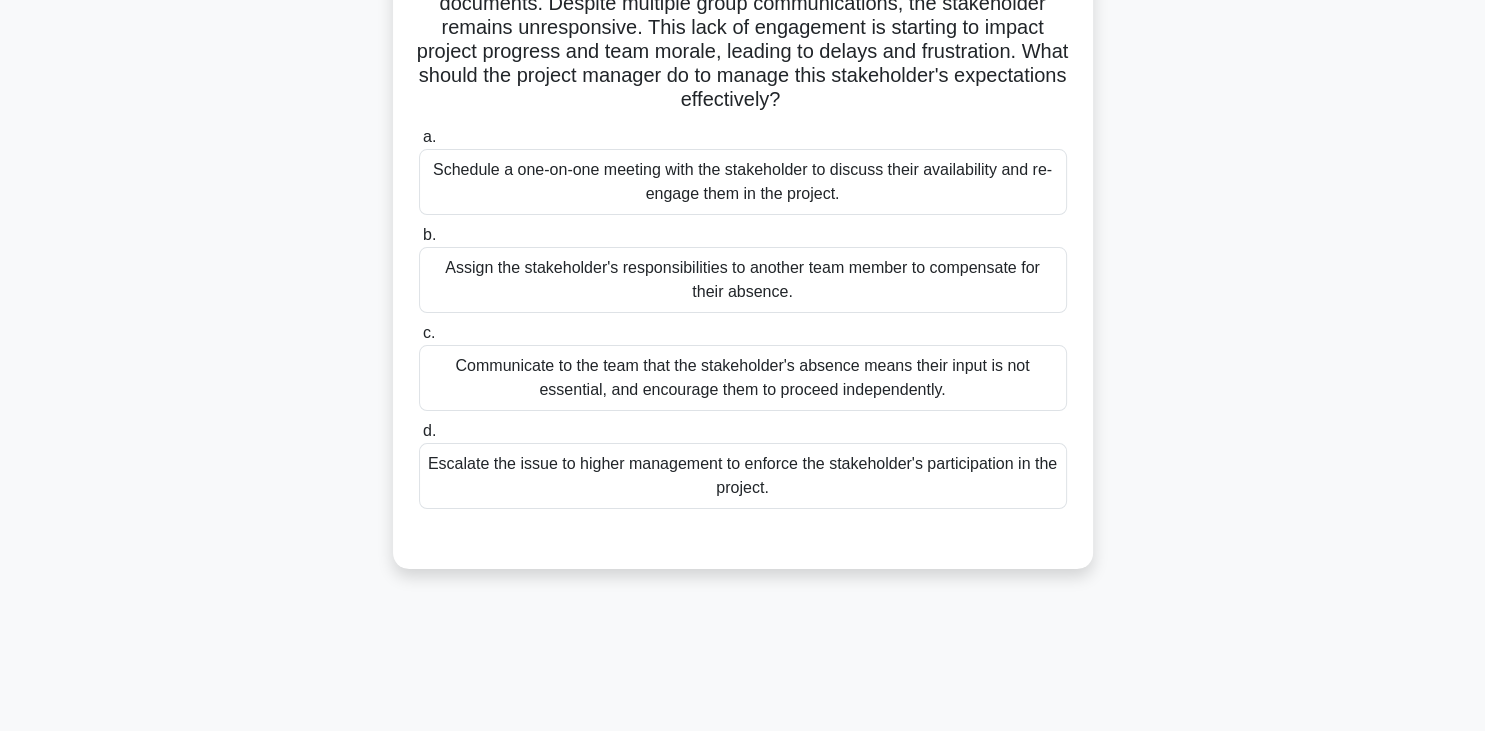 click on "Schedule a one-on-one meeting with the stakeholder to discuss their availability and re-engage them in the project." at bounding box center (743, 182) 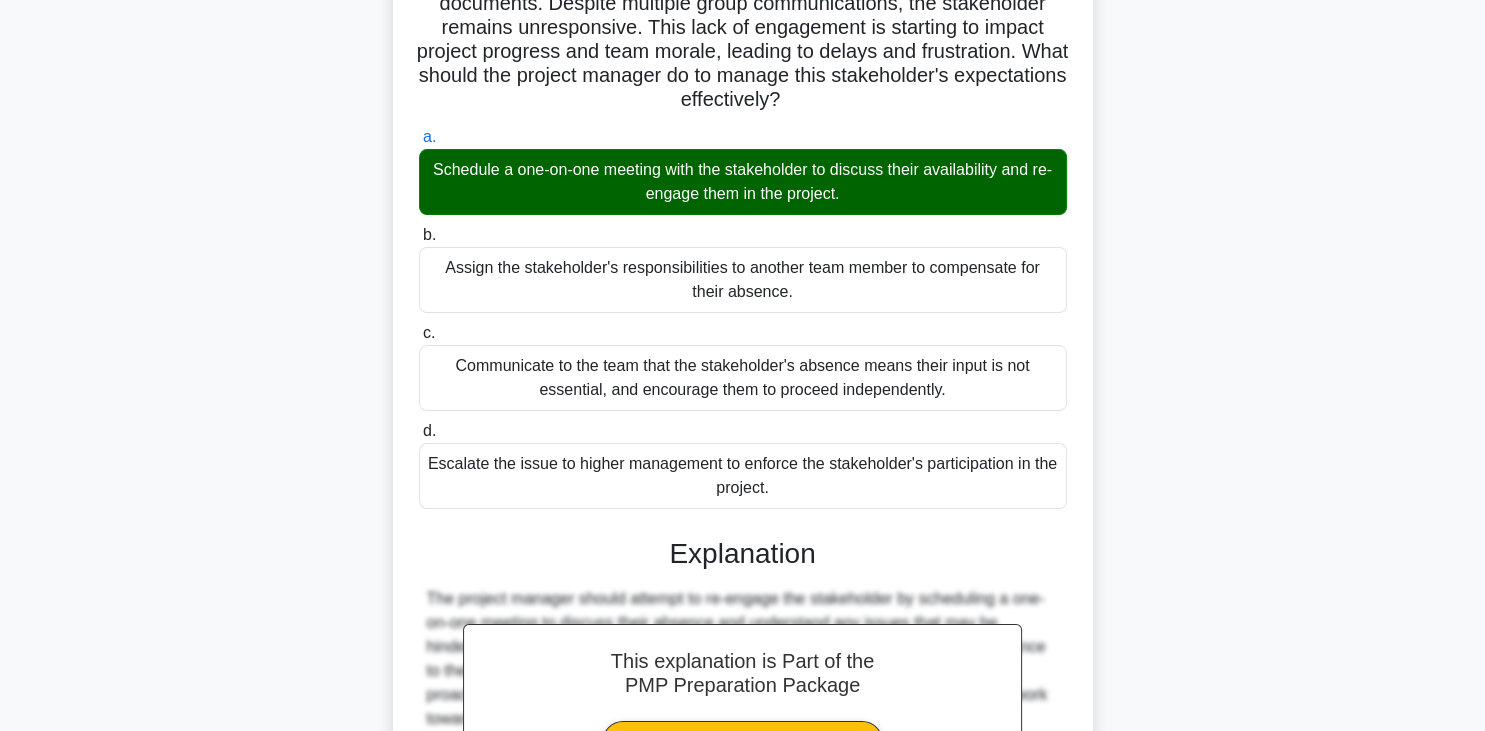 scroll, scrollTop: 472, scrollLeft: 0, axis: vertical 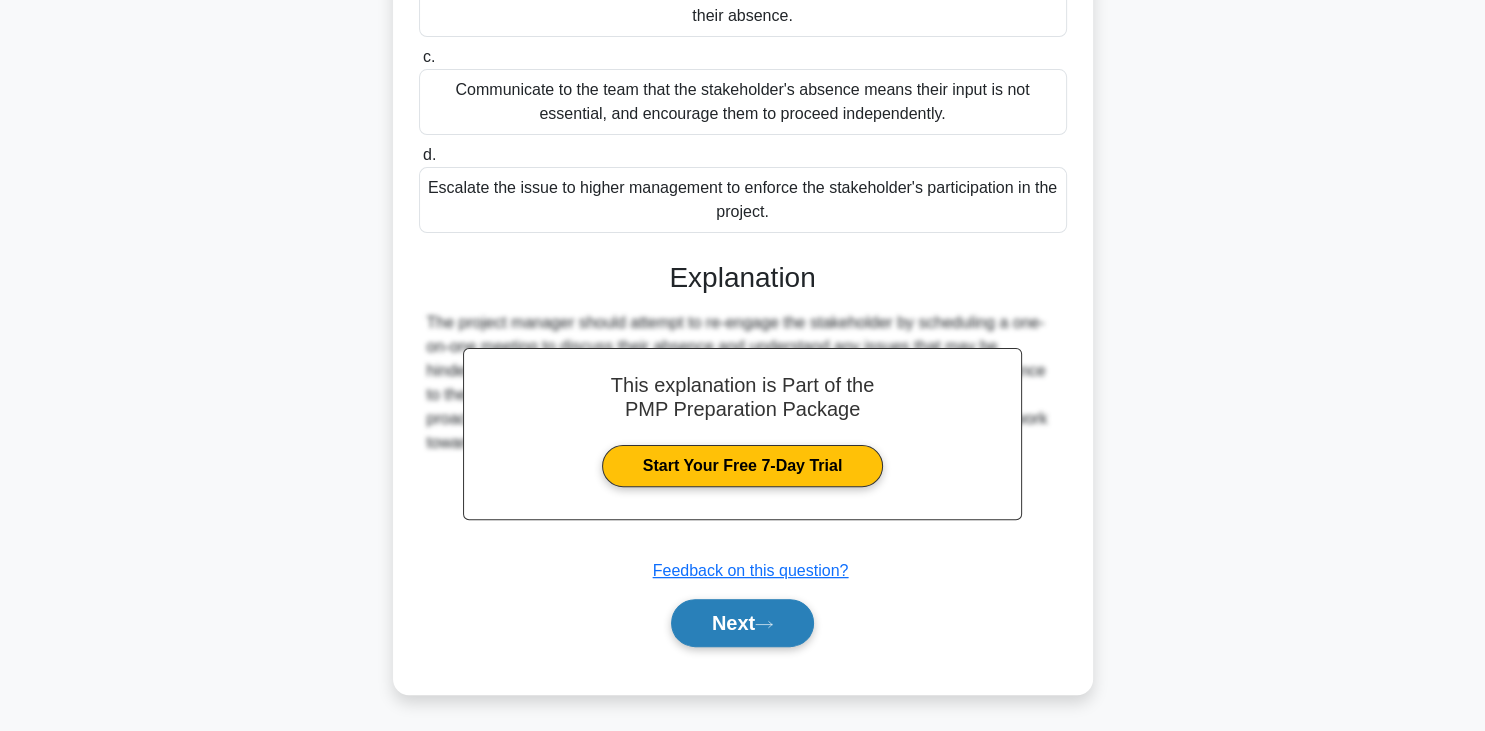 click on "Next" at bounding box center [742, 623] 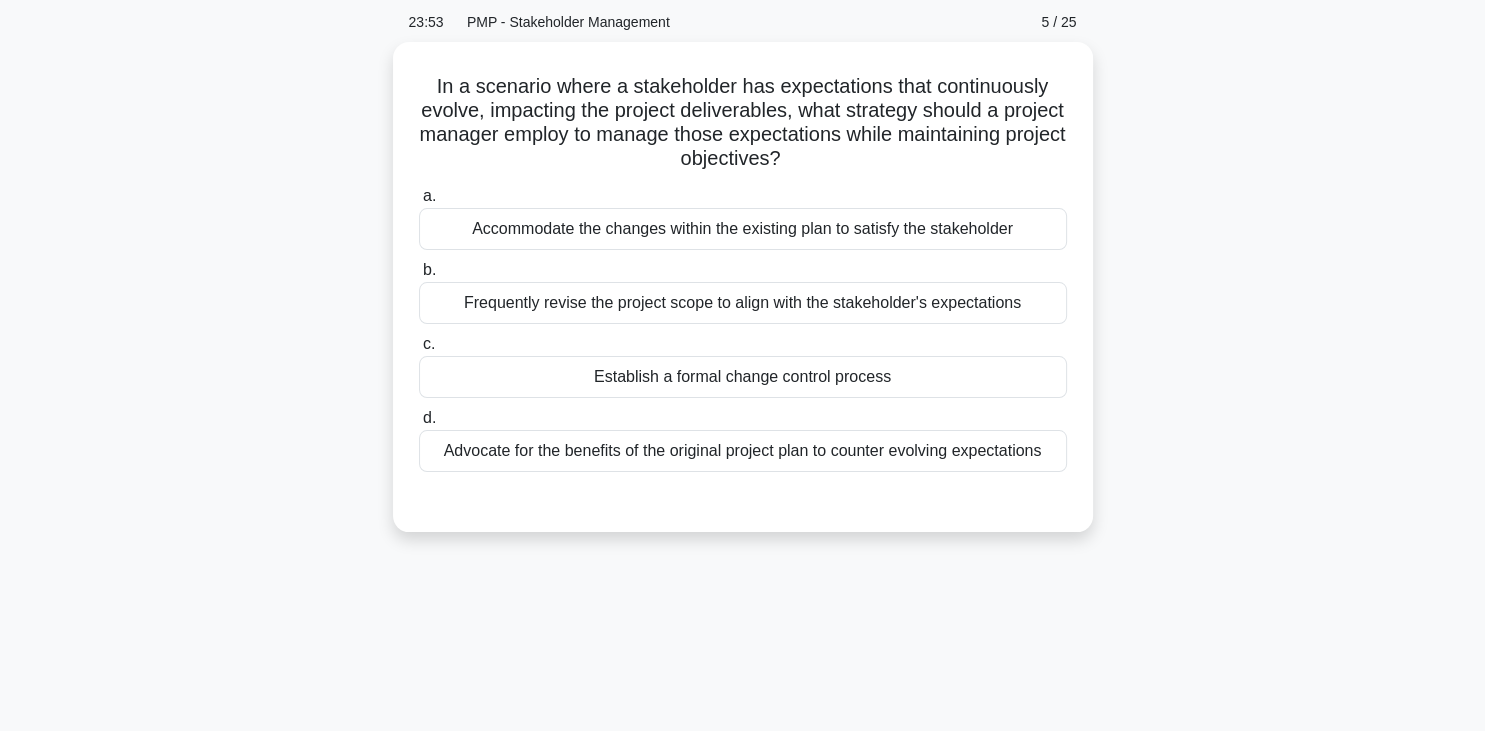 scroll, scrollTop: 0, scrollLeft: 0, axis: both 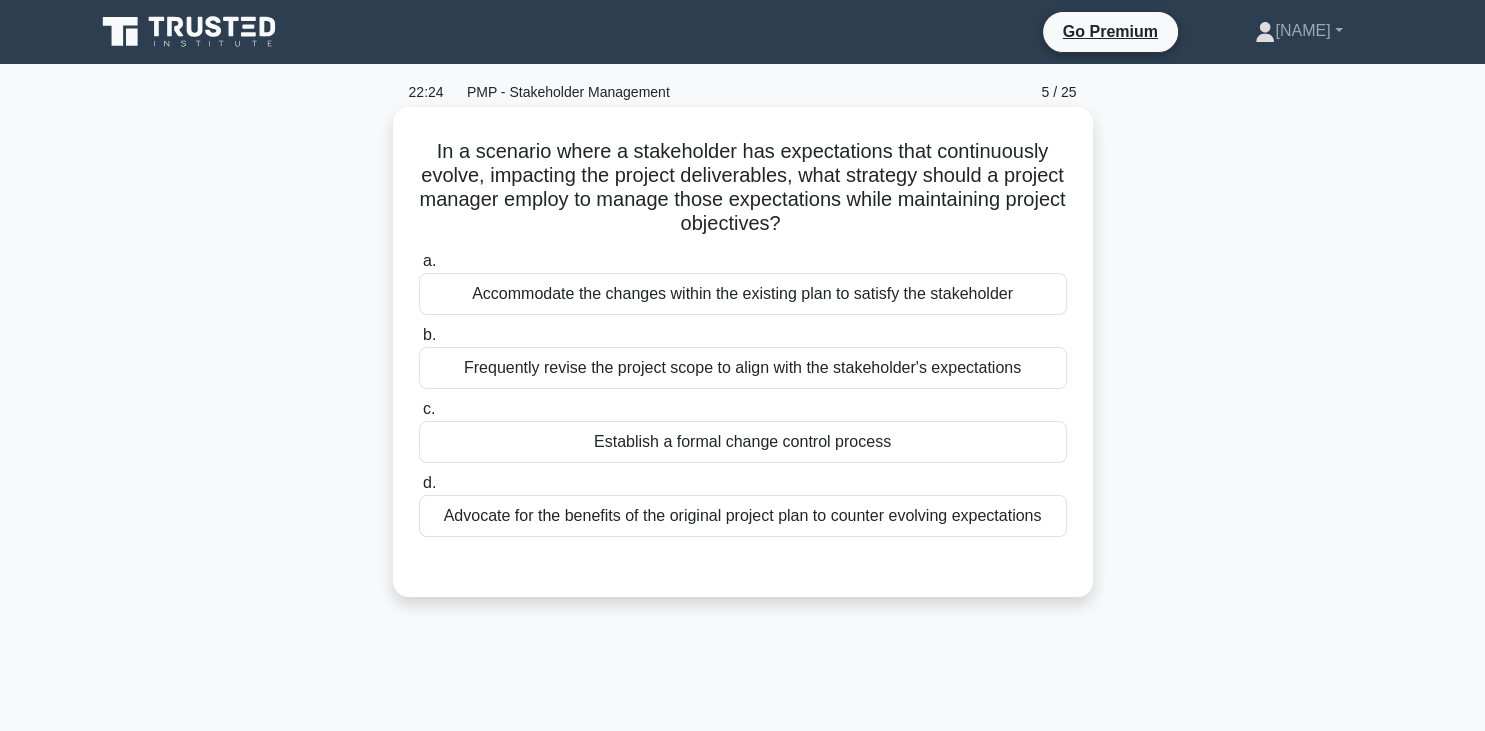 click on "Advocate for the benefits of the original project plan to counter evolving expectations" at bounding box center (743, 516) 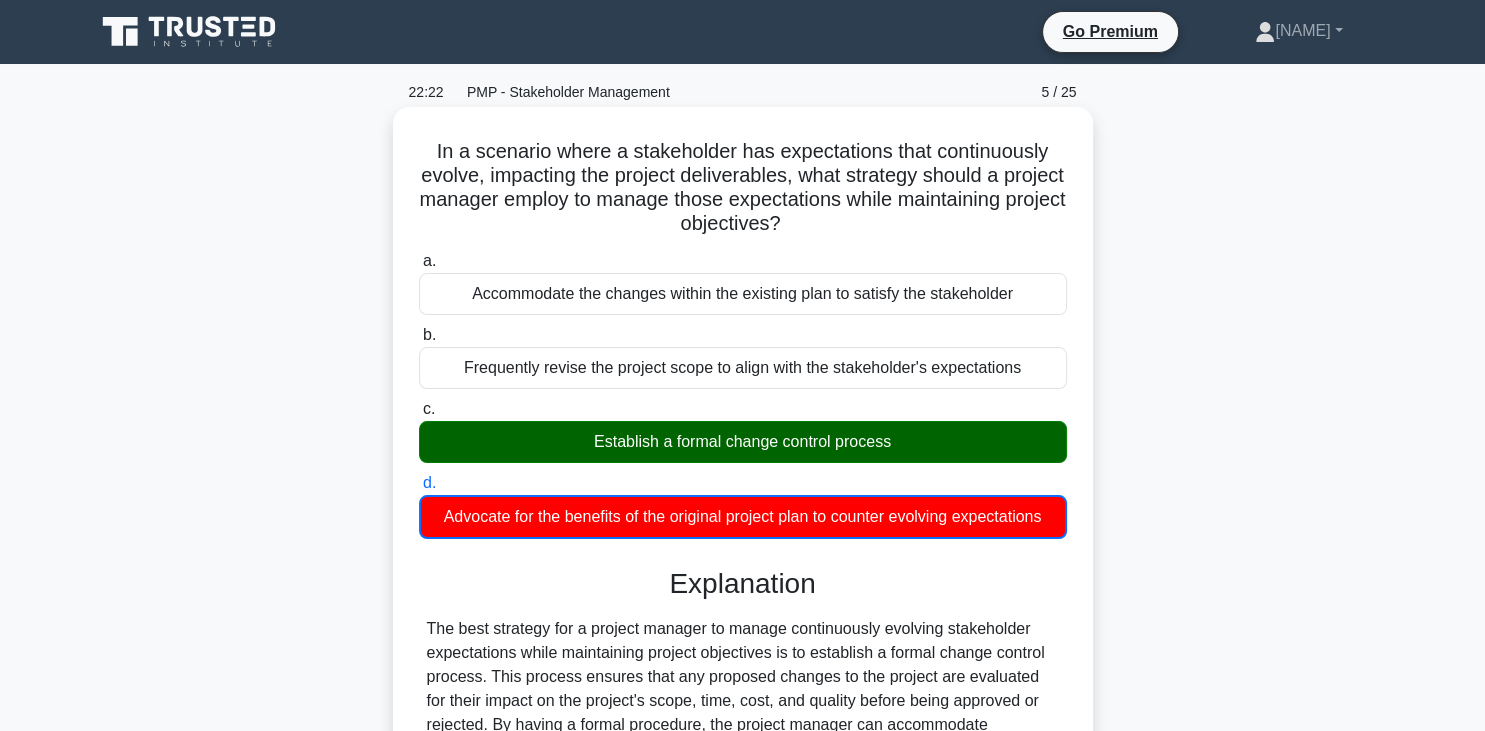 scroll, scrollTop: 425, scrollLeft: 0, axis: vertical 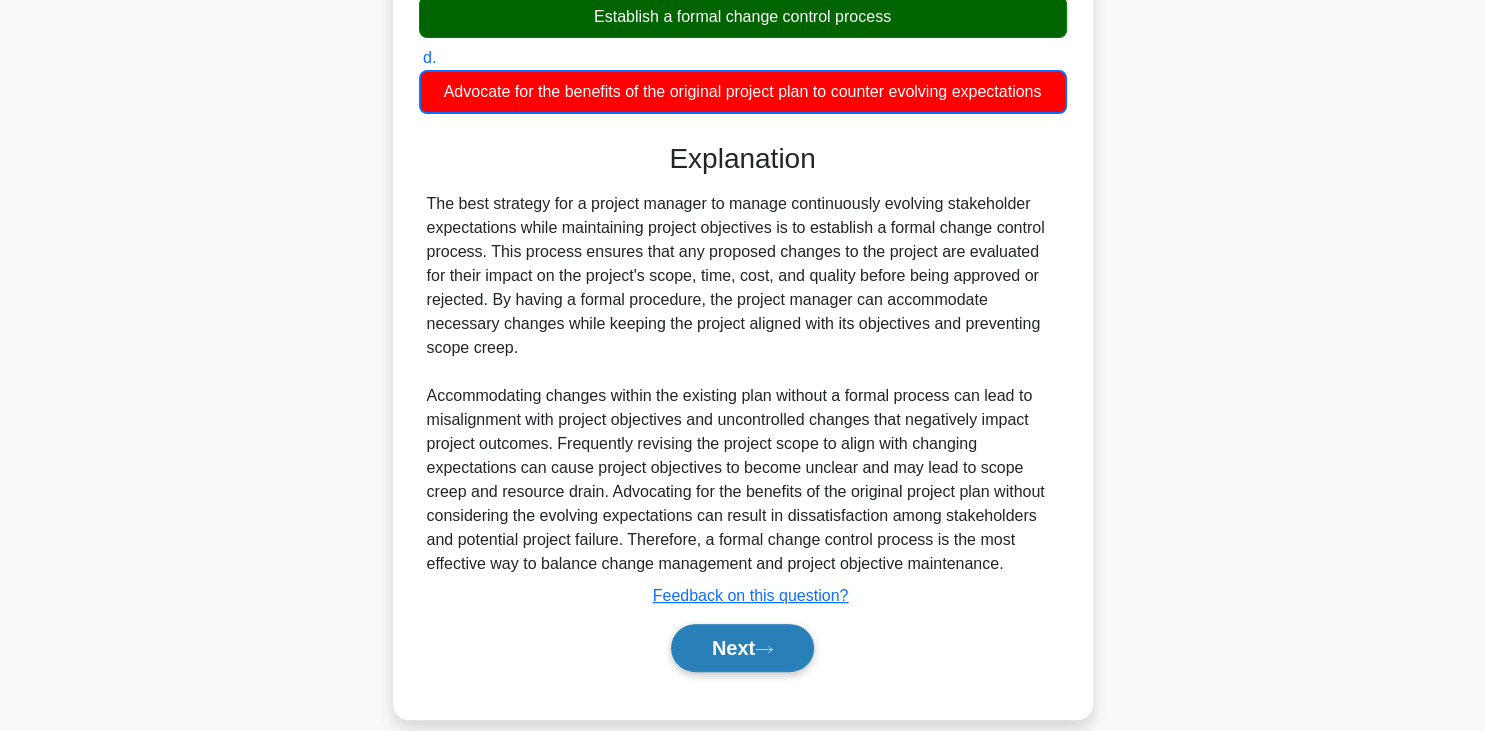 click on "Next" at bounding box center [742, 648] 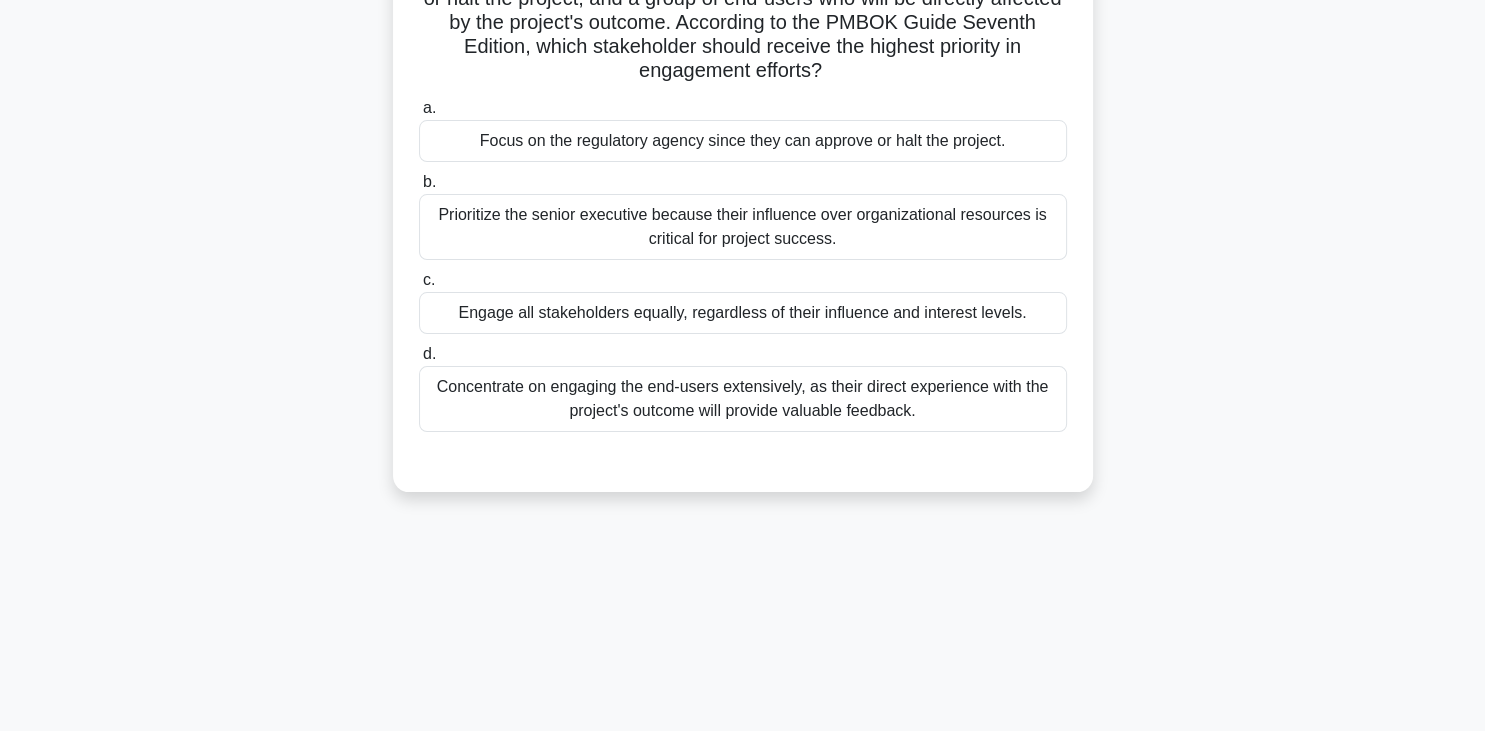 scroll, scrollTop: 119, scrollLeft: 0, axis: vertical 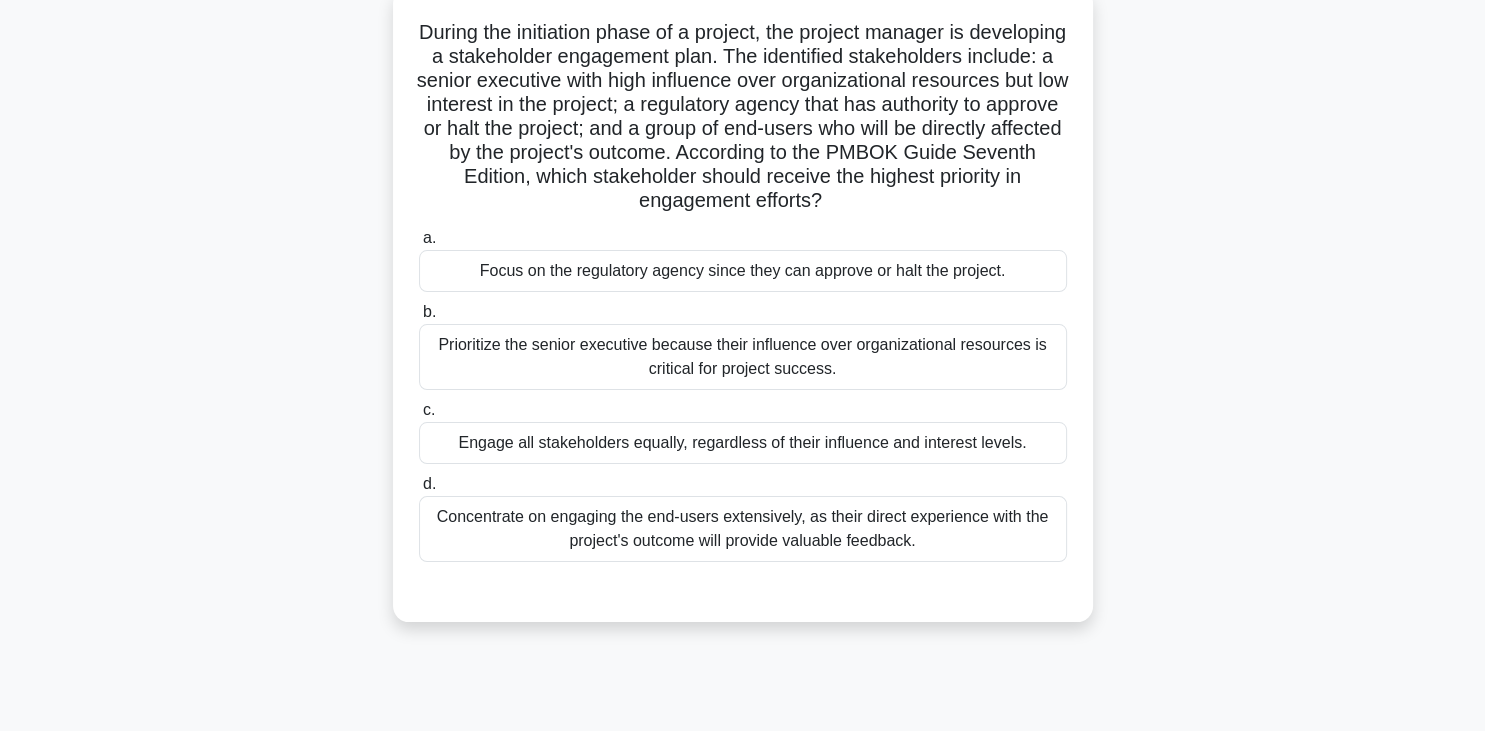 click on "Engage all stakeholders equally, regardless of their influence and interest levels." at bounding box center [743, 443] 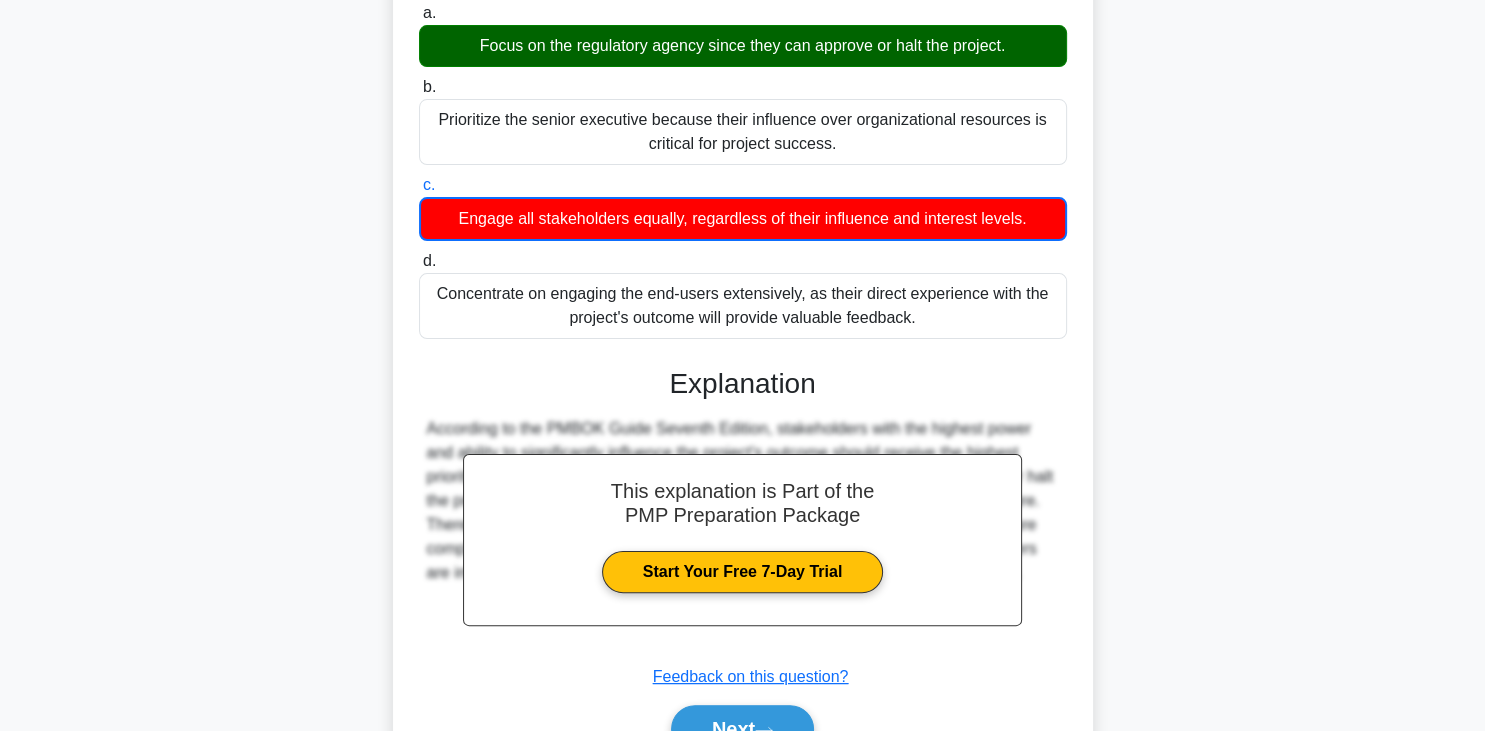 scroll, scrollTop: 449, scrollLeft: 0, axis: vertical 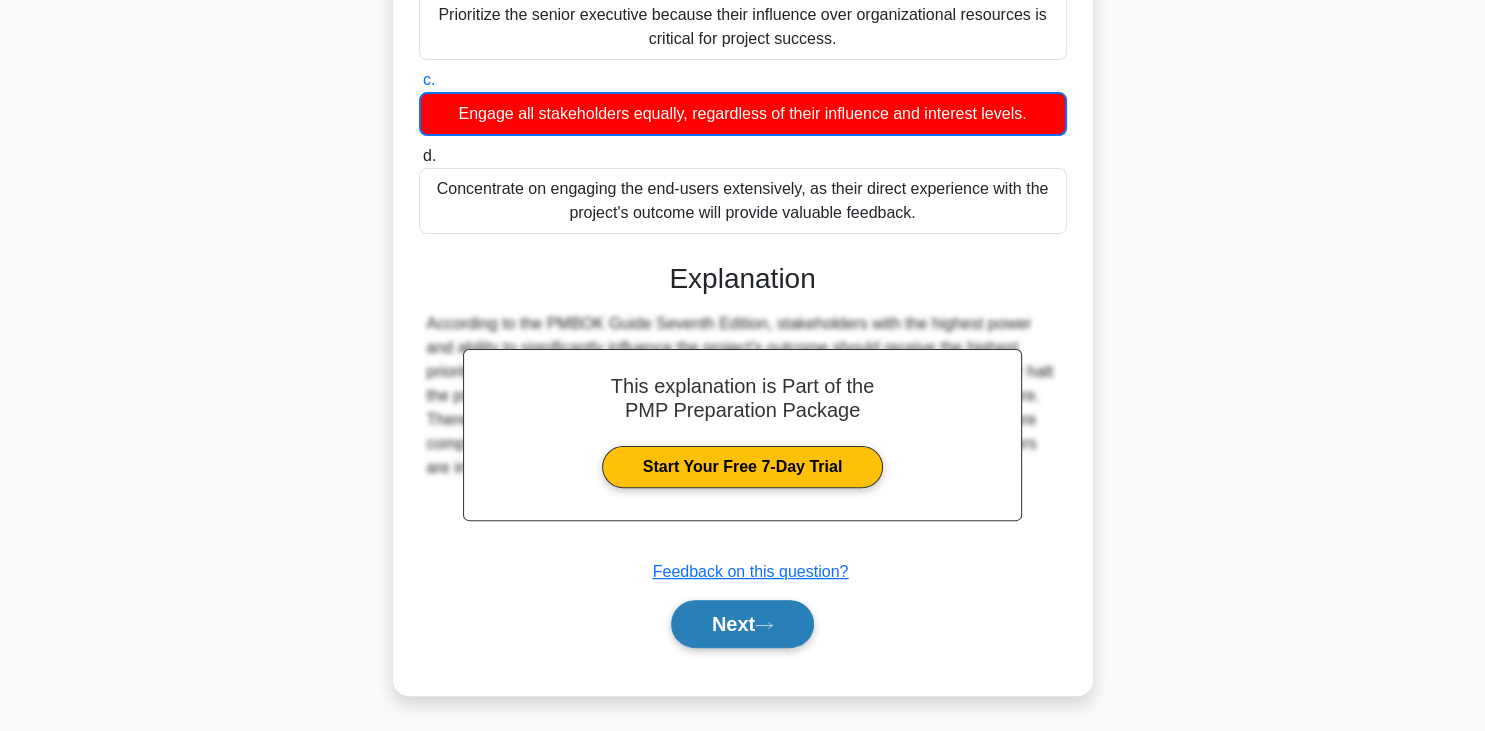 click 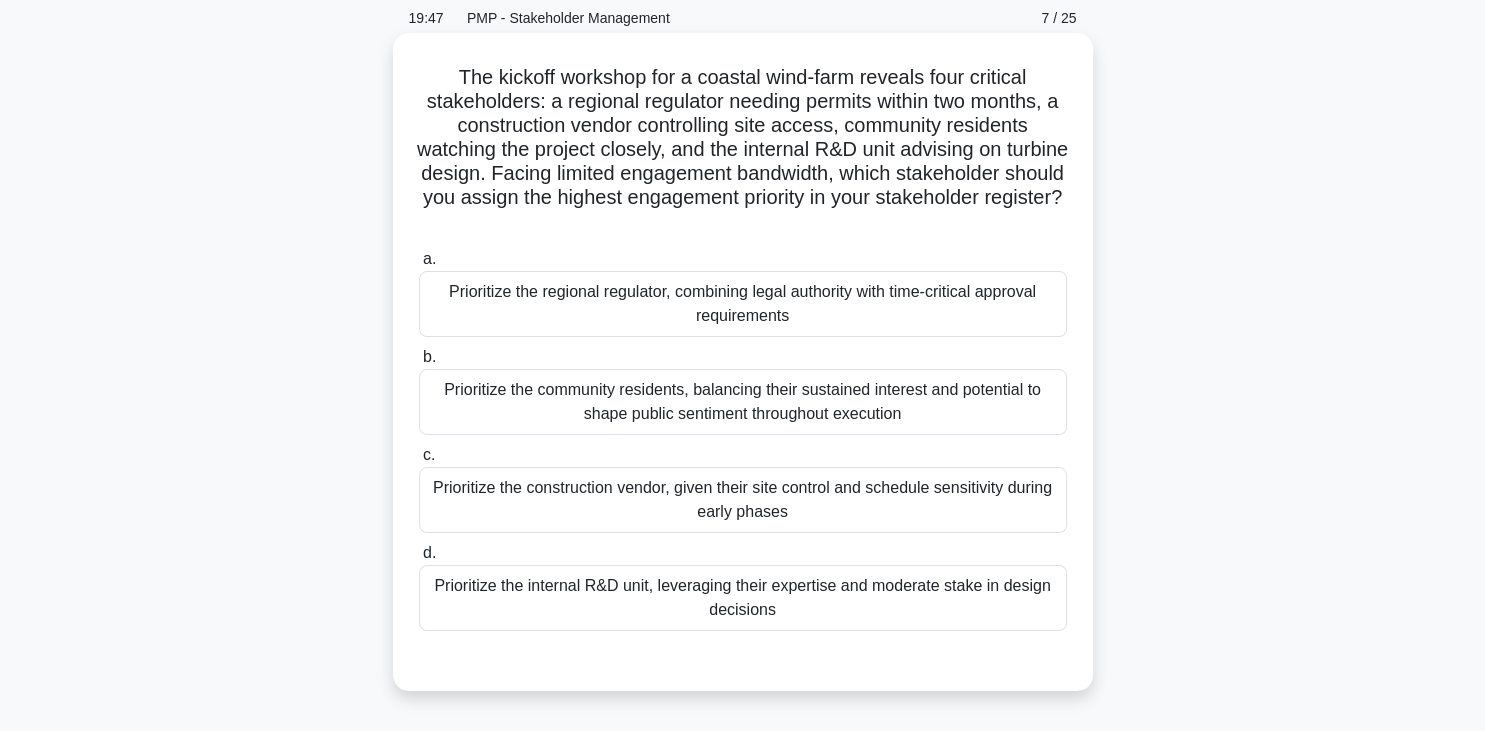 scroll, scrollTop: 76, scrollLeft: 0, axis: vertical 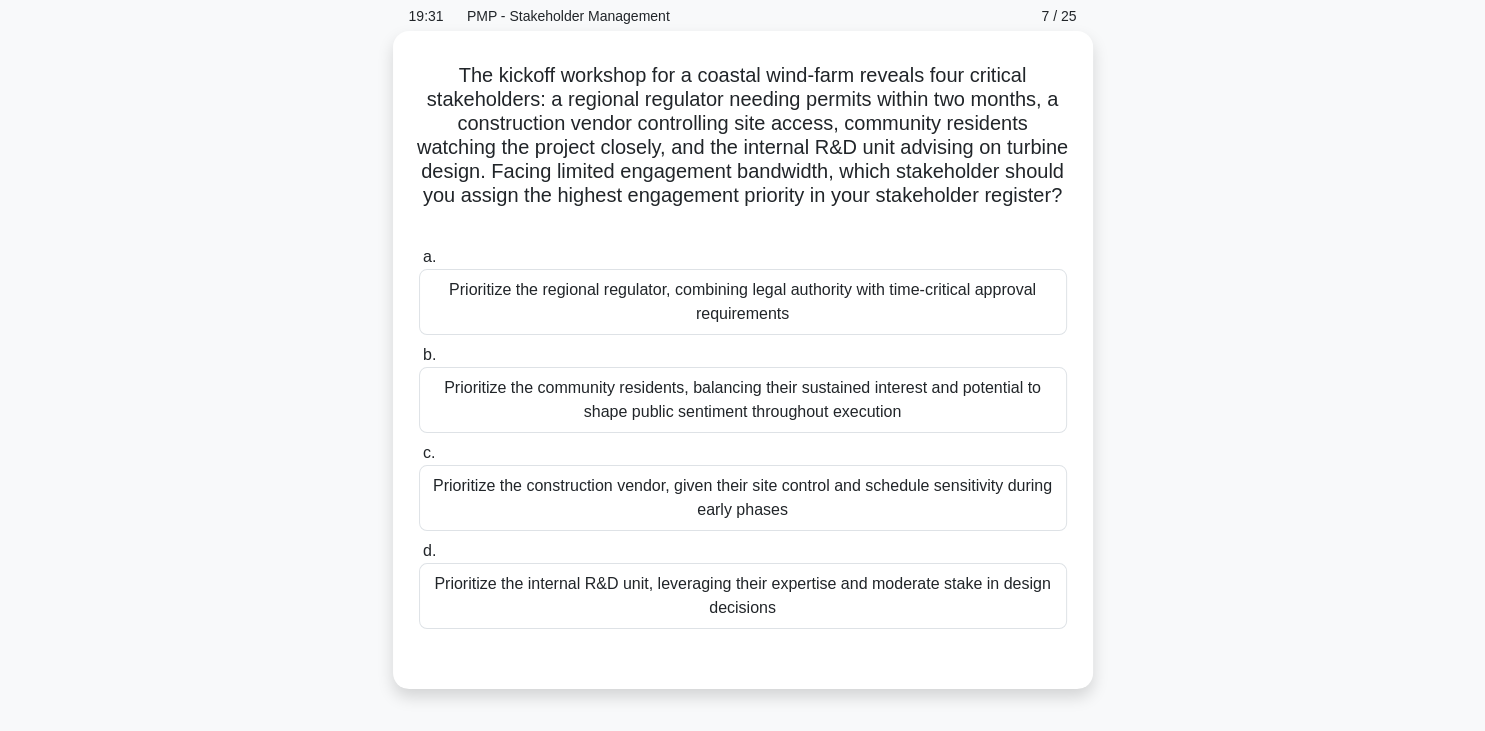 click on "Prioritize the construction vendor, given their site control and schedule sensitivity during early phases" at bounding box center (743, 498) 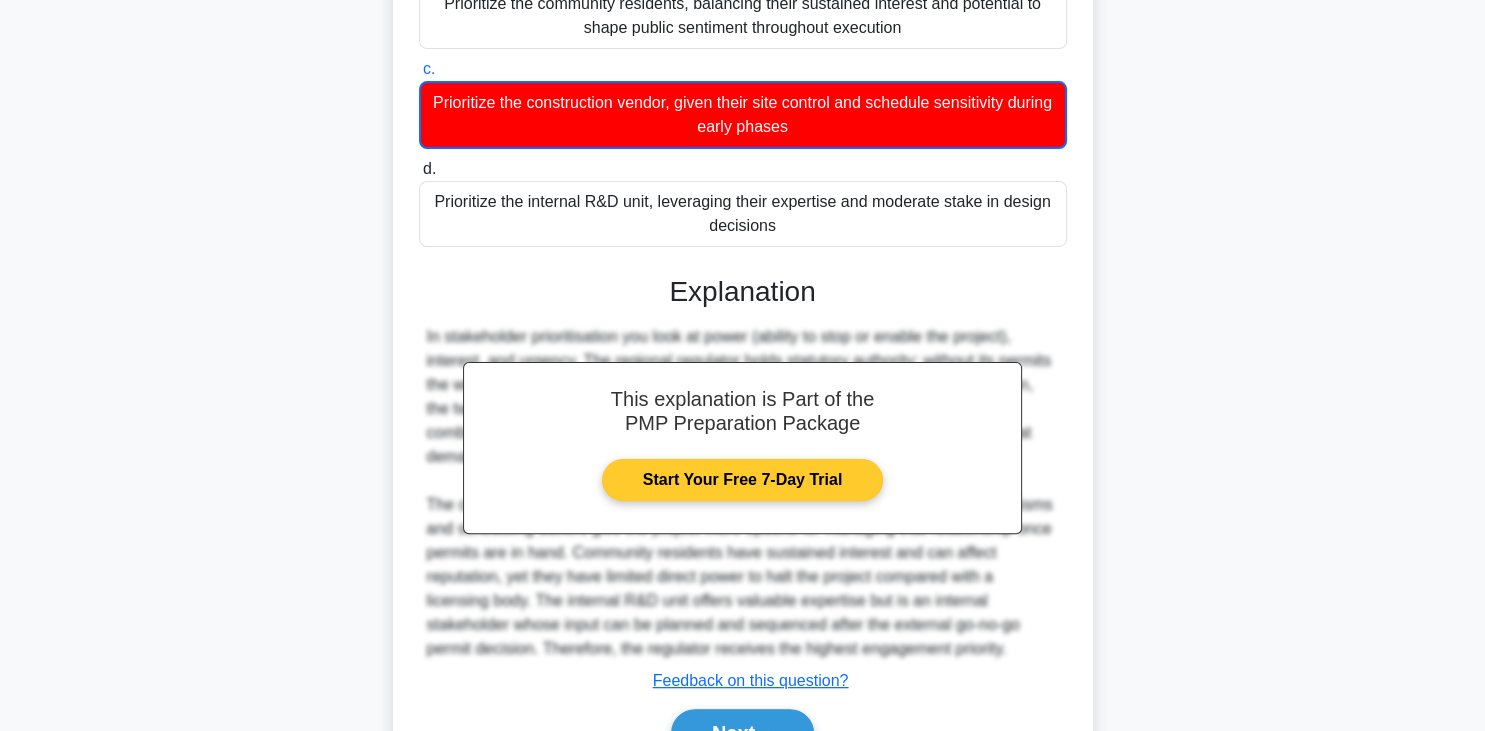scroll, scrollTop: 569, scrollLeft: 0, axis: vertical 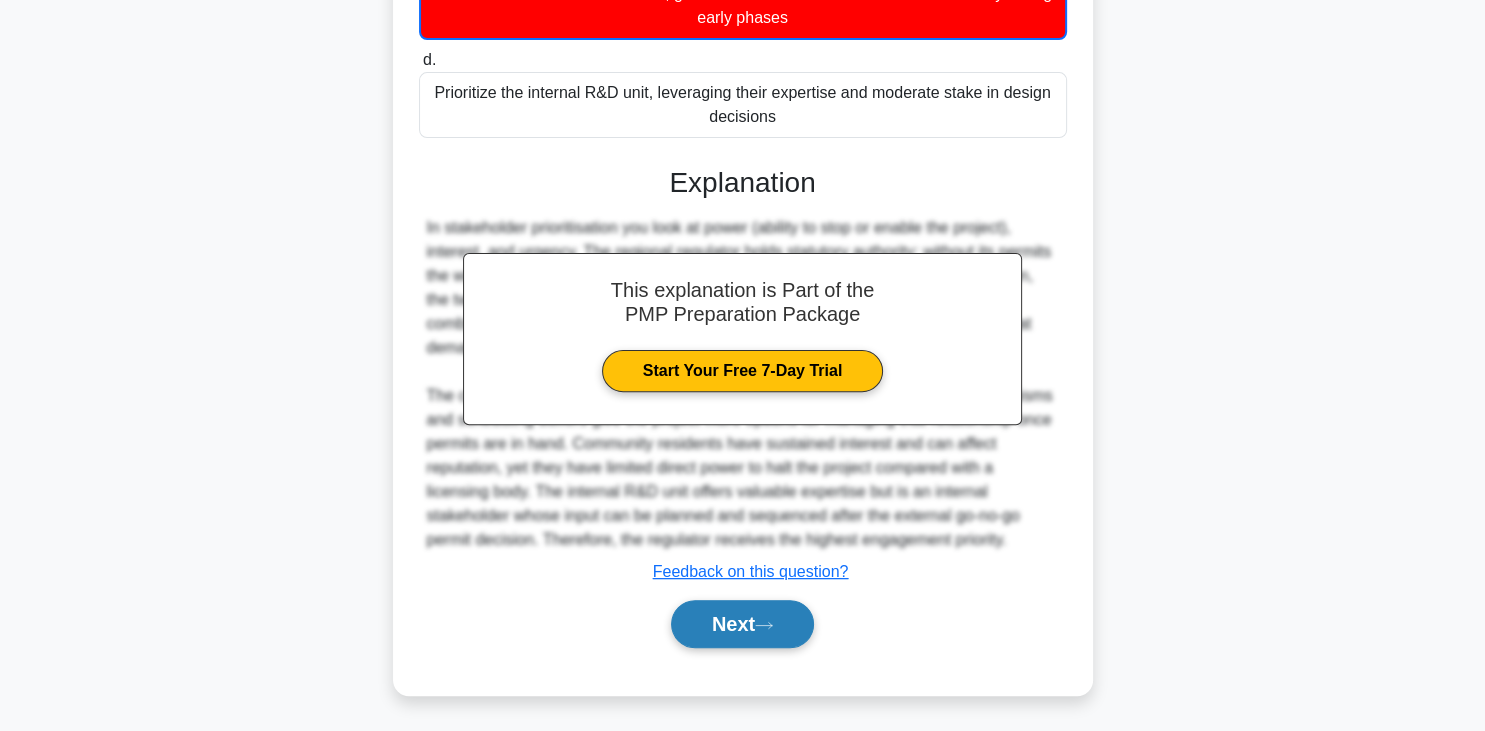 click on "Next" at bounding box center [742, 624] 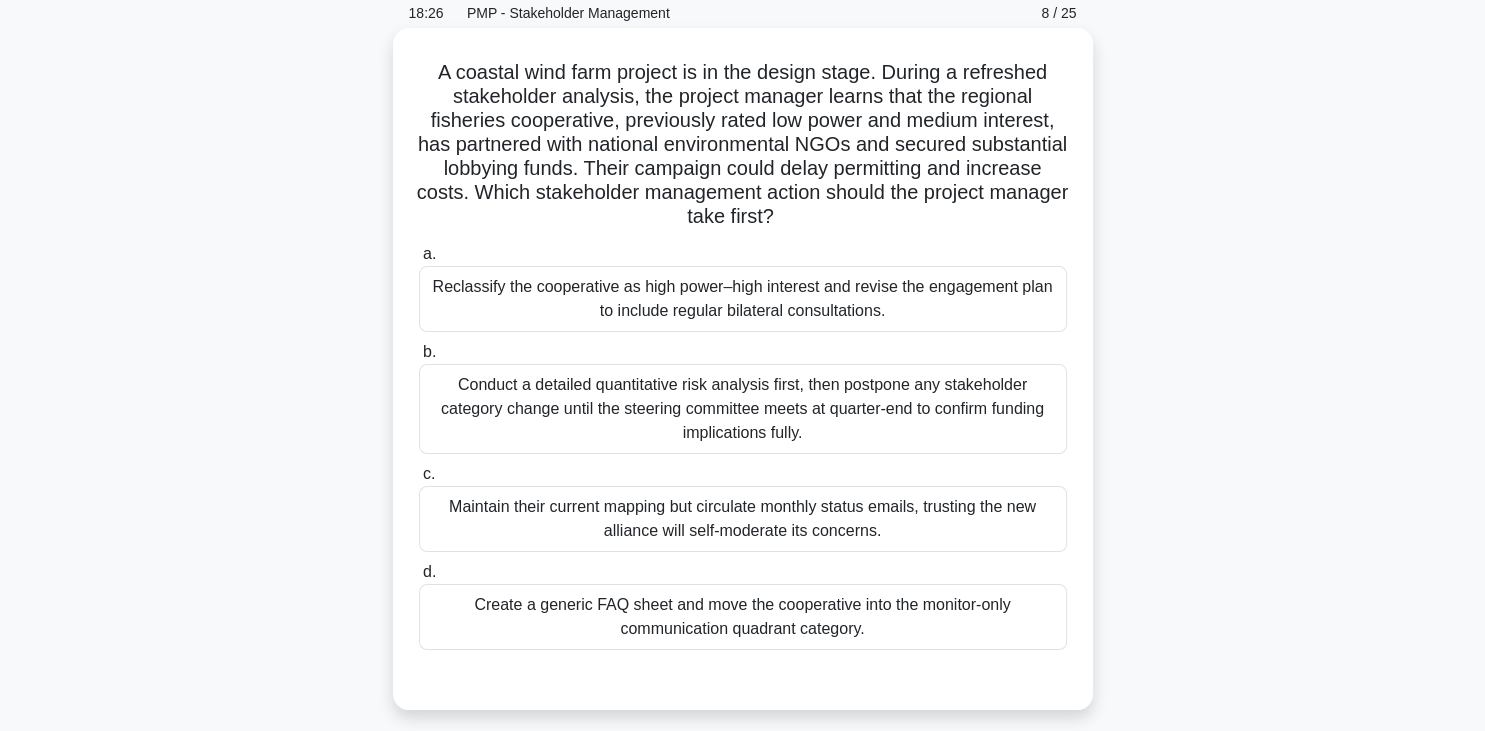 scroll, scrollTop: 76, scrollLeft: 0, axis: vertical 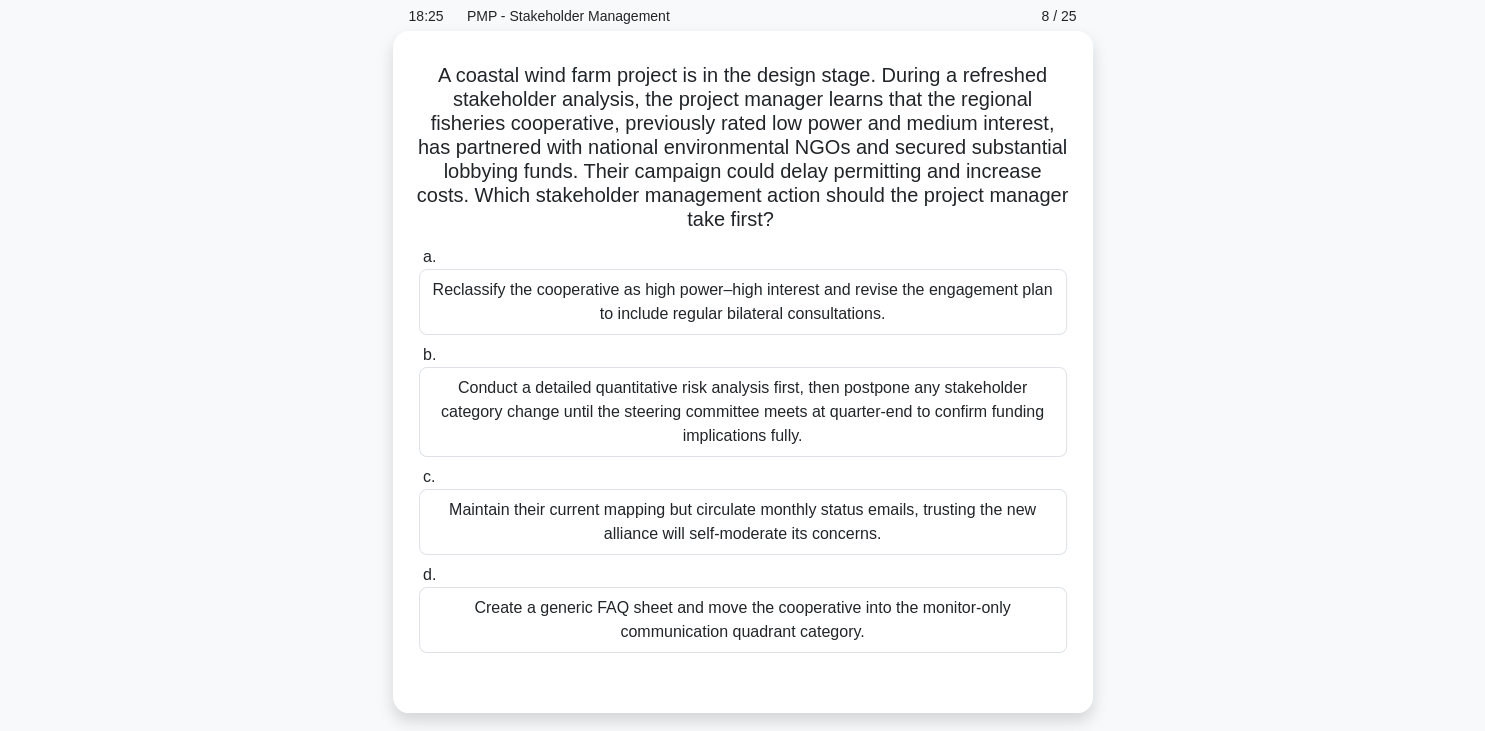 click on "Reclassify the cooperative as high power–high interest and revise the engagement plan to include regular bilateral consultations." at bounding box center (743, 302) 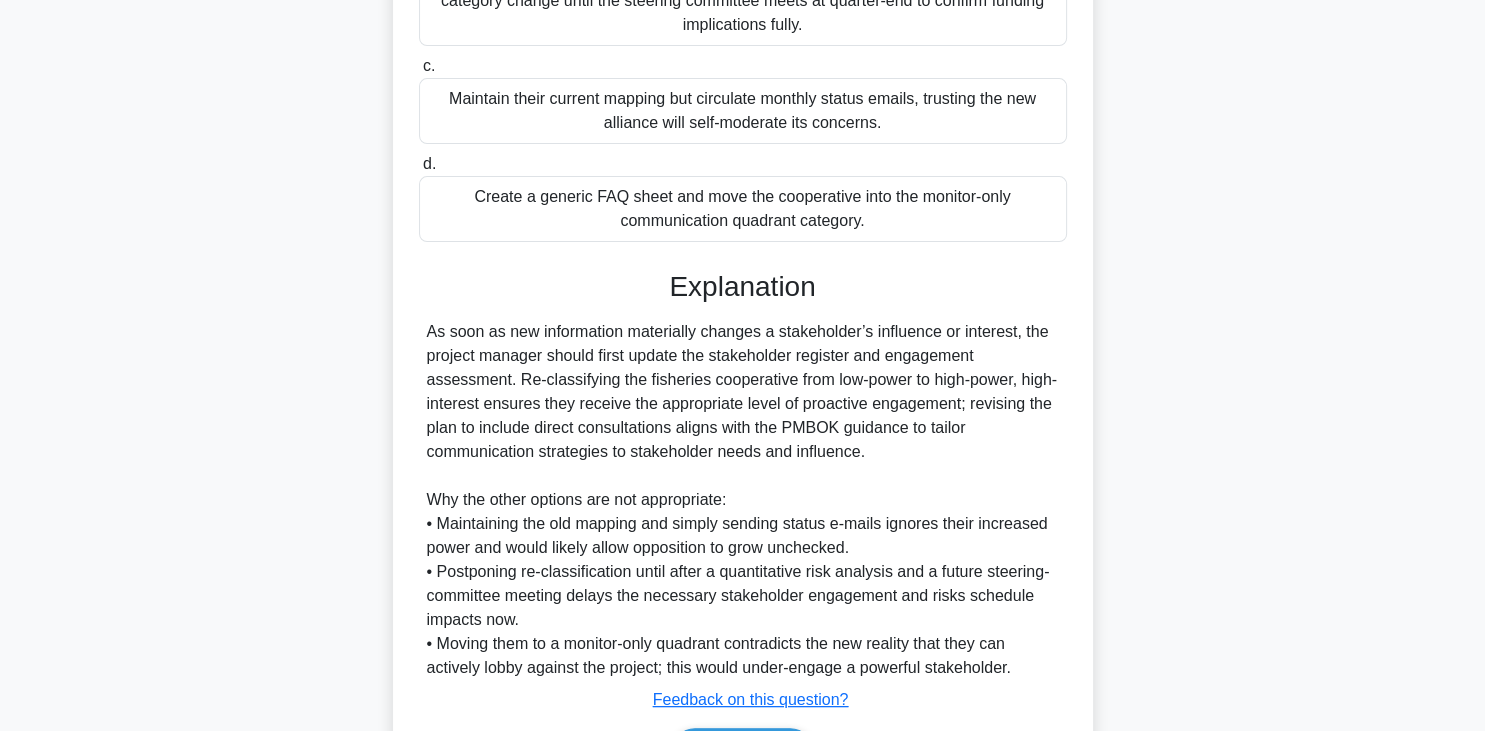 scroll, scrollTop: 537, scrollLeft: 0, axis: vertical 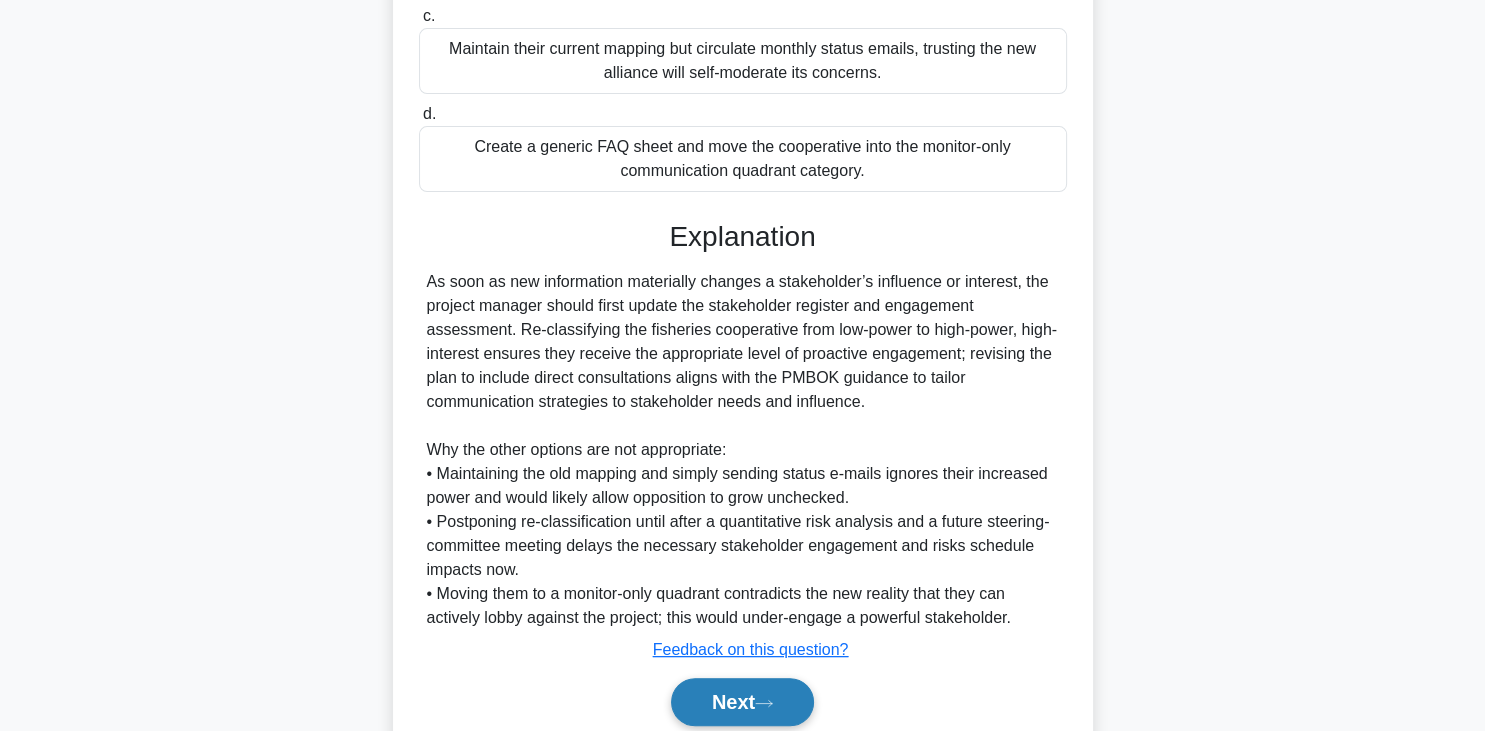 click on "Next" at bounding box center (742, 702) 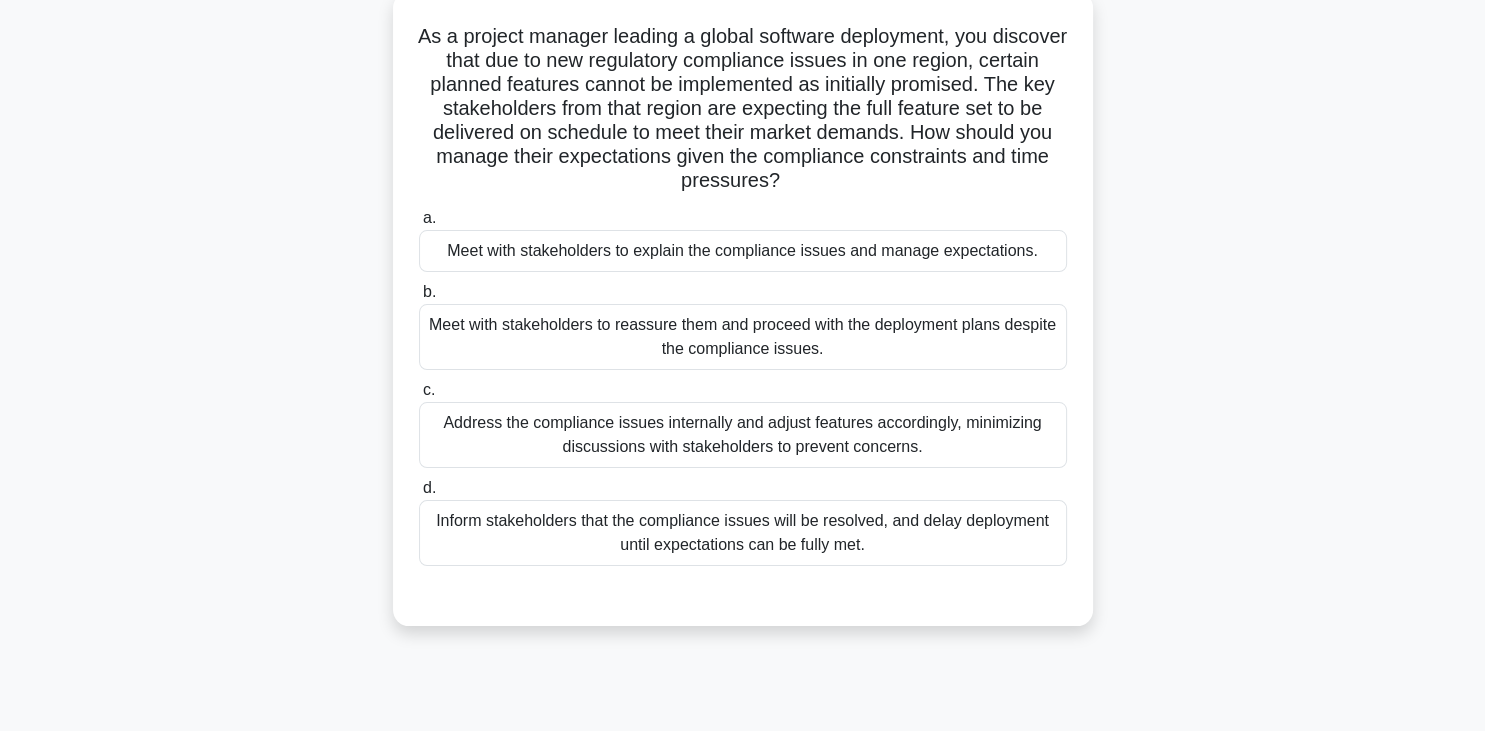 scroll, scrollTop: 119, scrollLeft: 0, axis: vertical 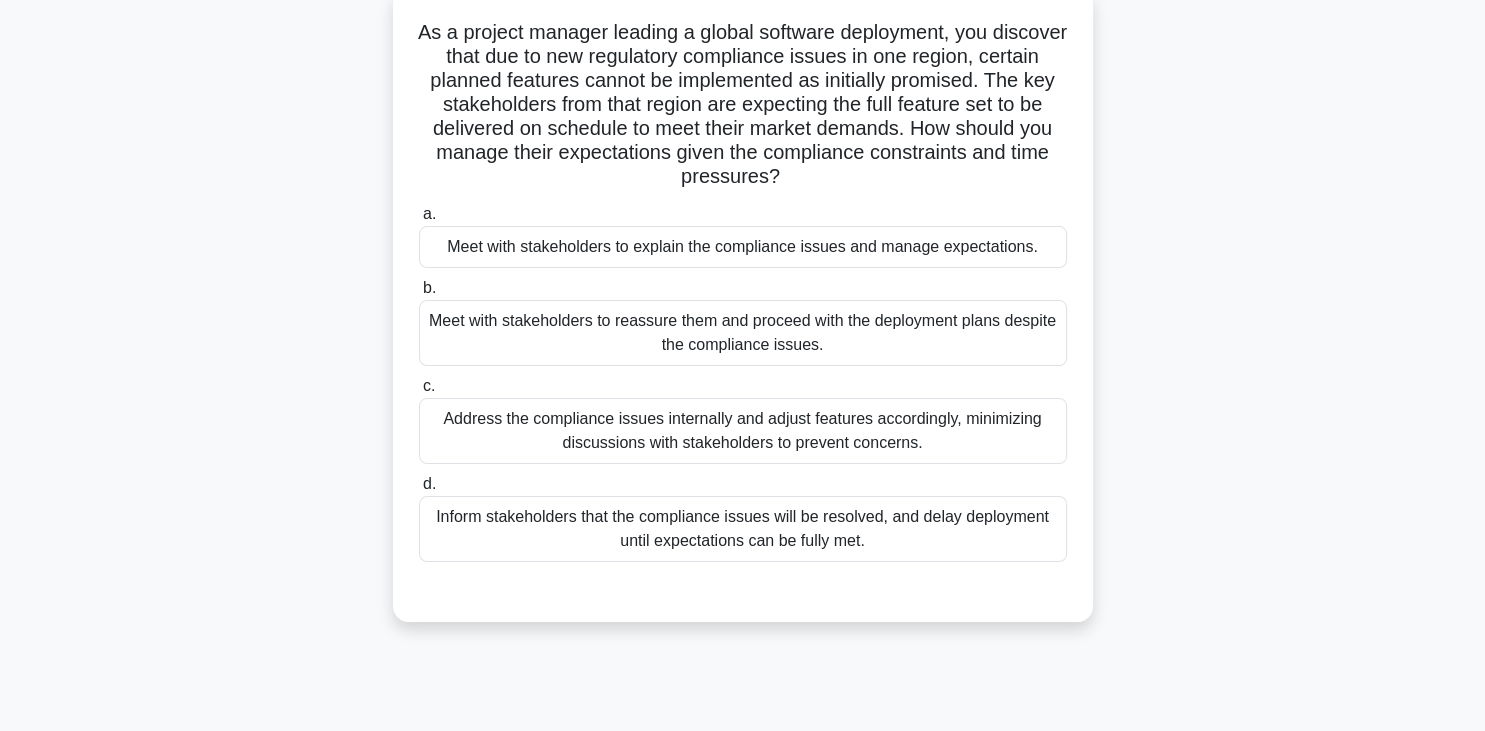 click on "Meet with stakeholders to explain the compliance issues and manage expectations." at bounding box center [743, 247] 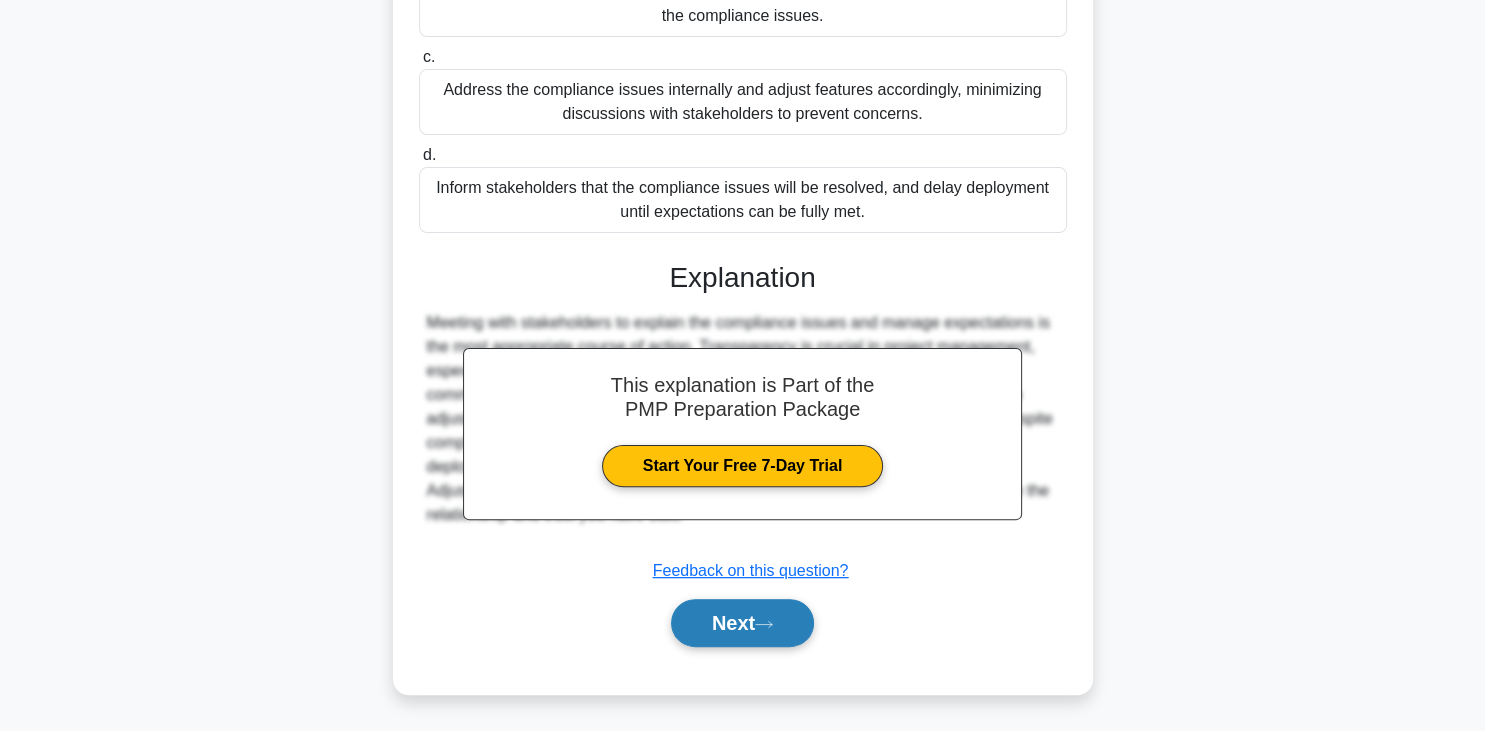click on "Next" at bounding box center [742, 623] 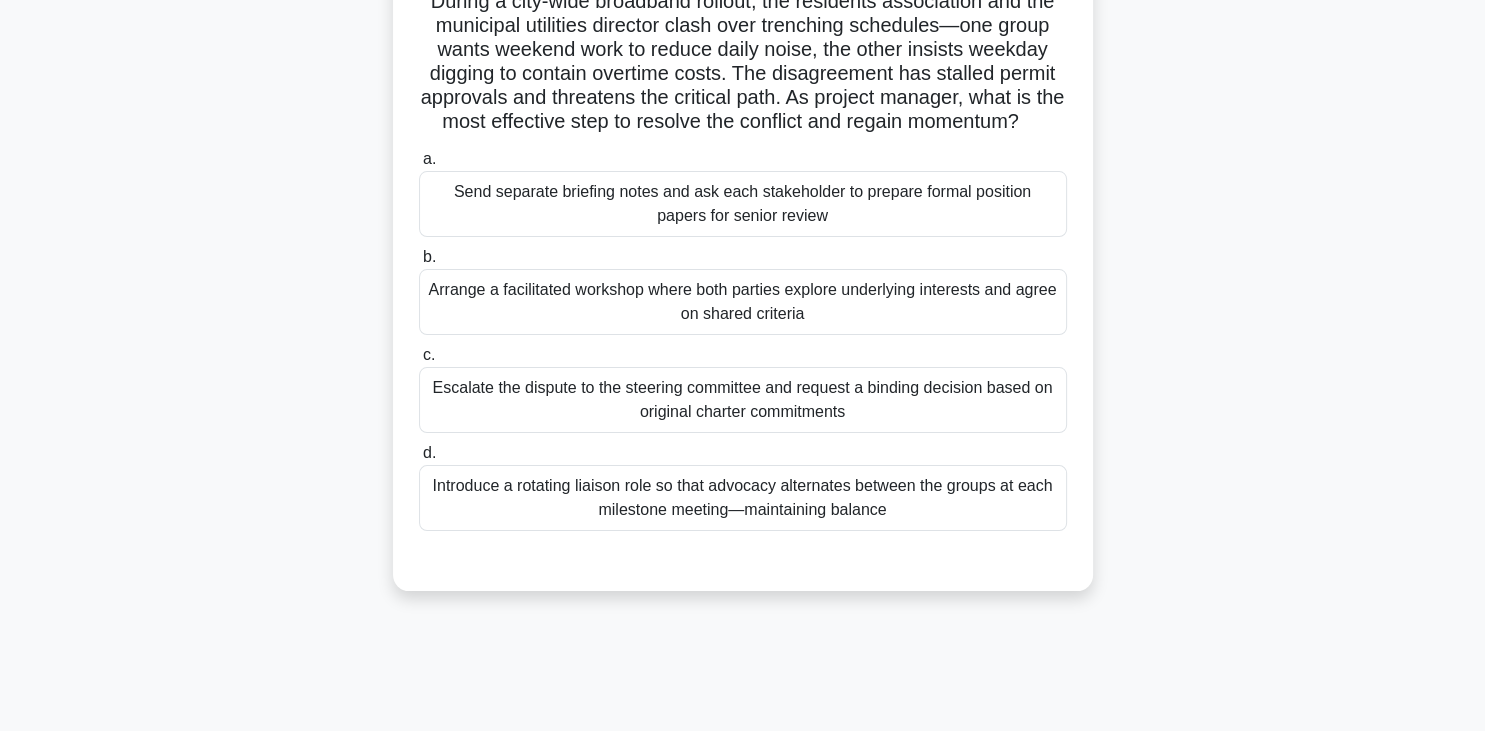 scroll, scrollTop: 153, scrollLeft: 0, axis: vertical 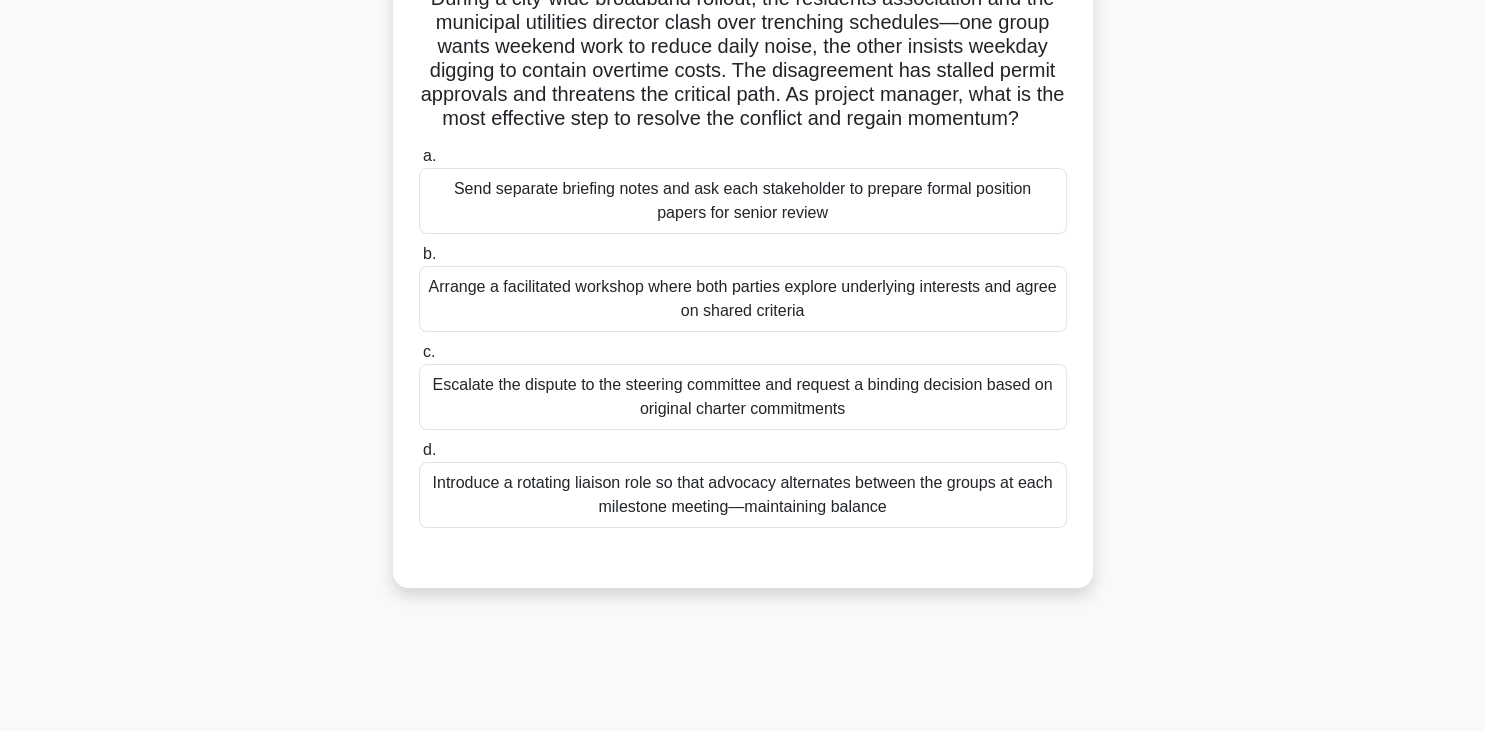 click on "Arrange a facilitated workshop where both parties explore underlying interests and agree on shared criteria" at bounding box center (743, 299) 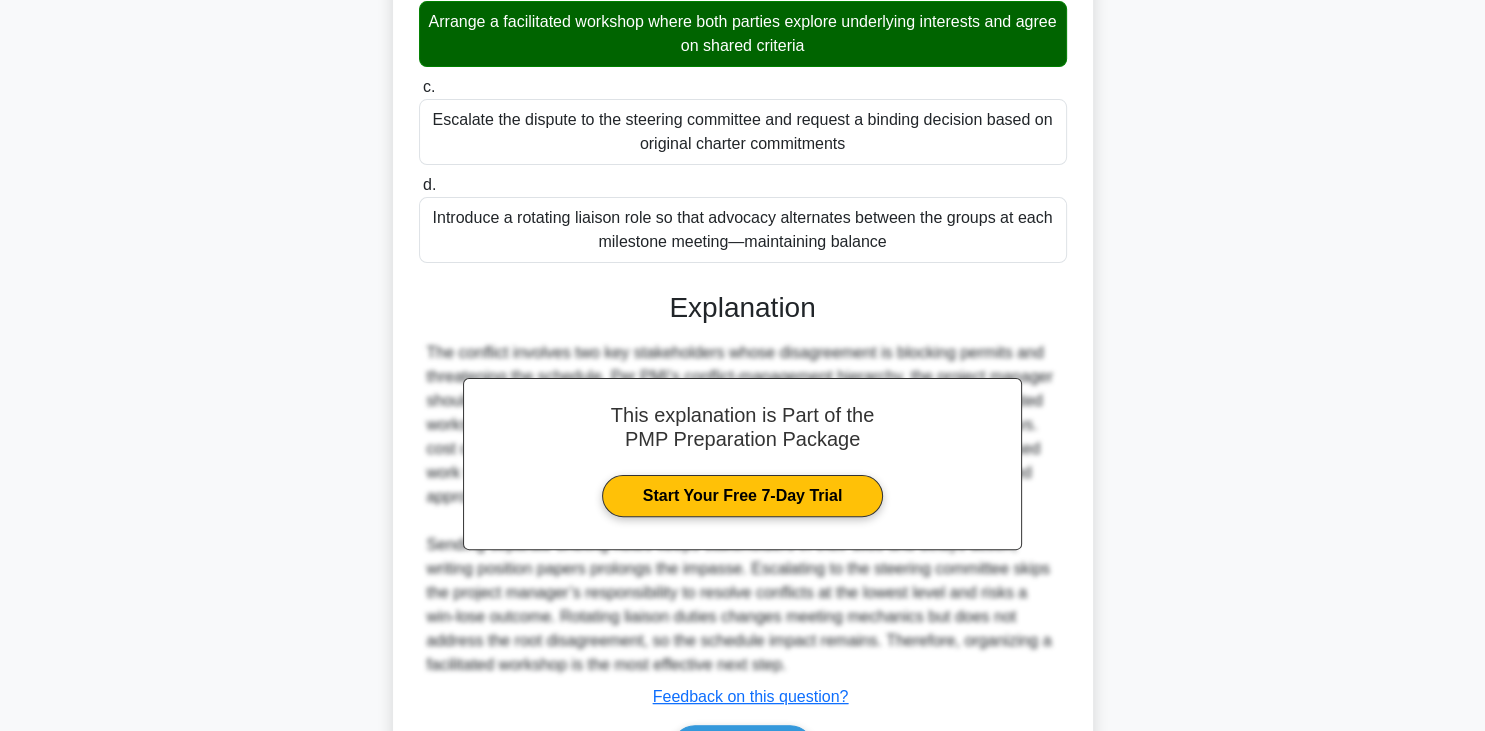 scroll, scrollTop: 544, scrollLeft: 0, axis: vertical 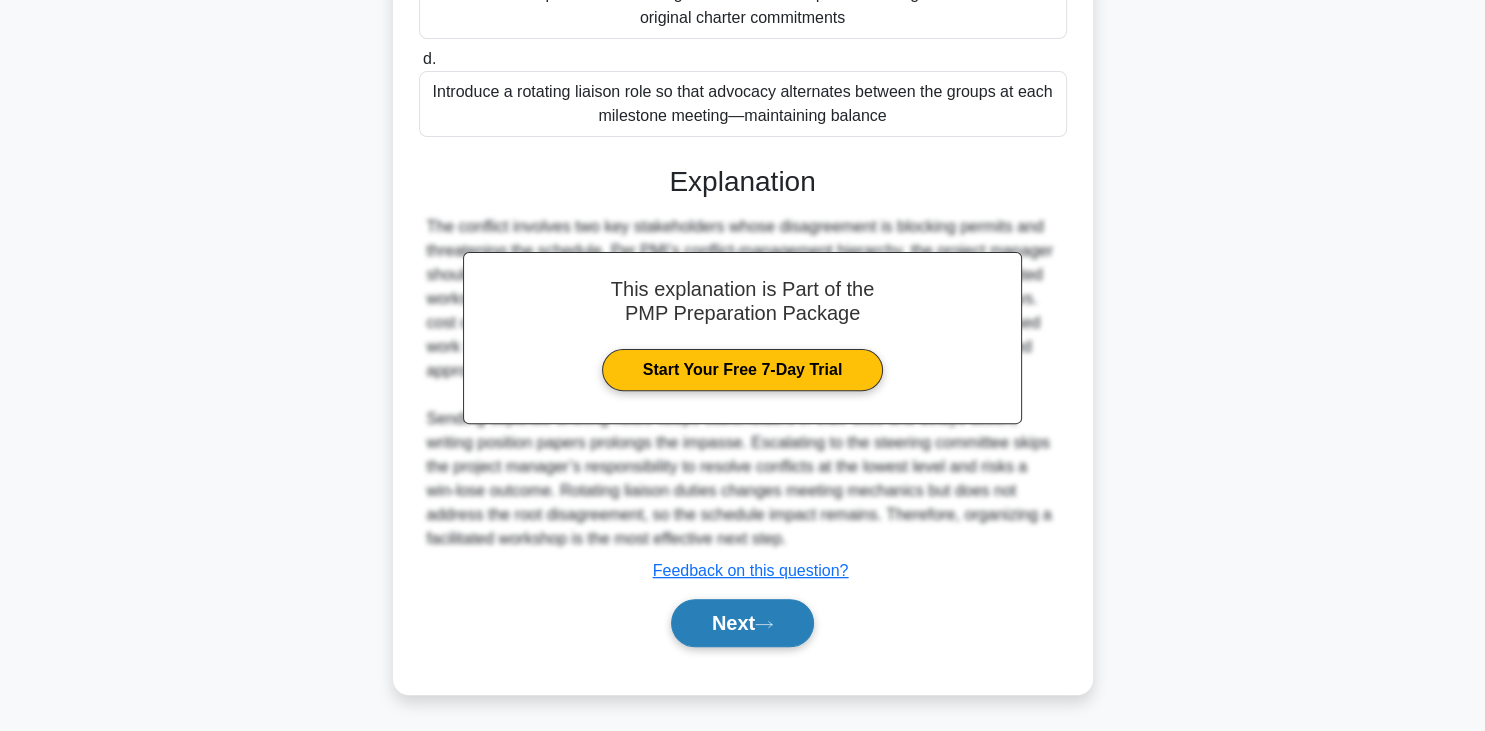 click on "Next" at bounding box center (742, 623) 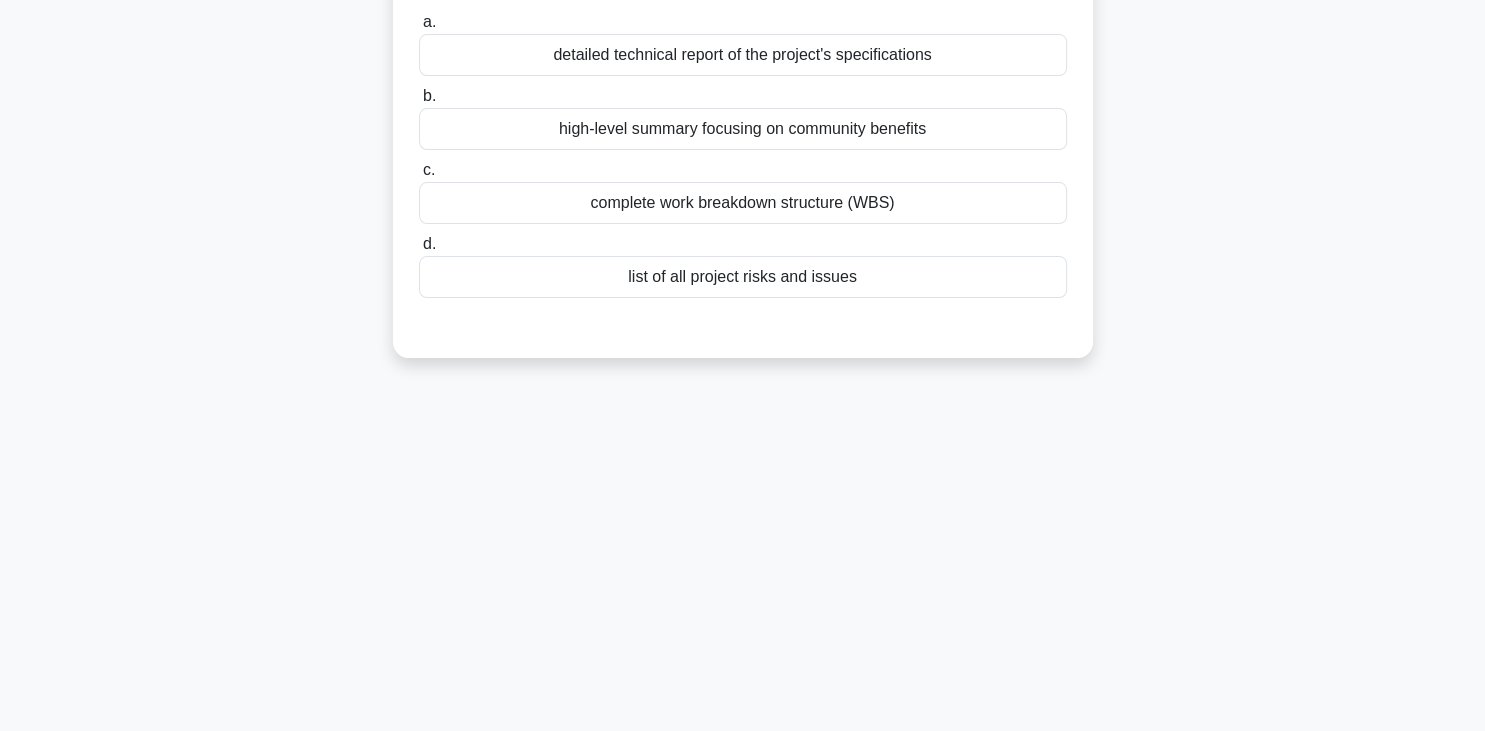 scroll, scrollTop: 42, scrollLeft: 0, axis: vertical 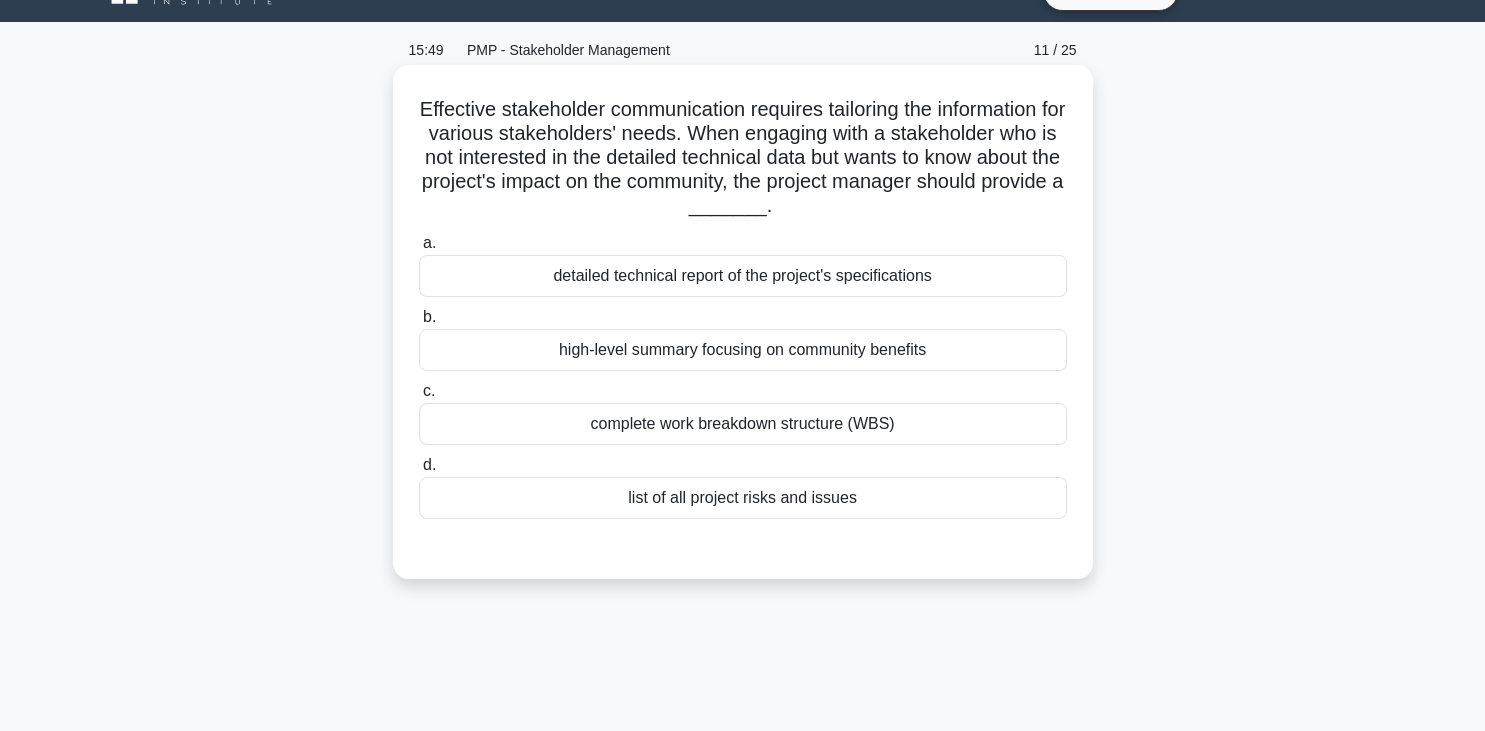 click on "high-level summary focusing on community benefits" at bounding box center [743, 350] 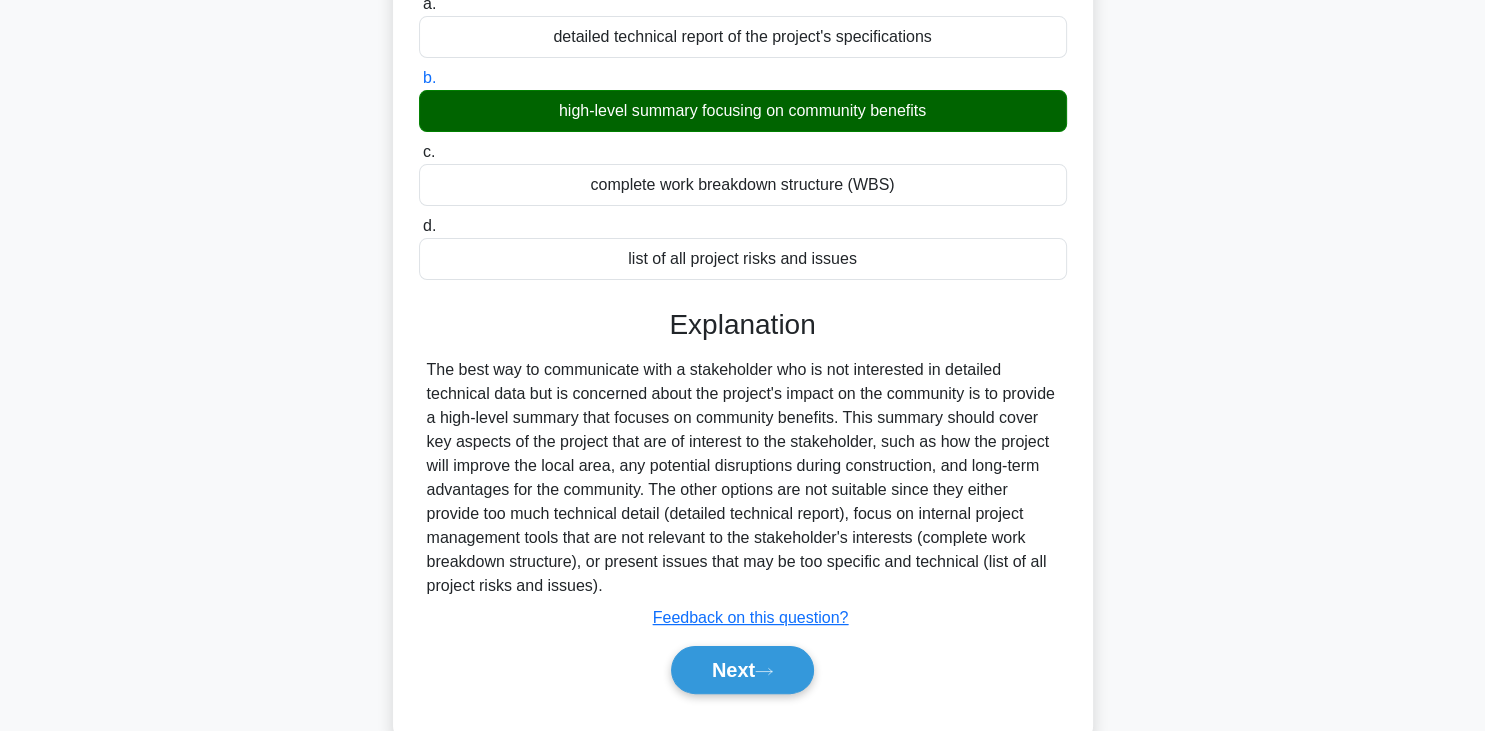 scroll, scrollTop: 349, scrollLeft: 0, axis: vertical 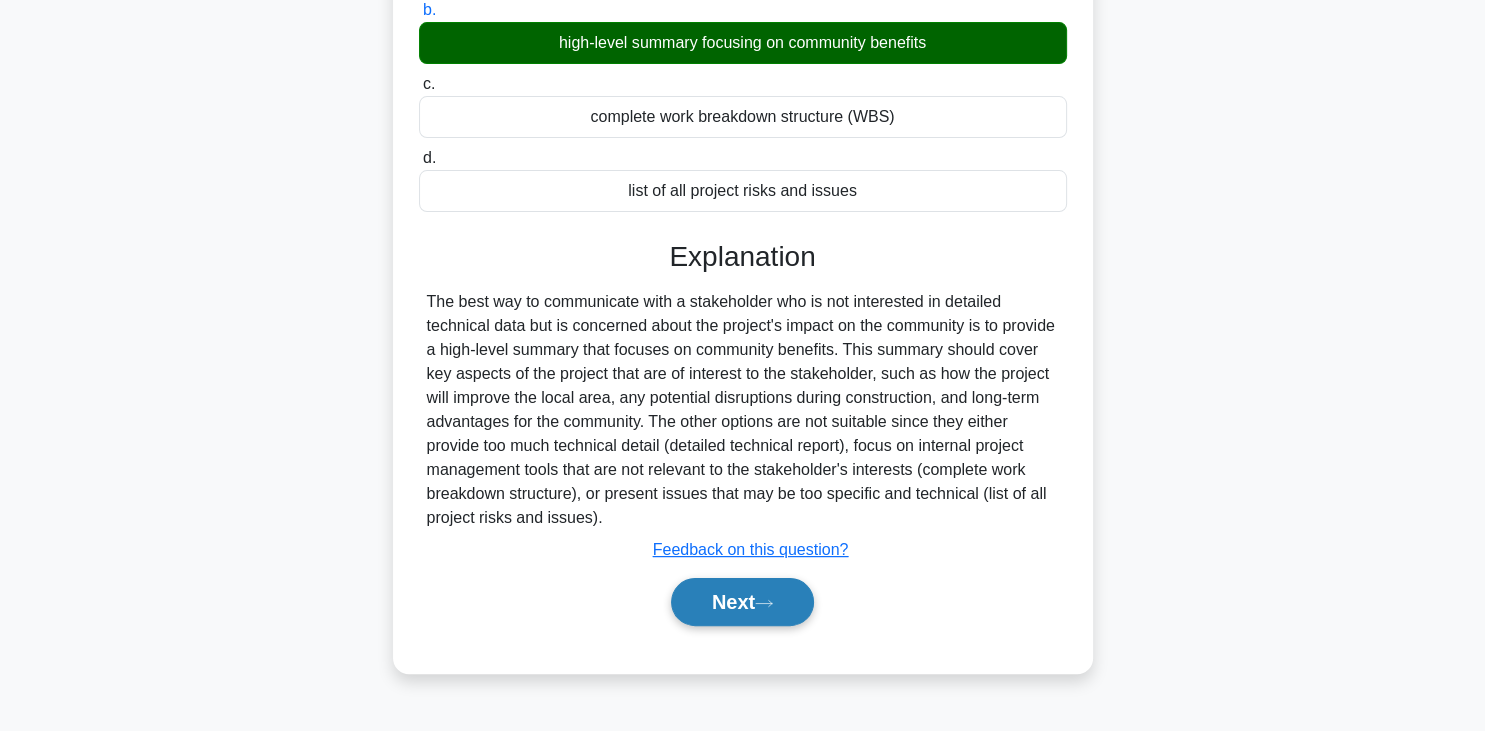 click on "Next" at bounding box center [742, 602] 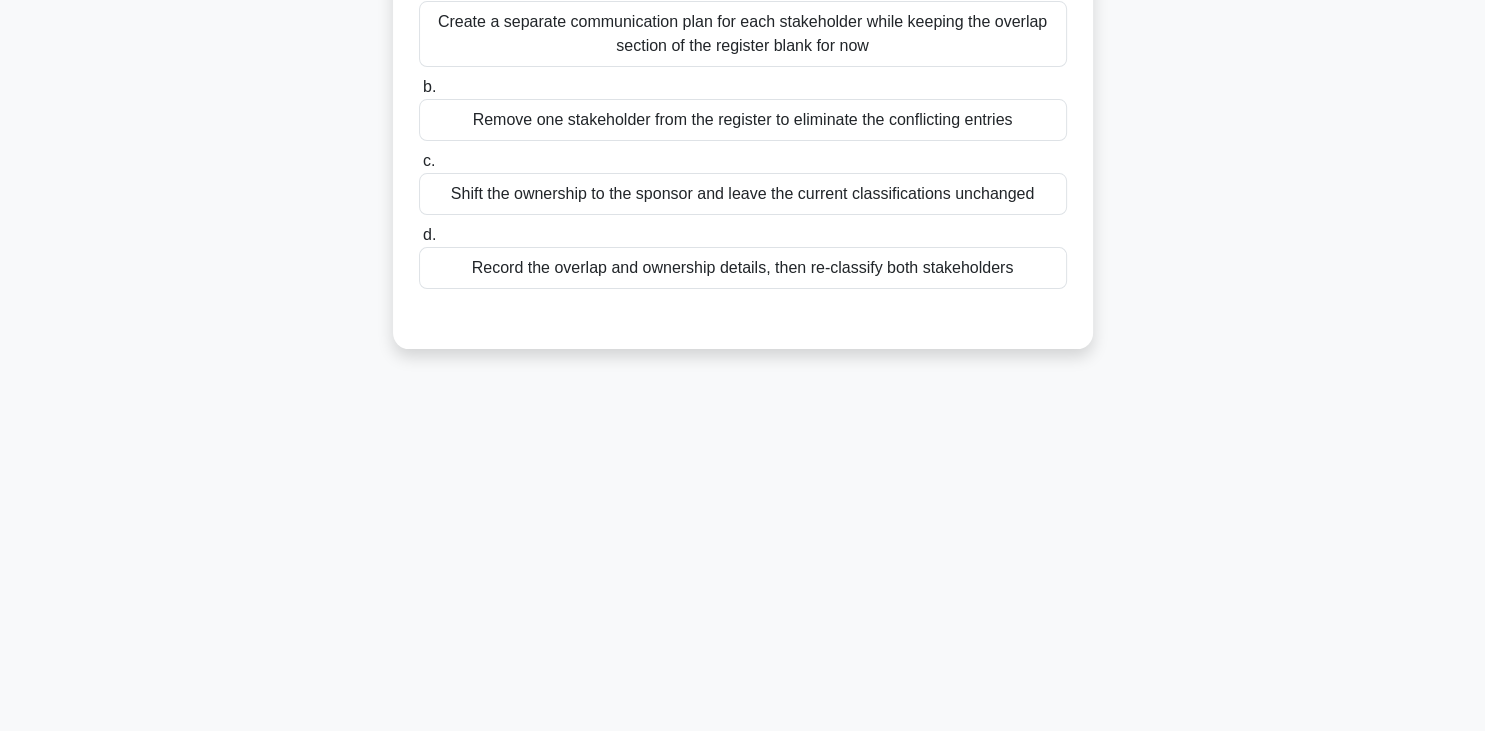 scroll, scrollTop: 0, scrollLeft: 0, axis: both 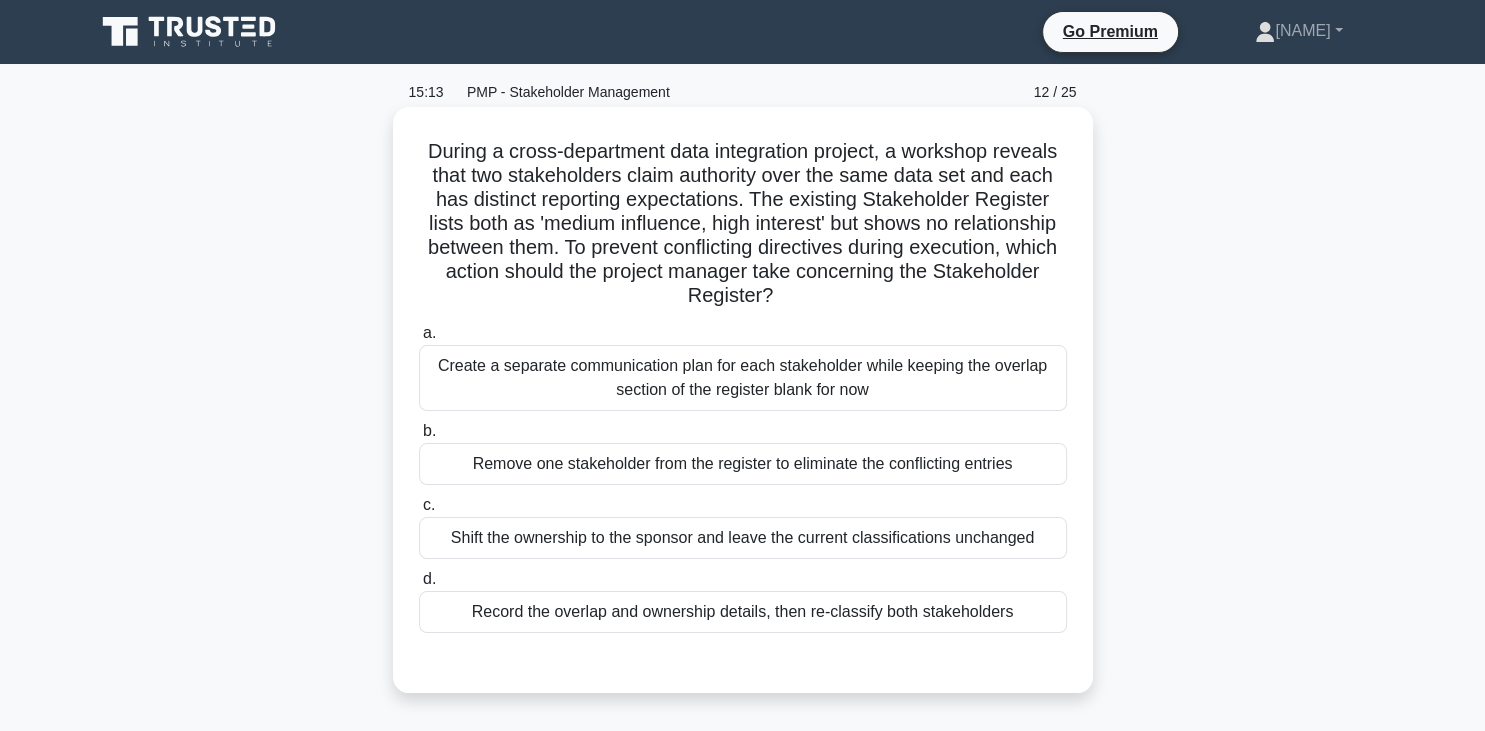 click on "Record the overlap and ownership details, then re-classify both stakeholders" at bounding box center [743, 612] 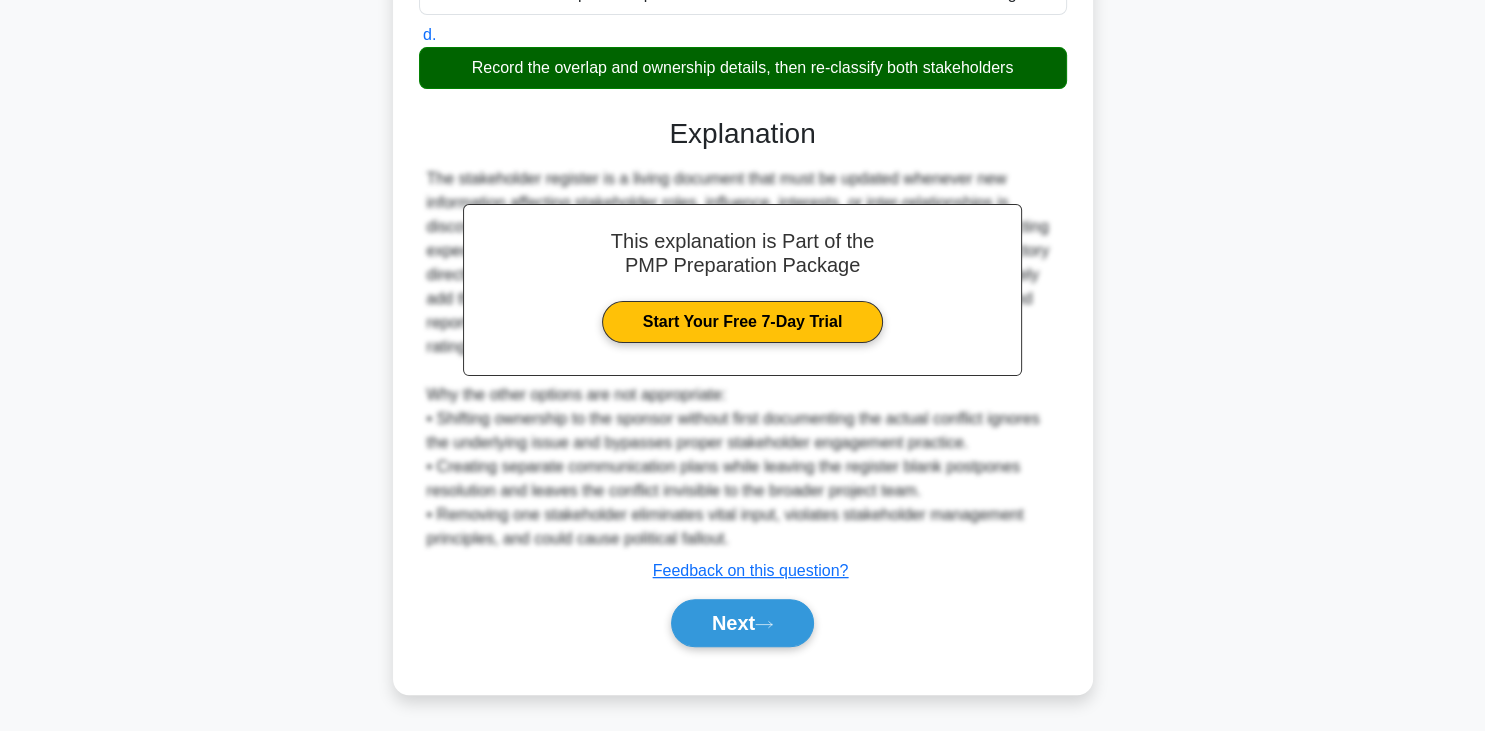 click on "Next" at bounding box center [742, 623] 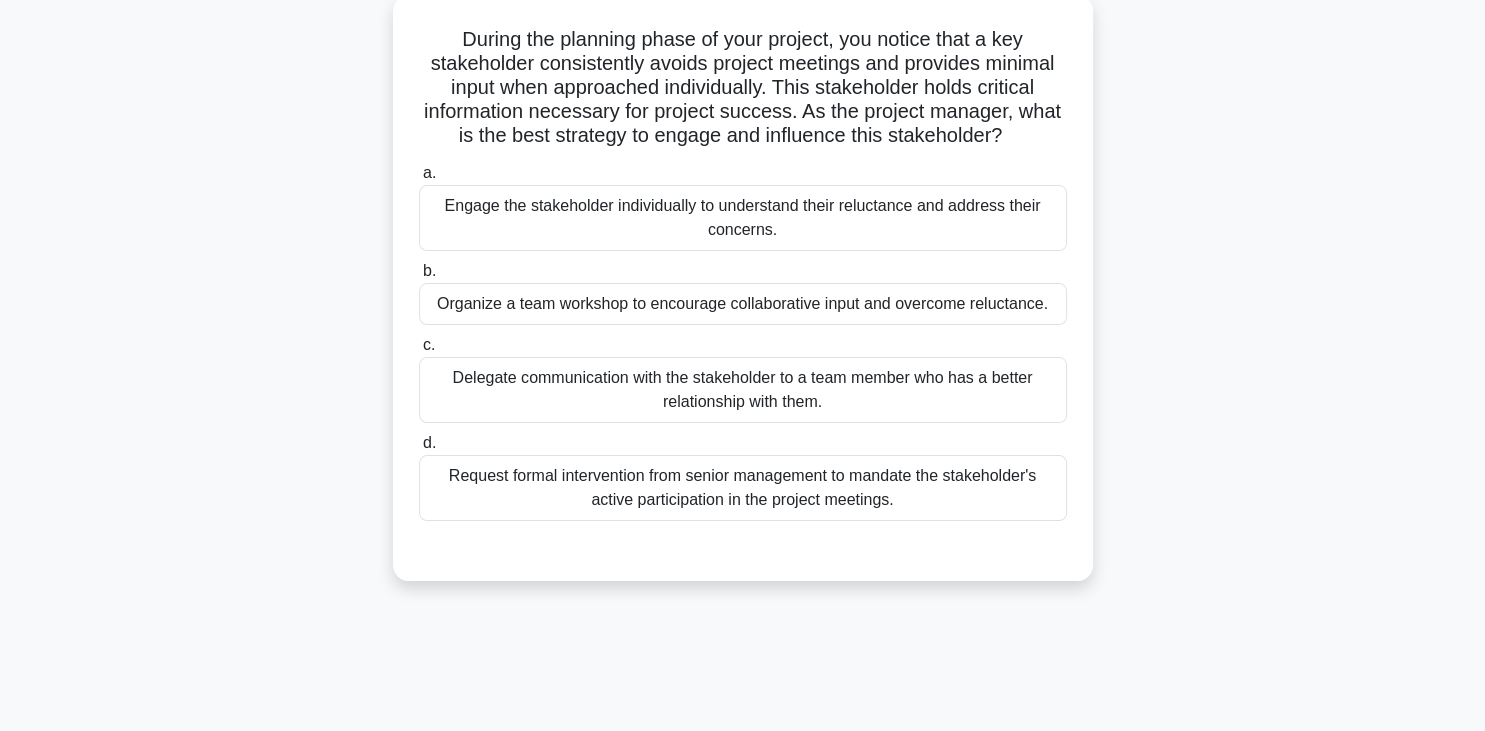 scroll, scrollTop: 0, scrollLeft: 0, axis: both 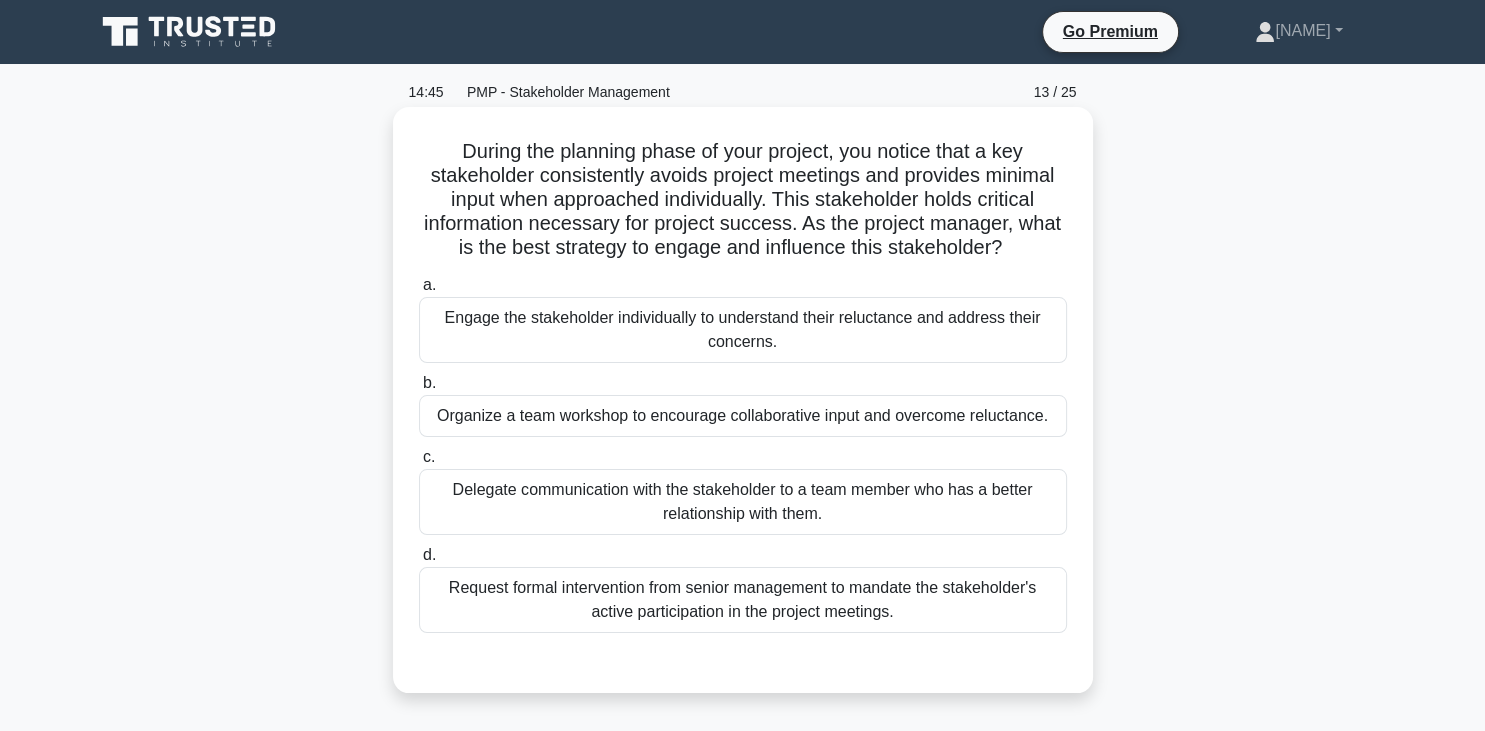 click on "Engage the stakeholder individually to understand their reluctance and address their concerns." at bounding box center [743, 330] 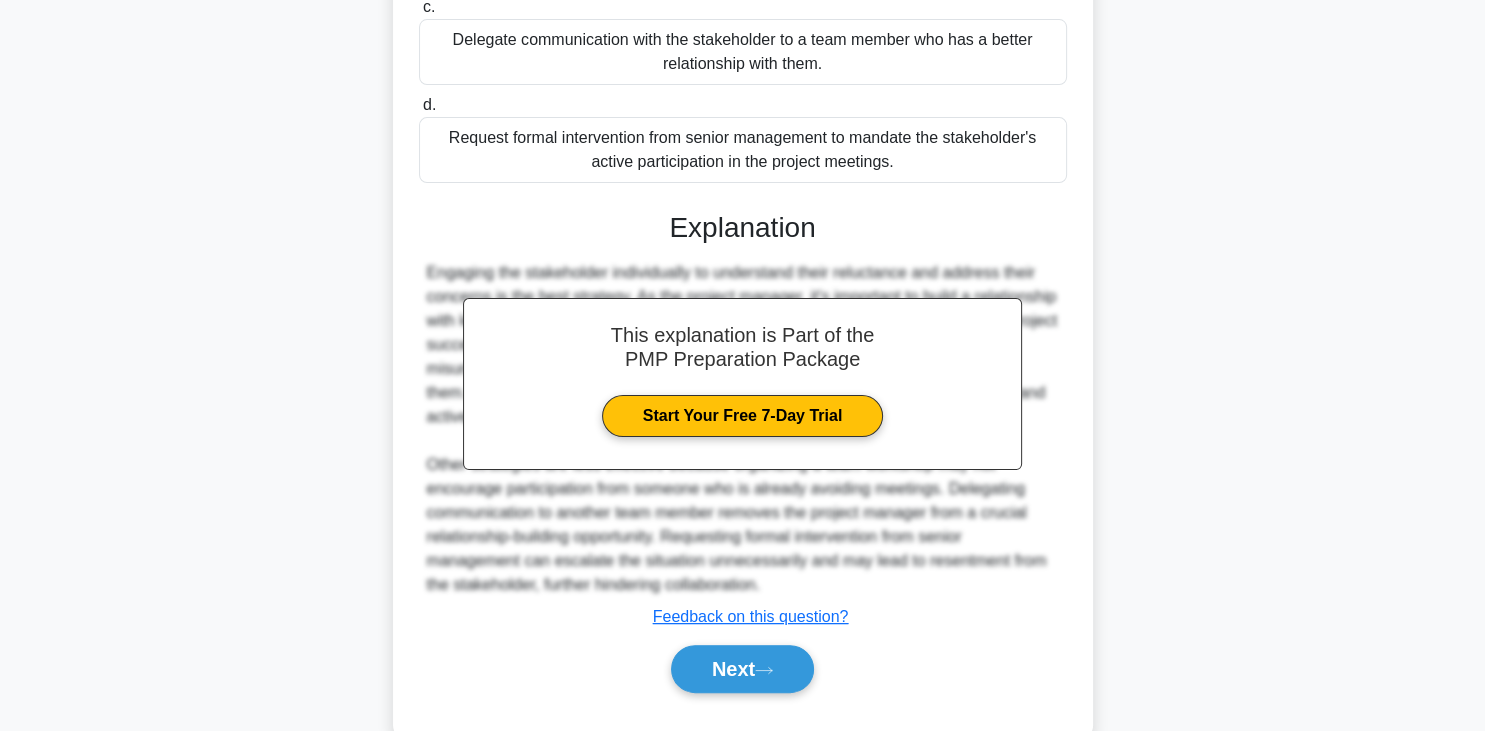 scroll, scrollTop: 496, scrollLeft: 0, axis: vertical 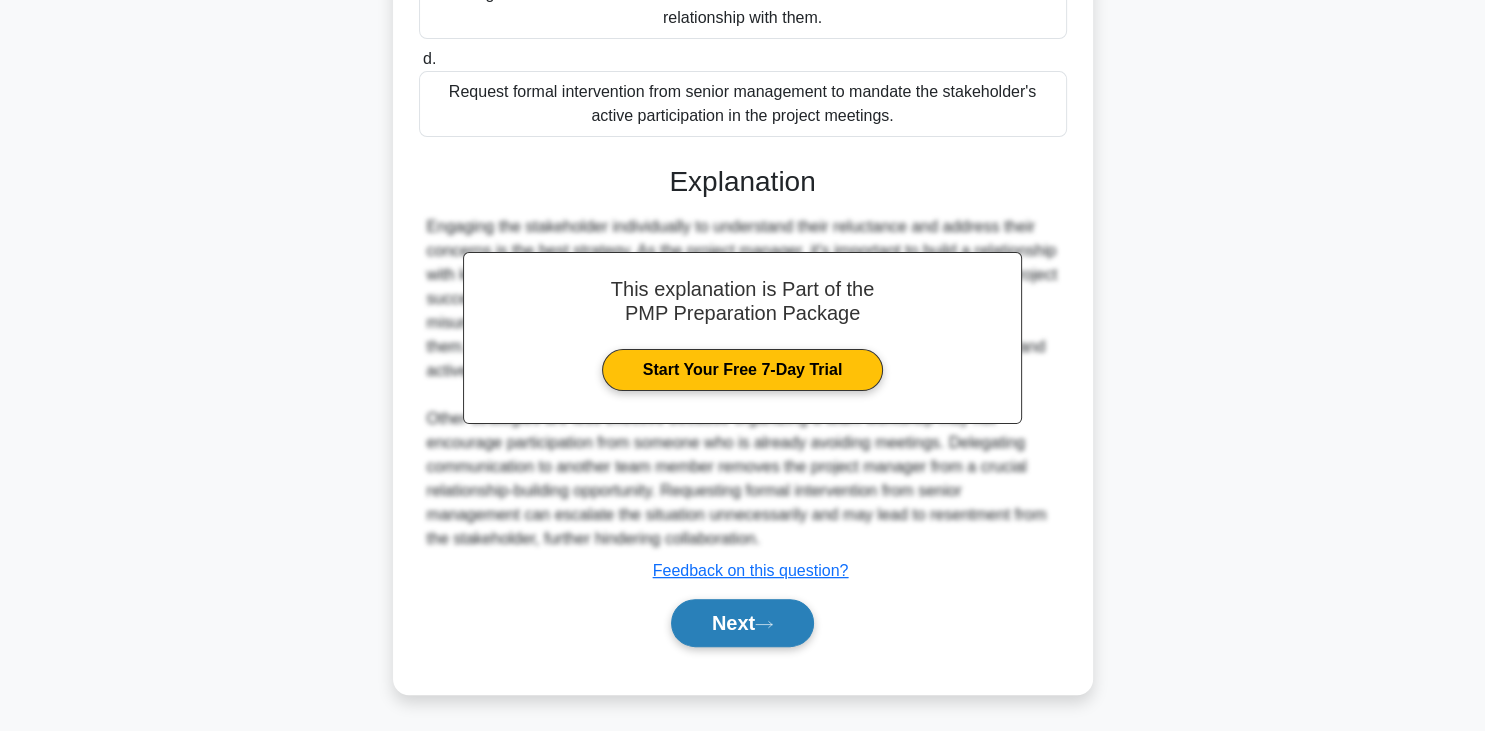 click on "Next" at bounding box center (742, 623) 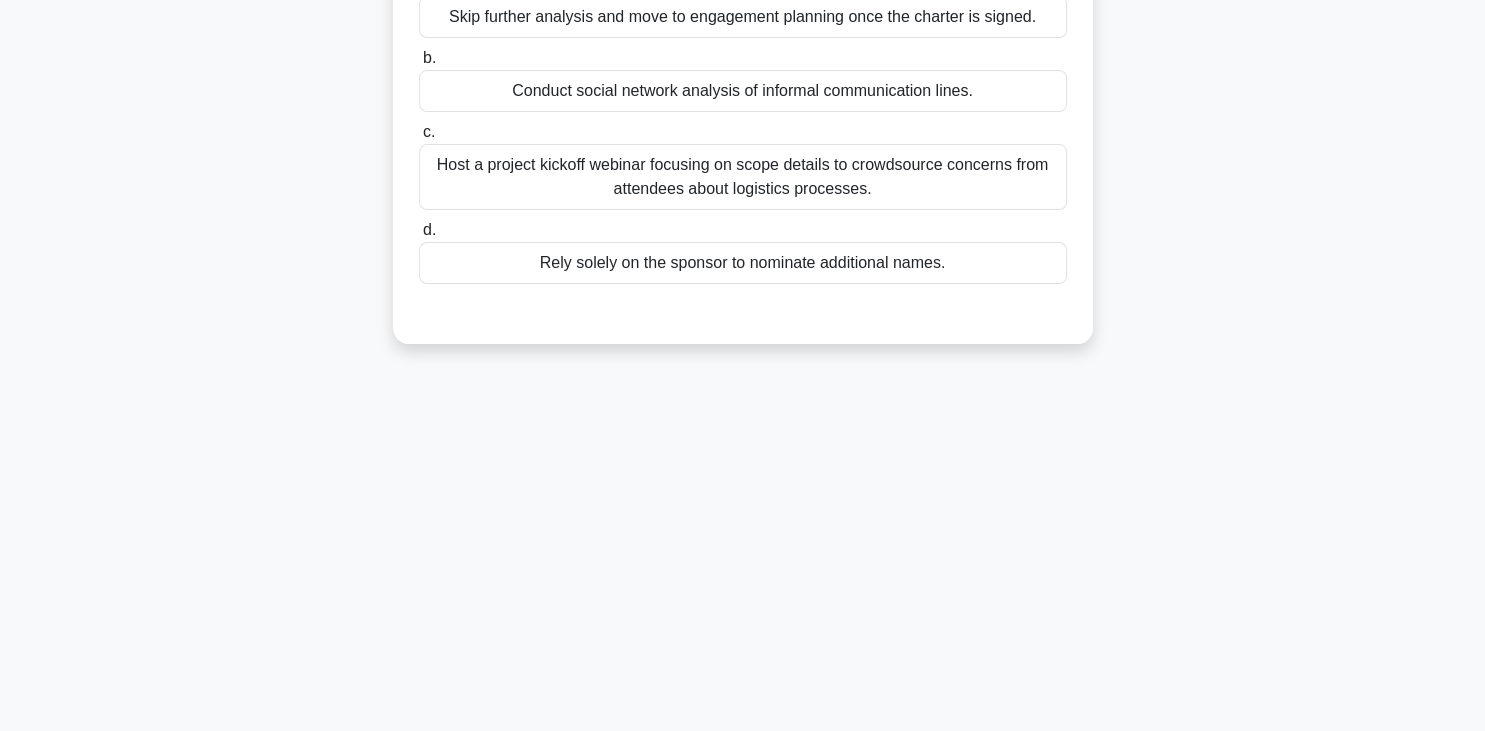 scroll, scrollTop: 0, scrollLeft: 0, axis: both 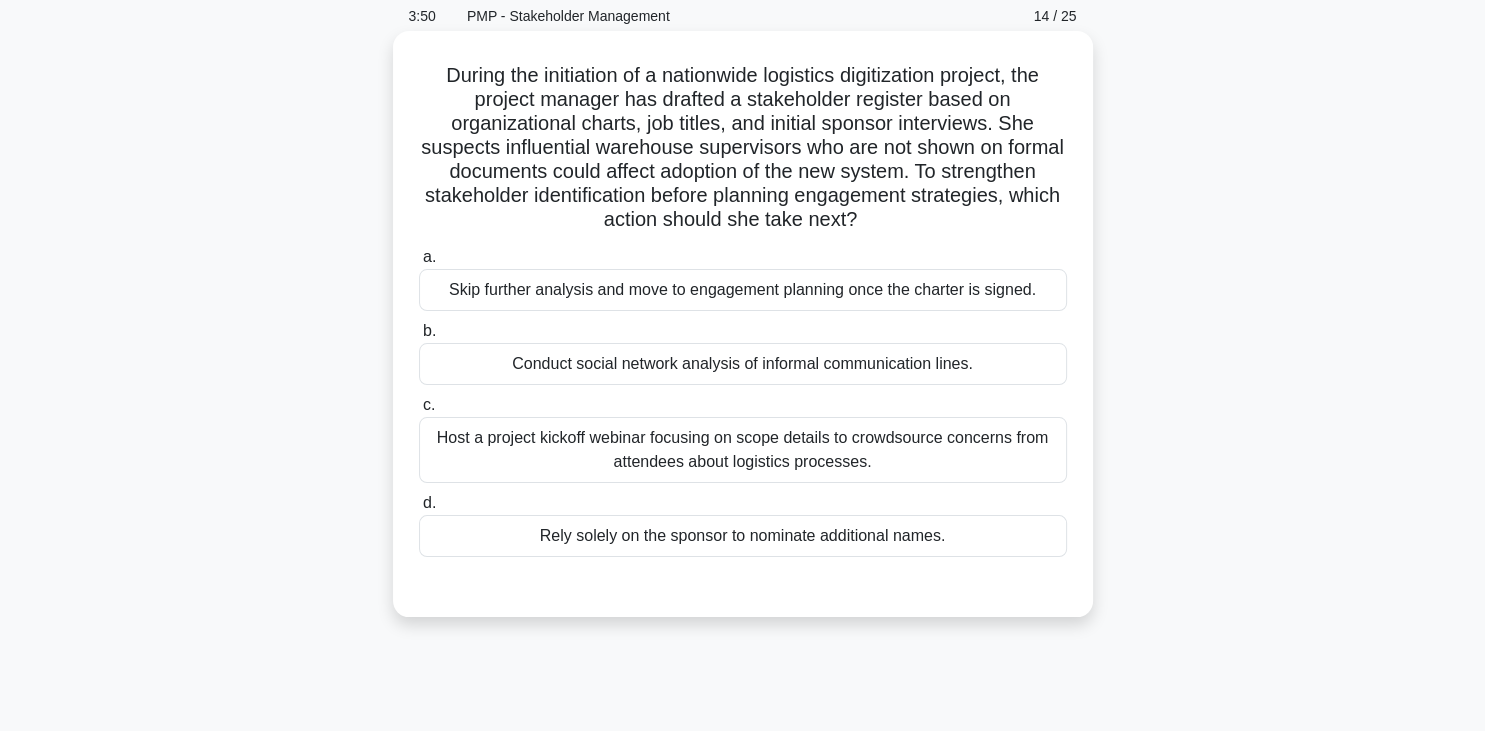 click on "Host a project kickoff webinar focusing on scope details to crowdsource concerns from attendees about logistics processes." at bounding box center [743, 450] 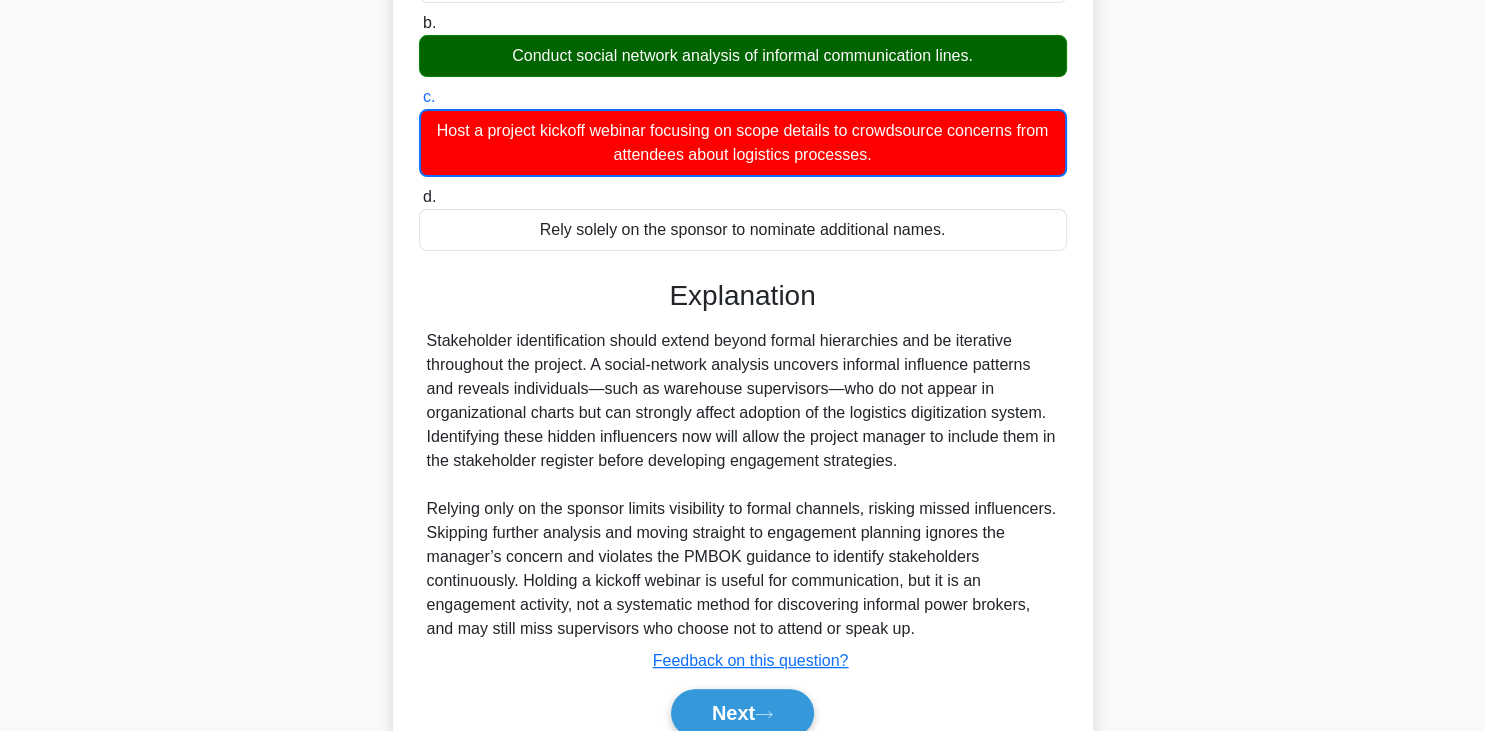 scroll, scrollTop: 473, scrollLeft: 0, axis: vertical 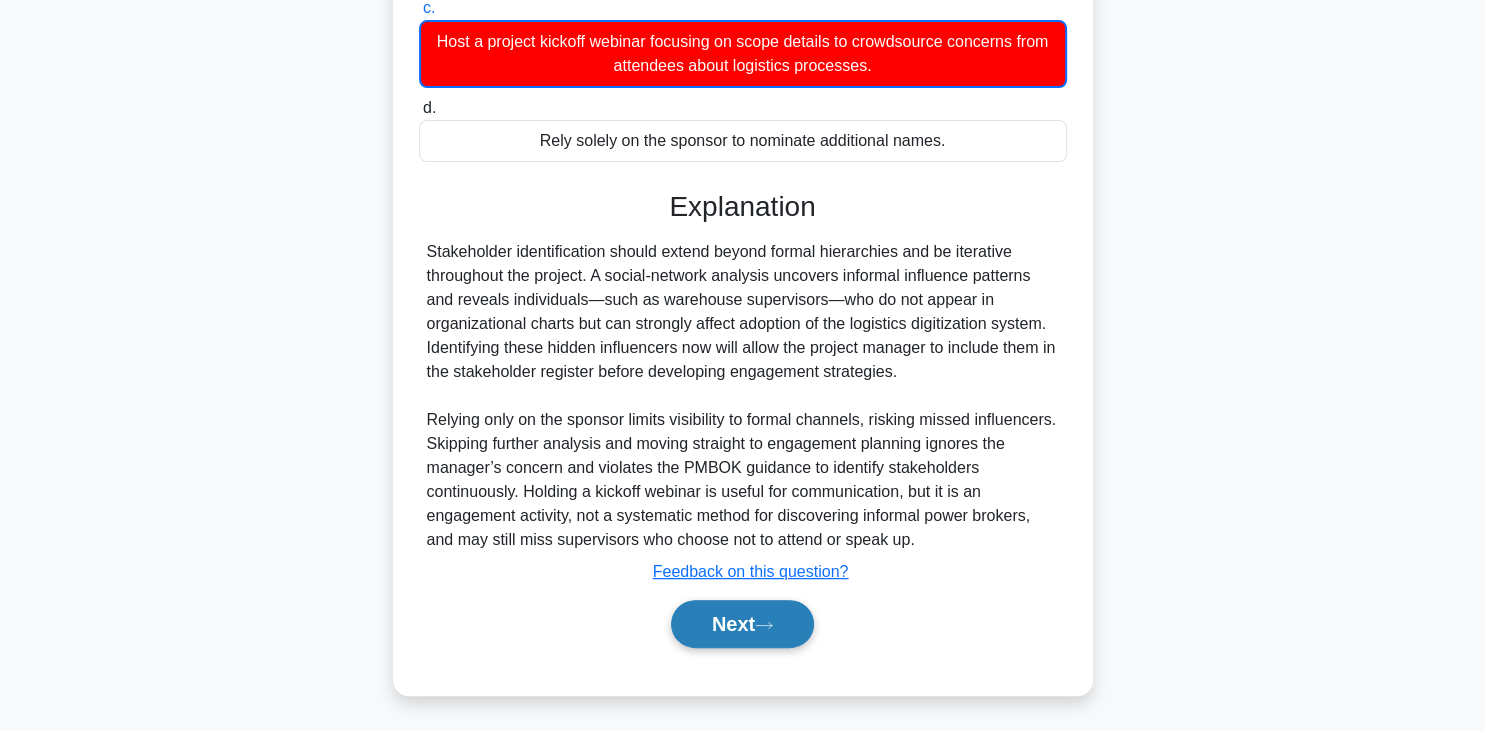 click on "Next" at bounding box center (742, 624) 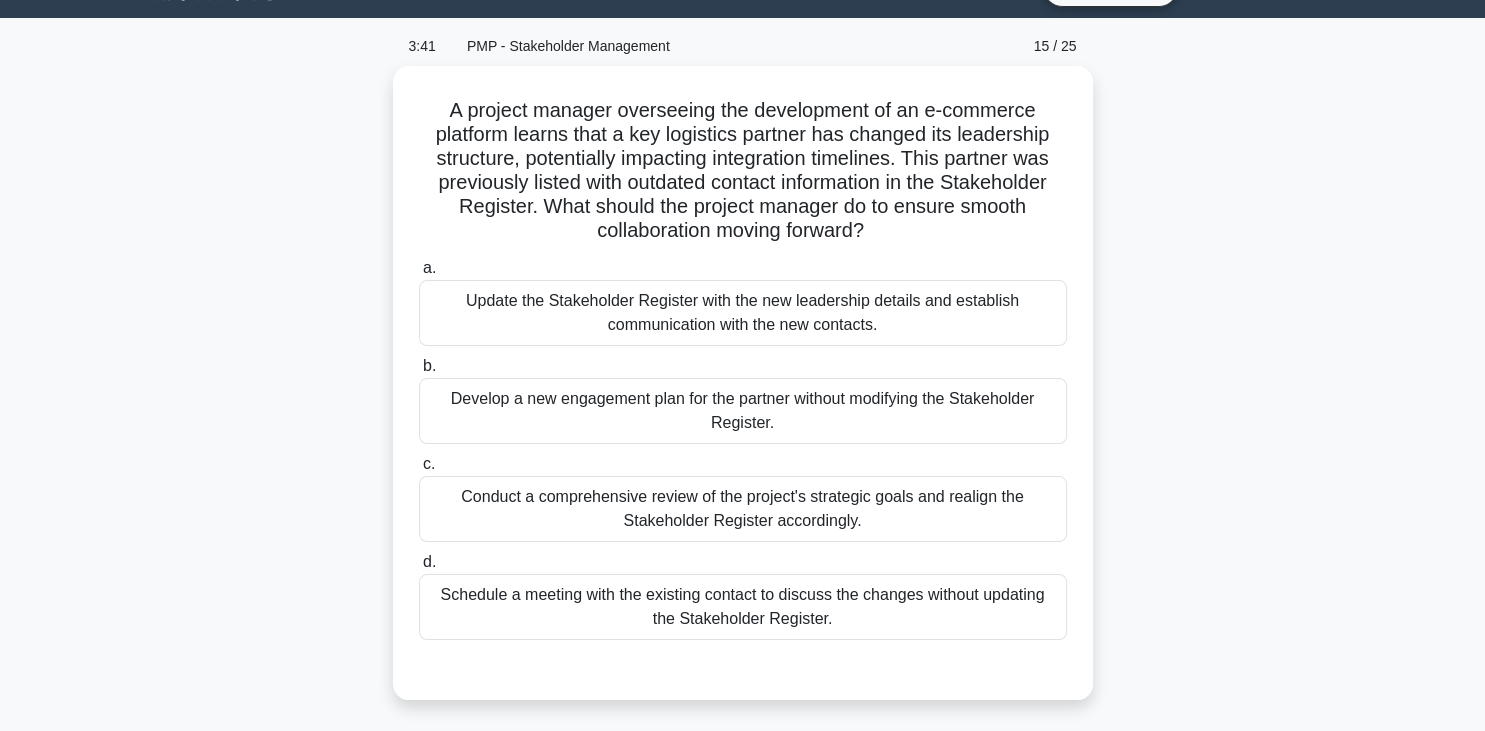 scroll, scrollTop: 42, scrollLeft: 0, axis: vertical 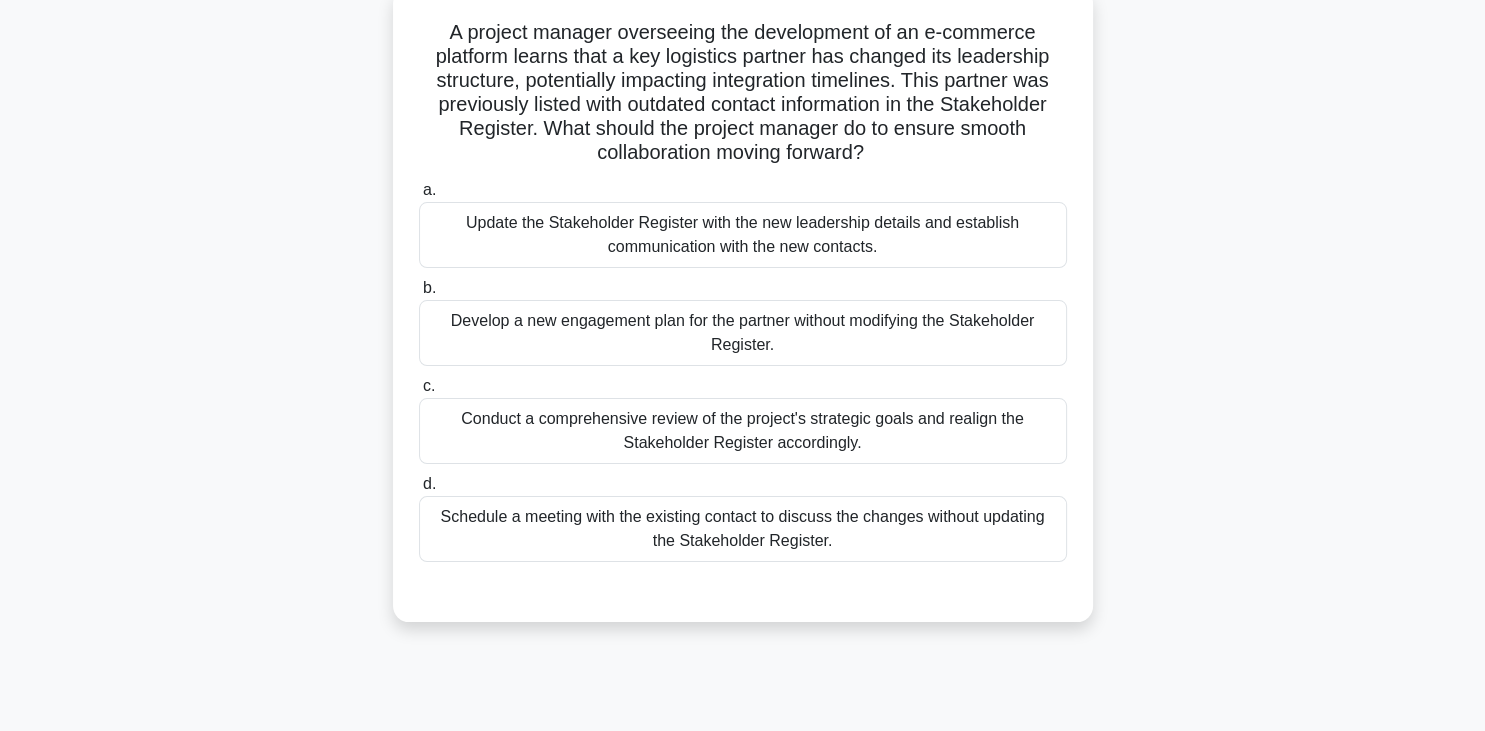 click on "Update the Stakeholder Register with the new leadership details and establish communication with the new contacts." at bounding box center (743, 235) 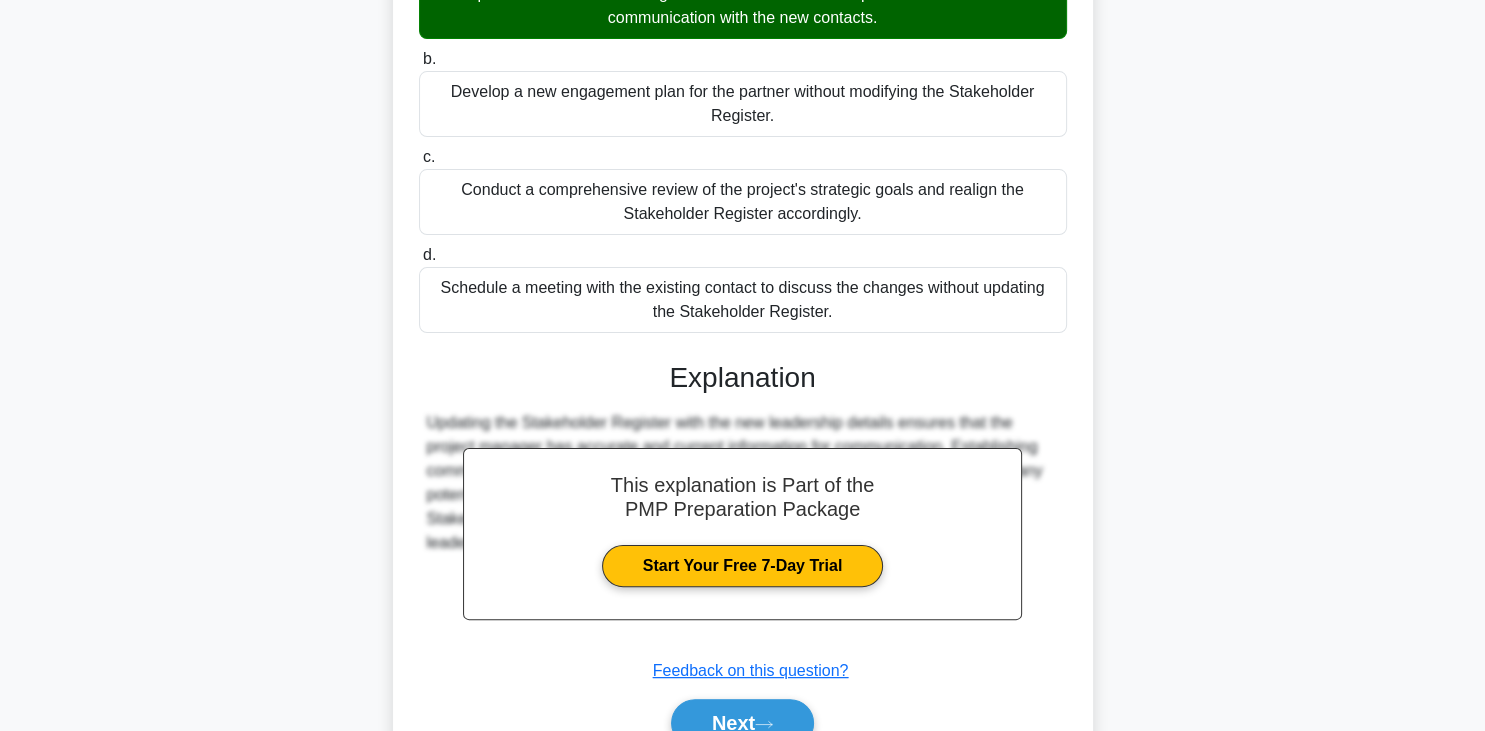 scroll, scrollTop: 448, scrollLeft: 0, axis: vertical 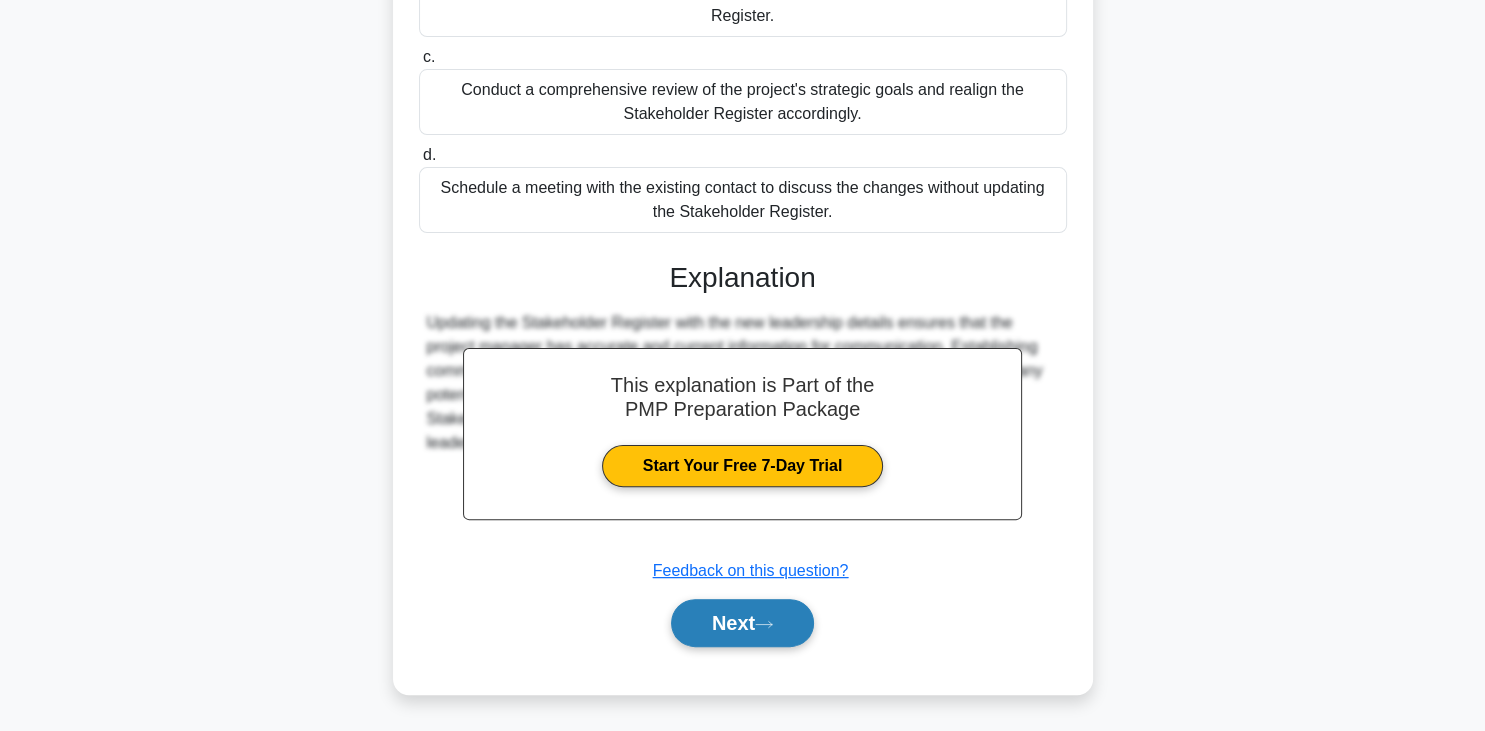 click on "Next" at bounding box center [742, 623] 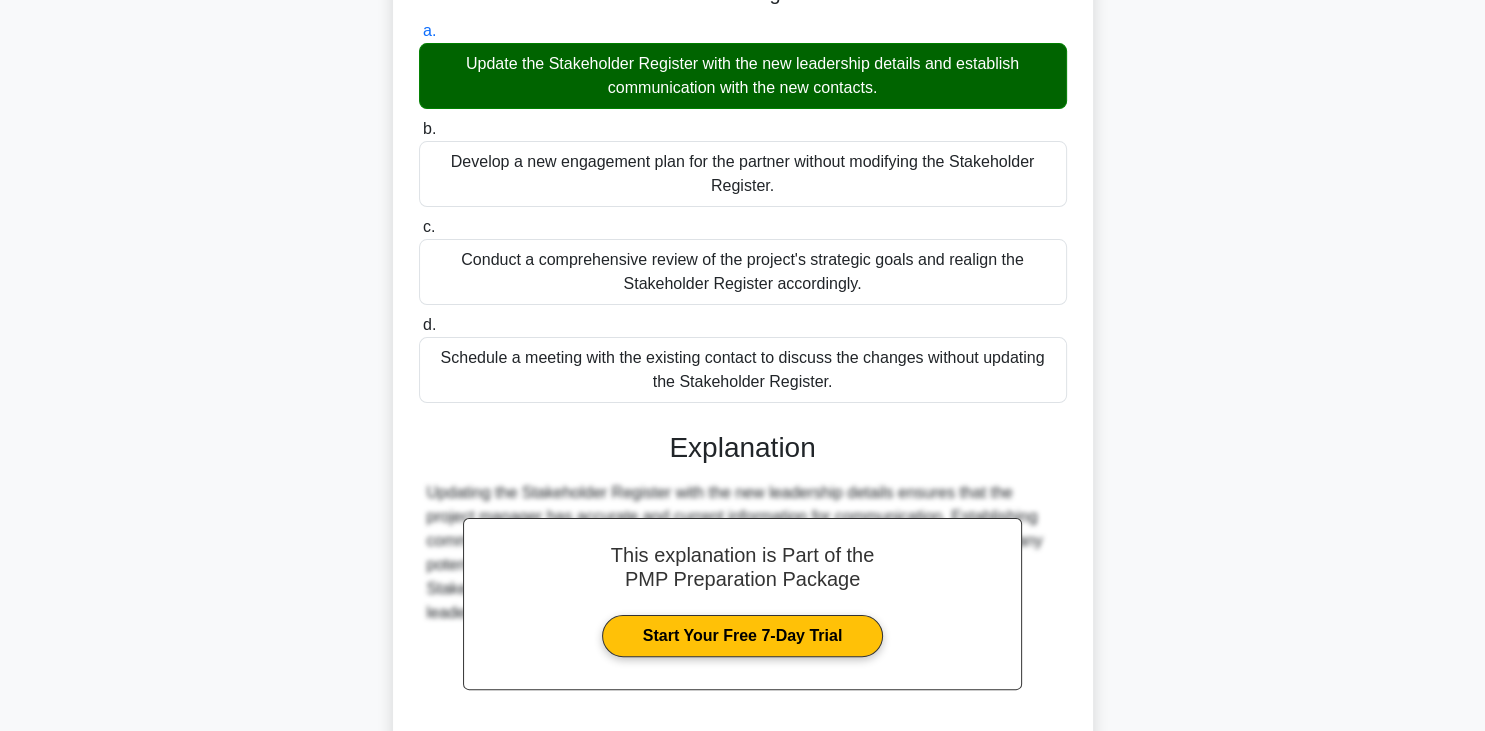 scroll, scrollTop: 217, scrollLeft: 0, axis: vertical 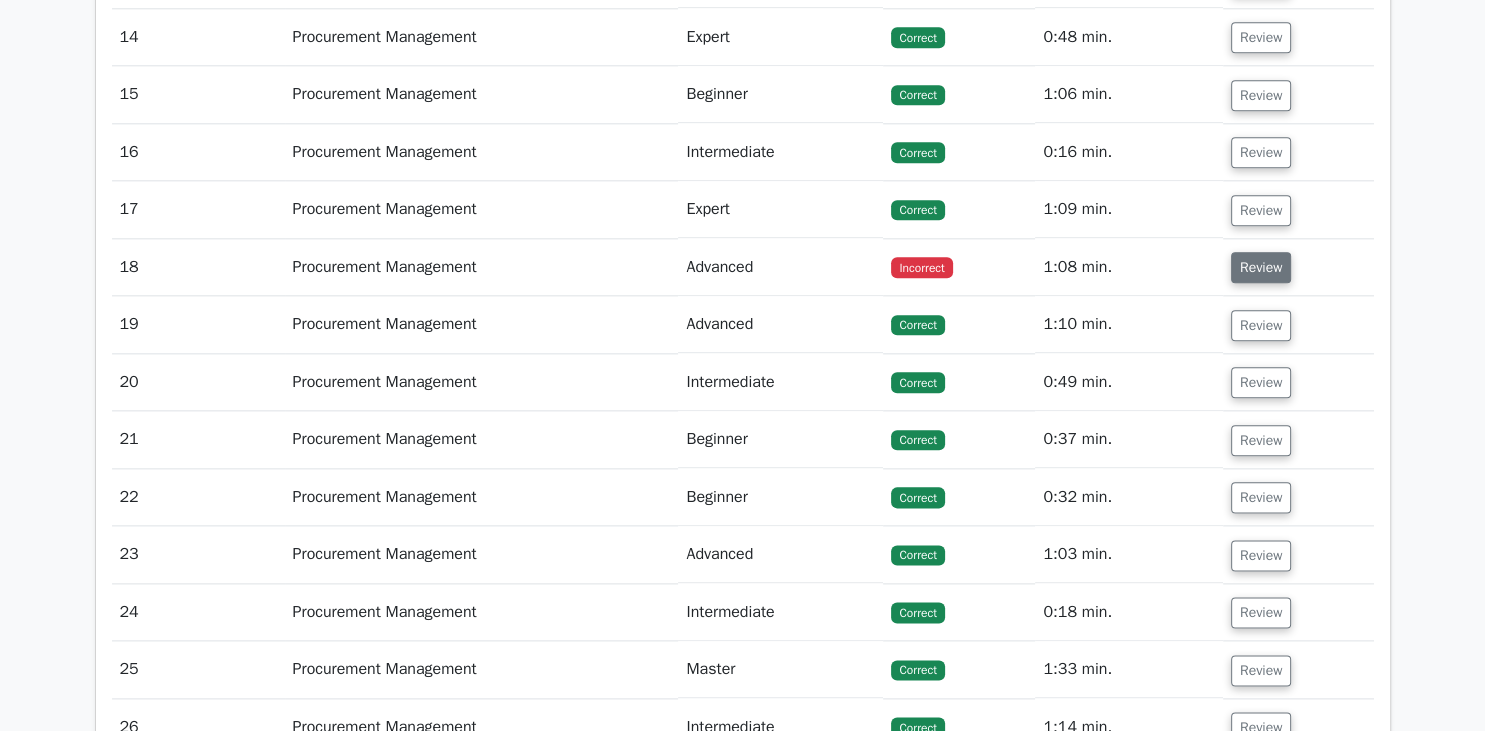 click on "Review" at bounding box center [1261, 267] 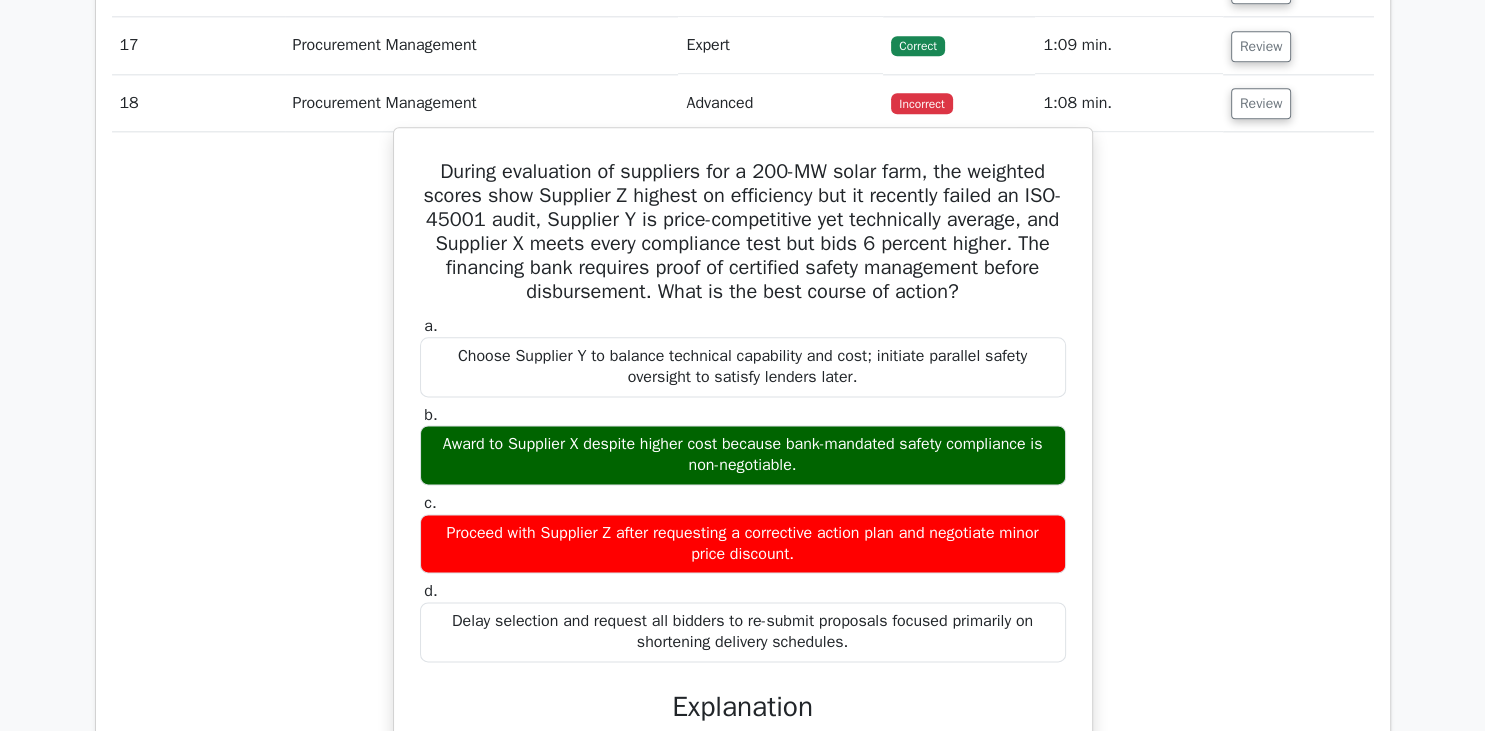 scroll, scrollTop: 2277, scrollLeft: 0, axis: vertical 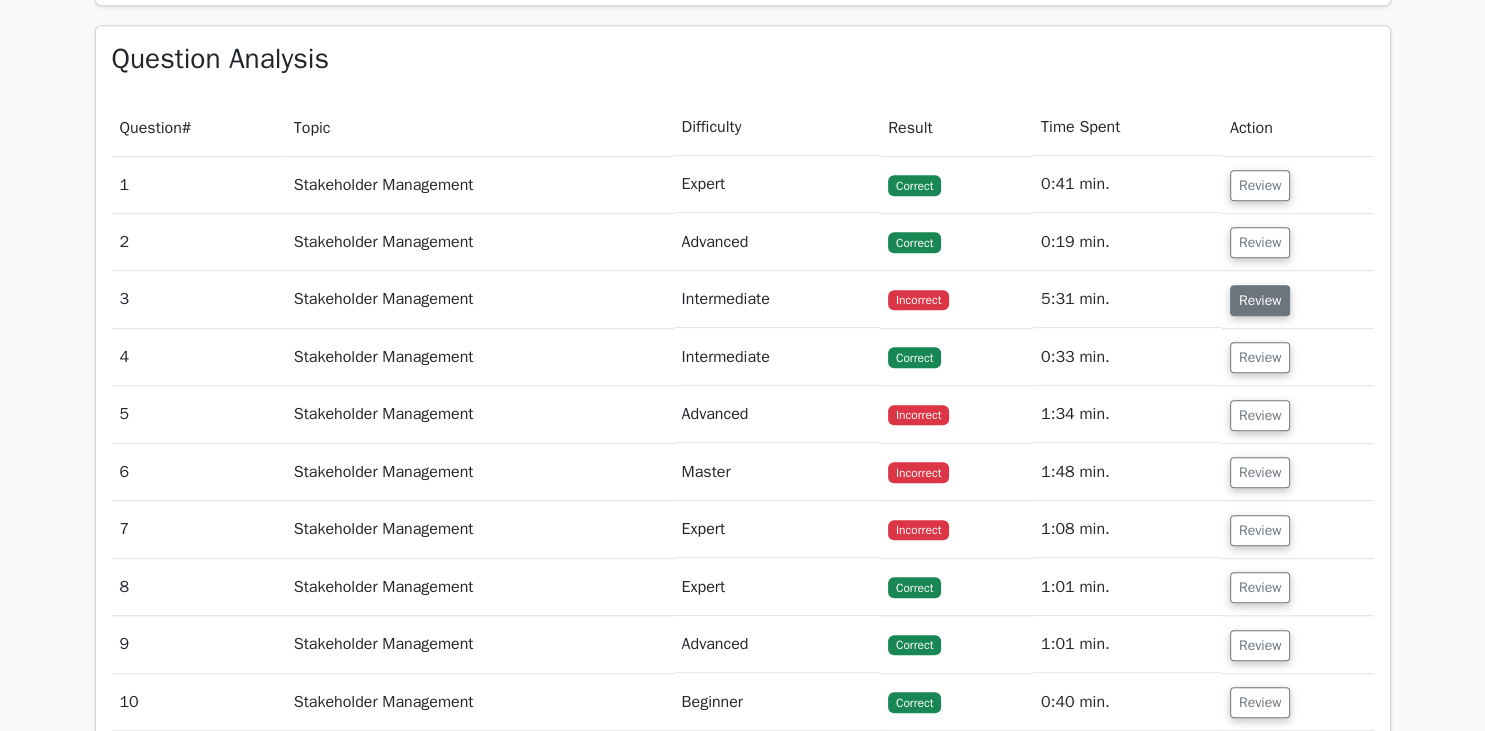 click on "Review" at bounding box center [1260, 300] 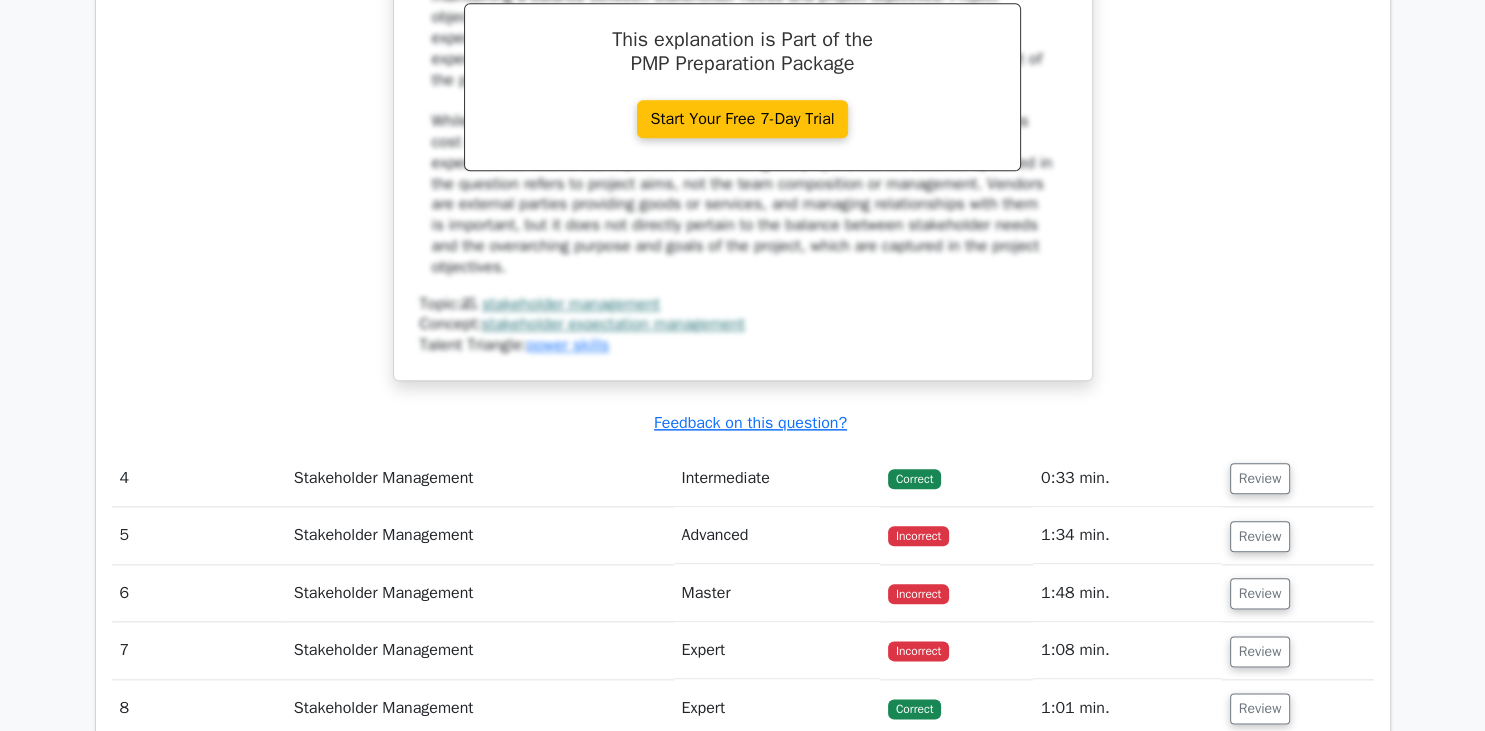 scroll, scrollTop: 2304, scrollLeft: 0, axis: vertical 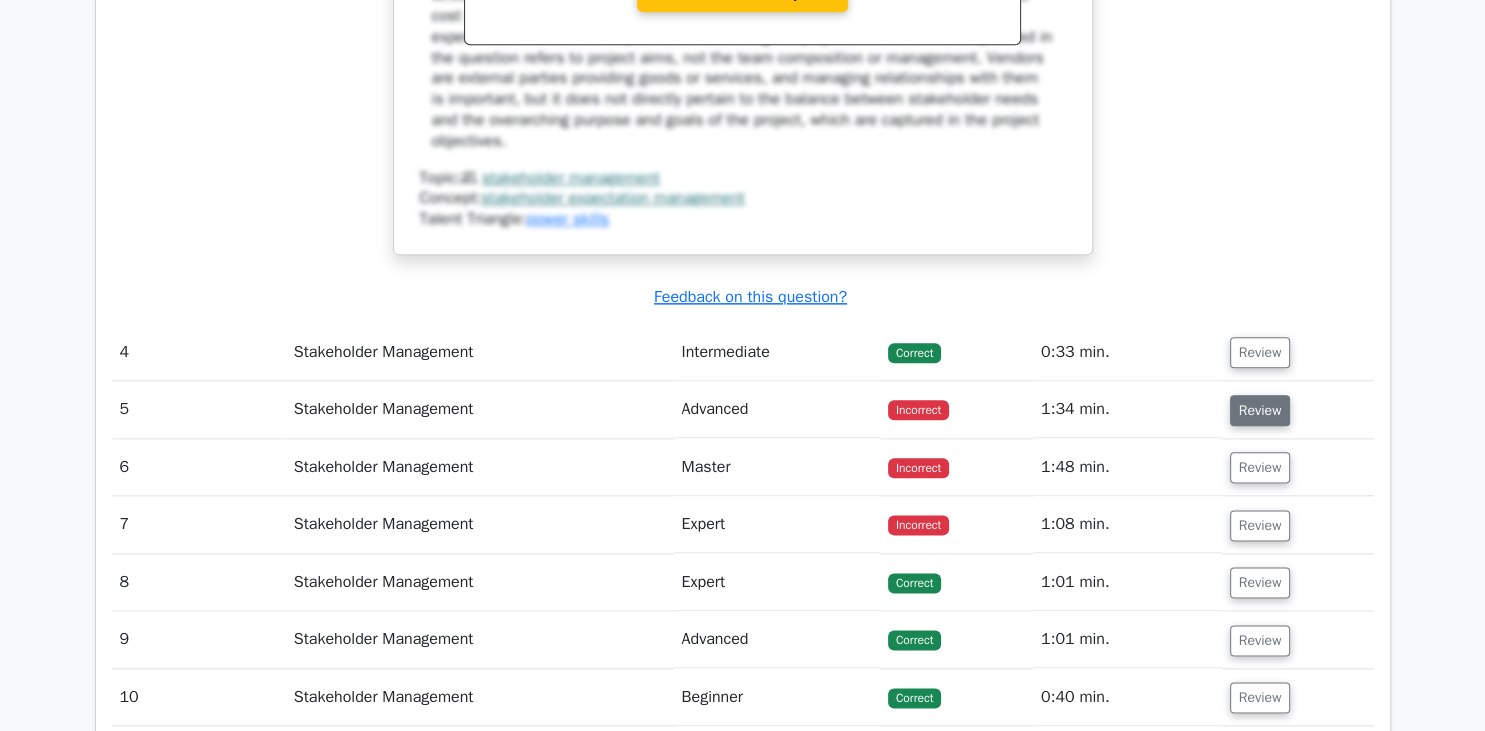 click on "Review" at bounding box center (1260, 410) 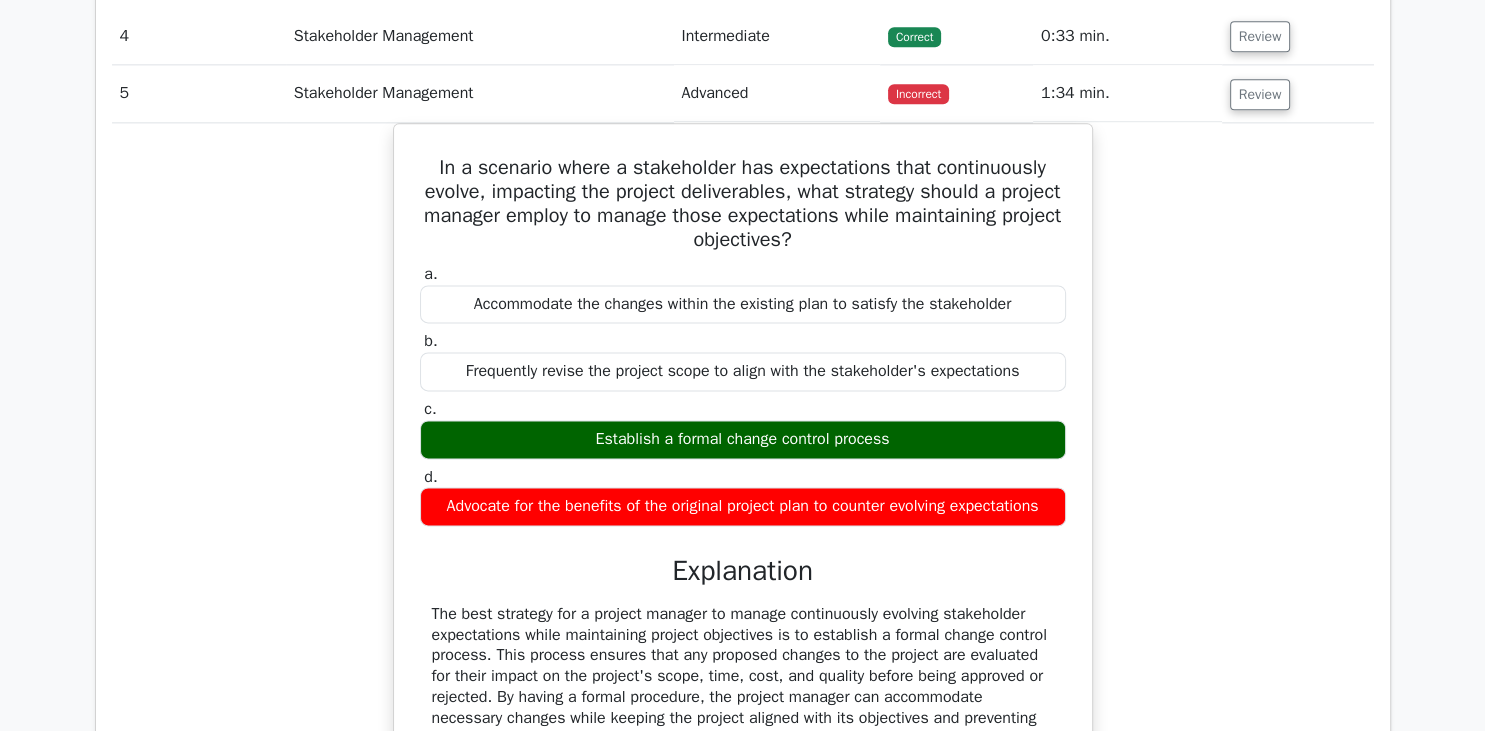 scroll, scrollTop: 2611, scrollLeft: 0, axis: vertical 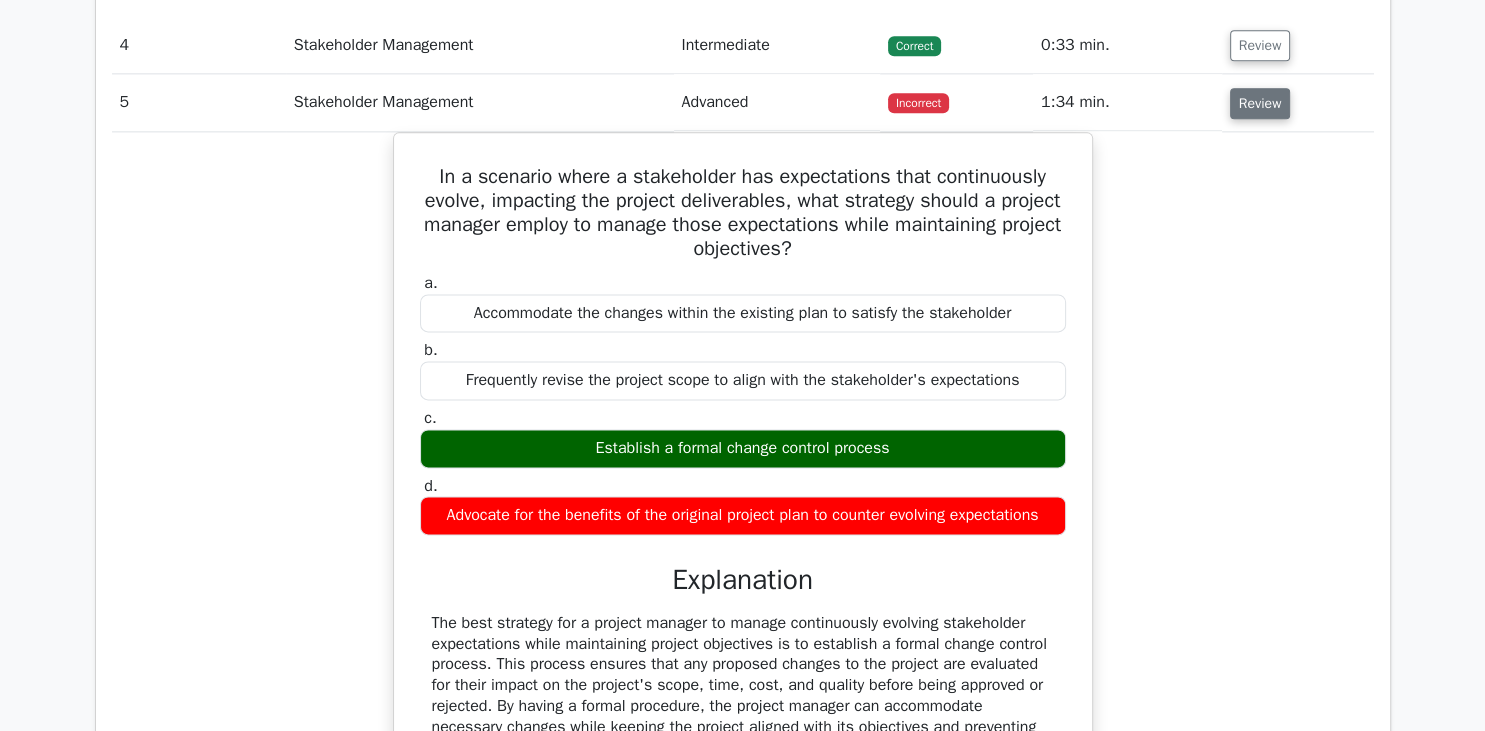 click on "Review" at bounding box center [1260, 103] 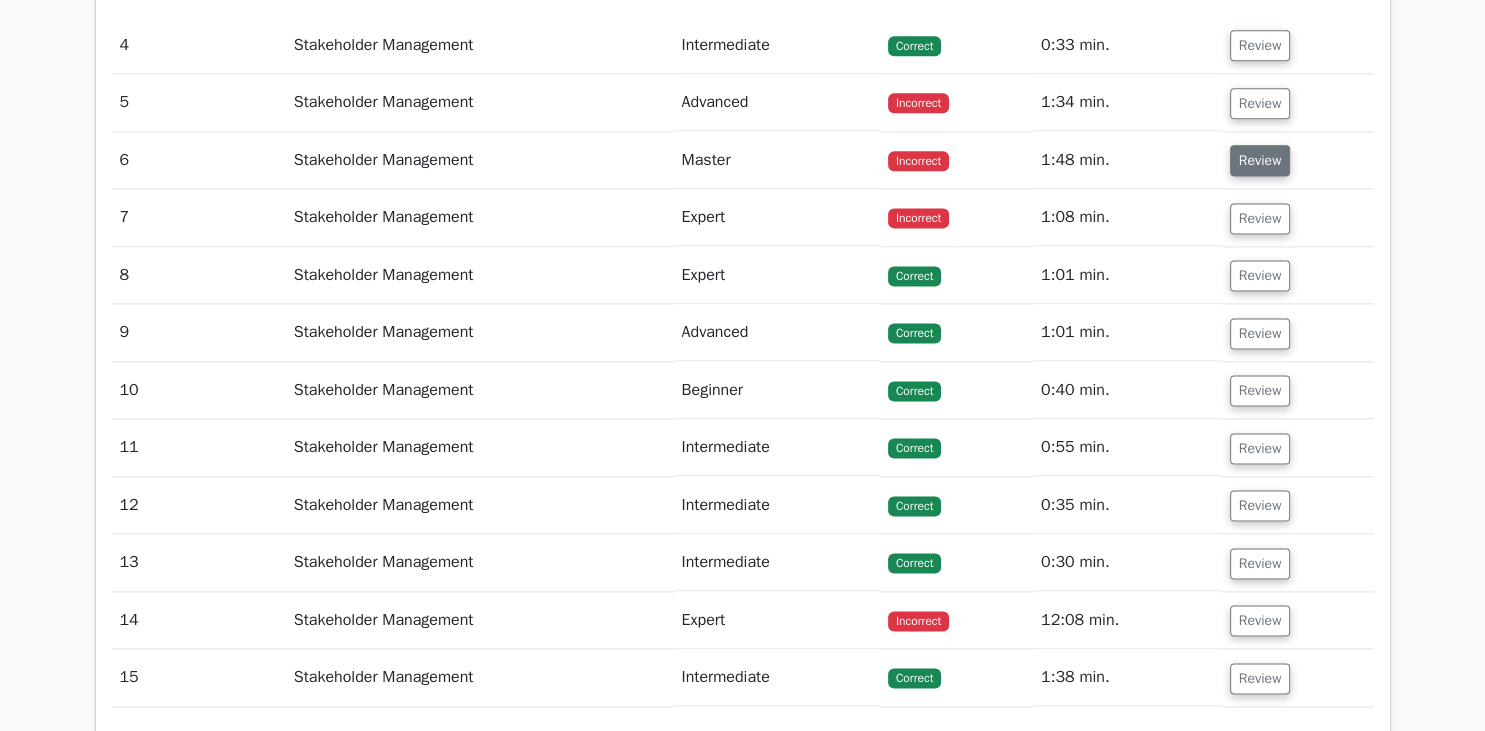 click on "Review" at bounding box center (1260, 160) 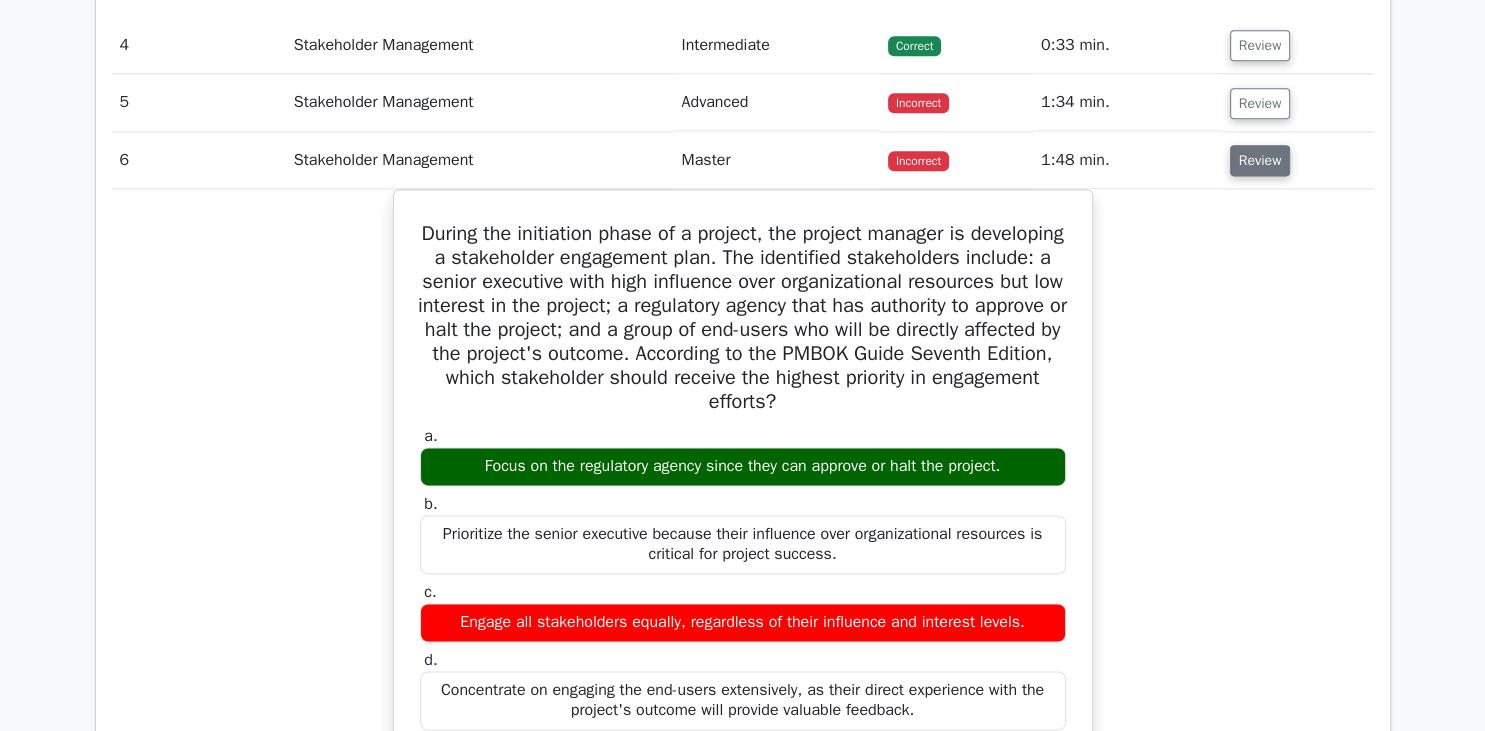 click on "Review" at bounding box center (1260, 160) 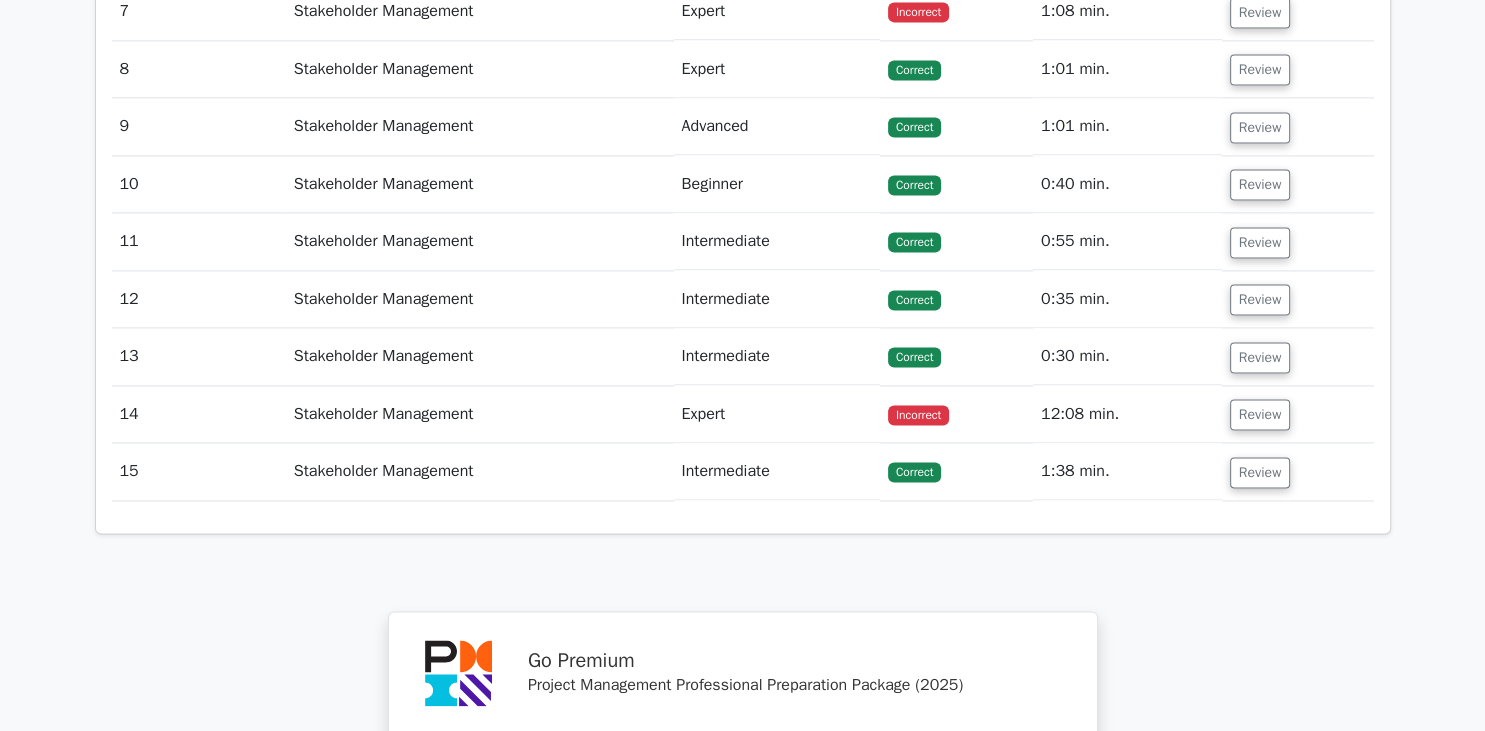scroll, scrollTop: 2841, scrollLeft: 0, axis: vertical 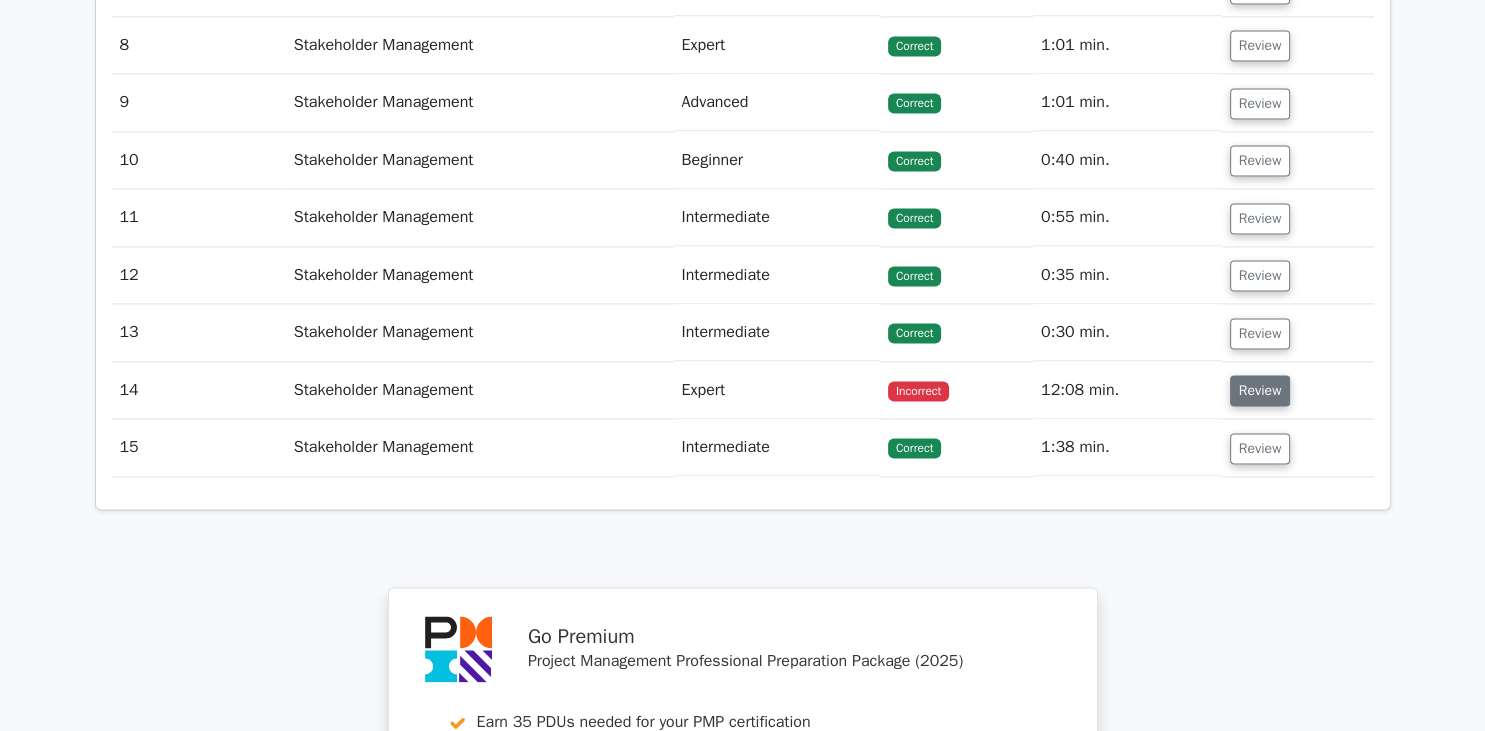 click on "Review" at bounding box center (1260, 390) 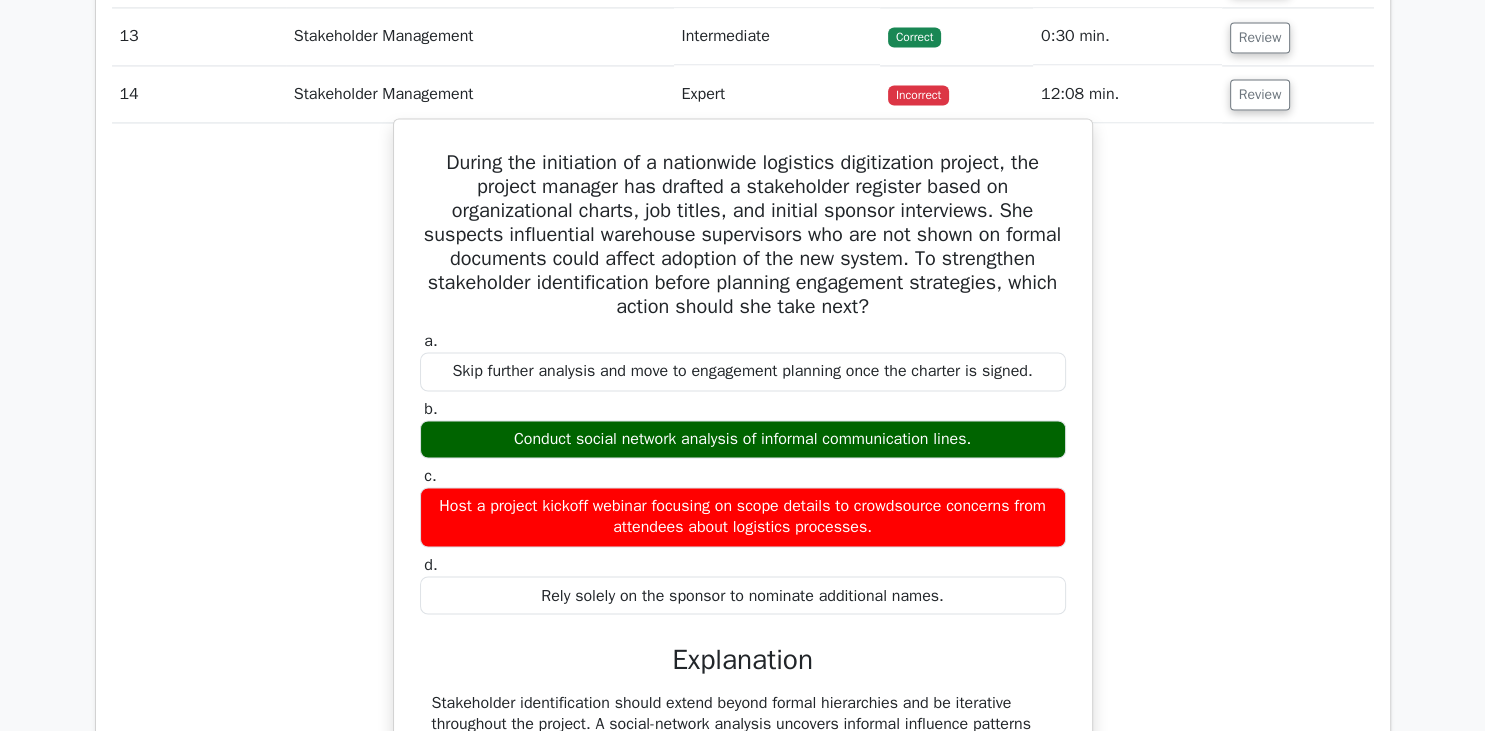 scroll, scrollTop: 3148, scrollLeft: 0, axis: vertical 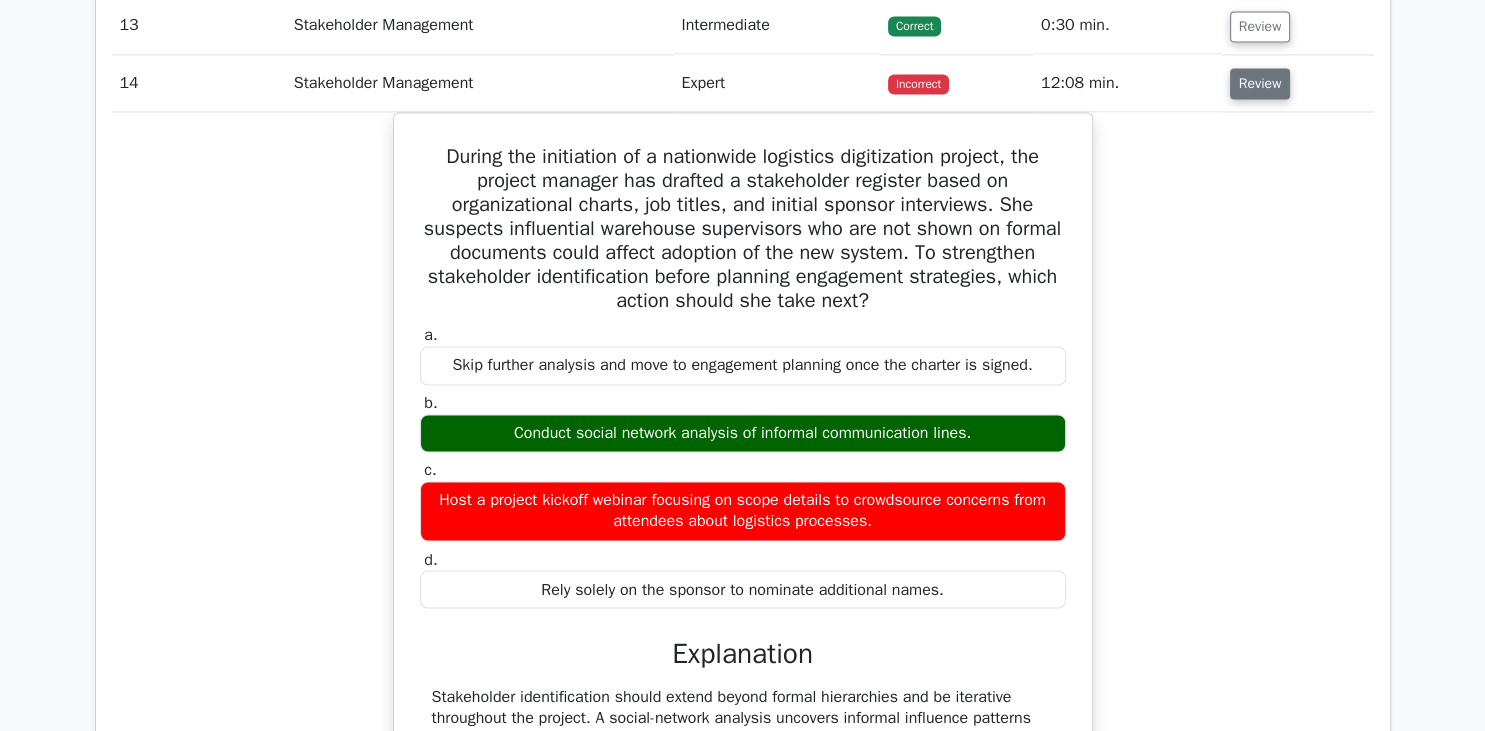 click on "Review" at bounding box center (1260, 83) 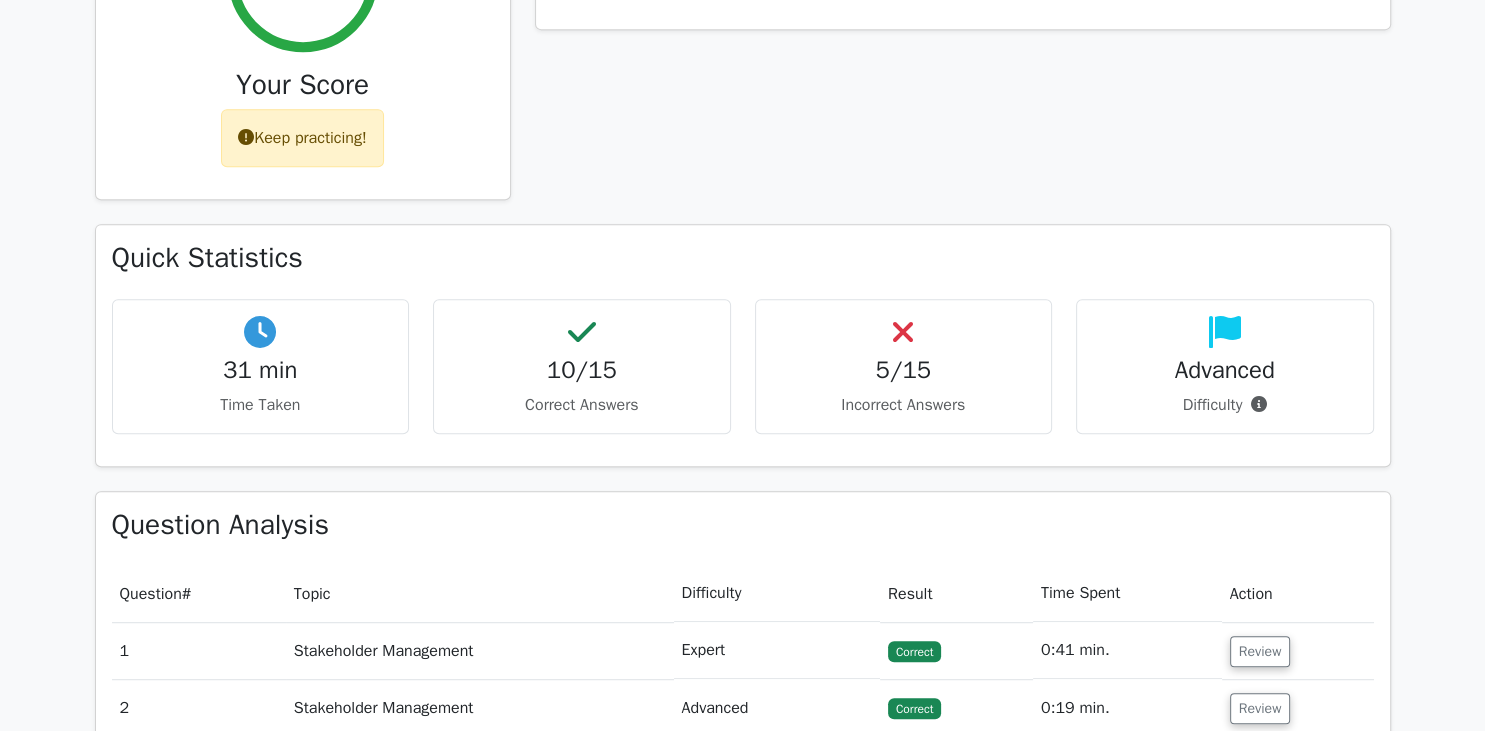 scroll, scrollTop: 614, scrollLeft: 0, axis: vertical 